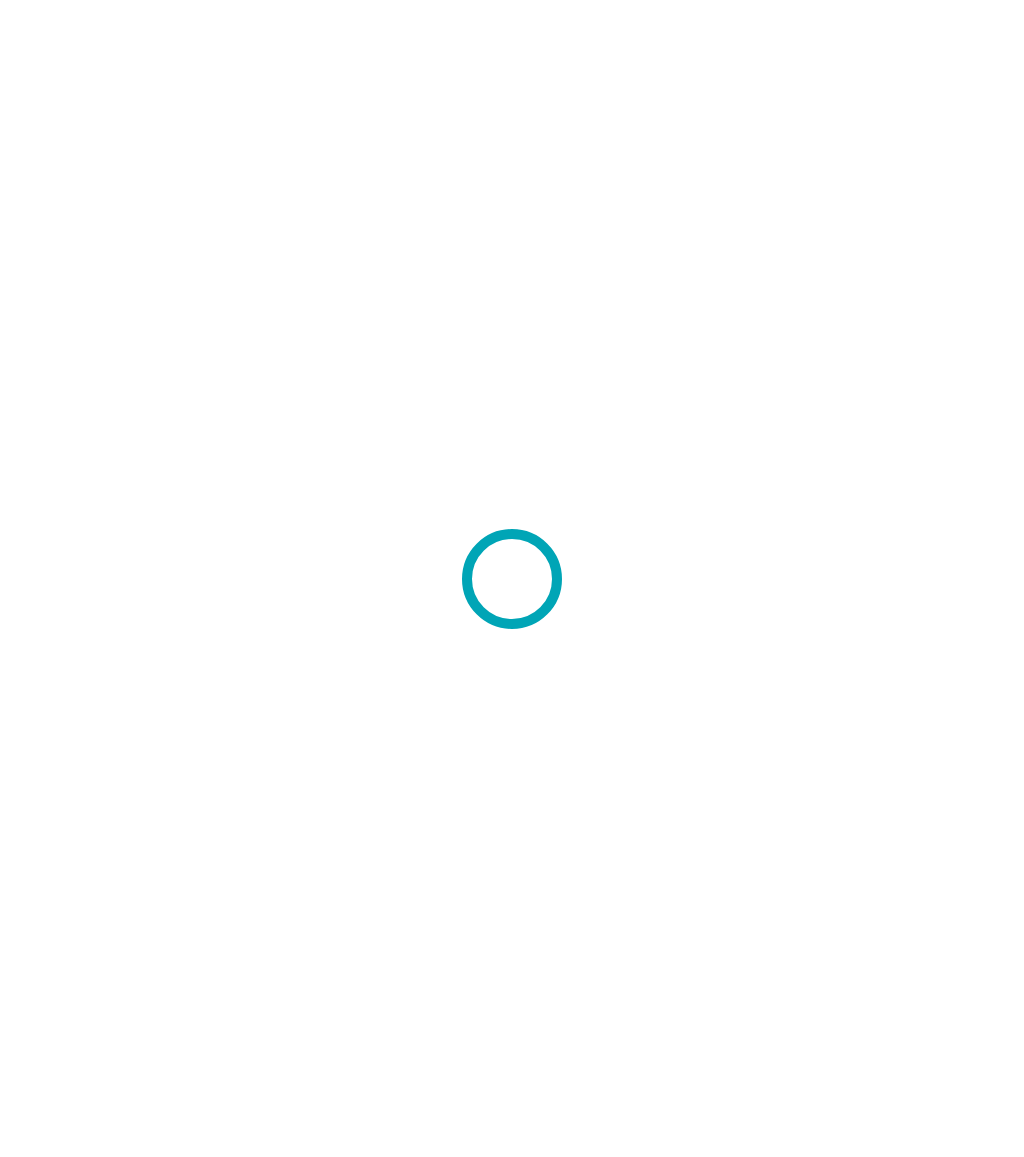 scroll, scrollTop: 0, scrollLeft: 0, axis: both 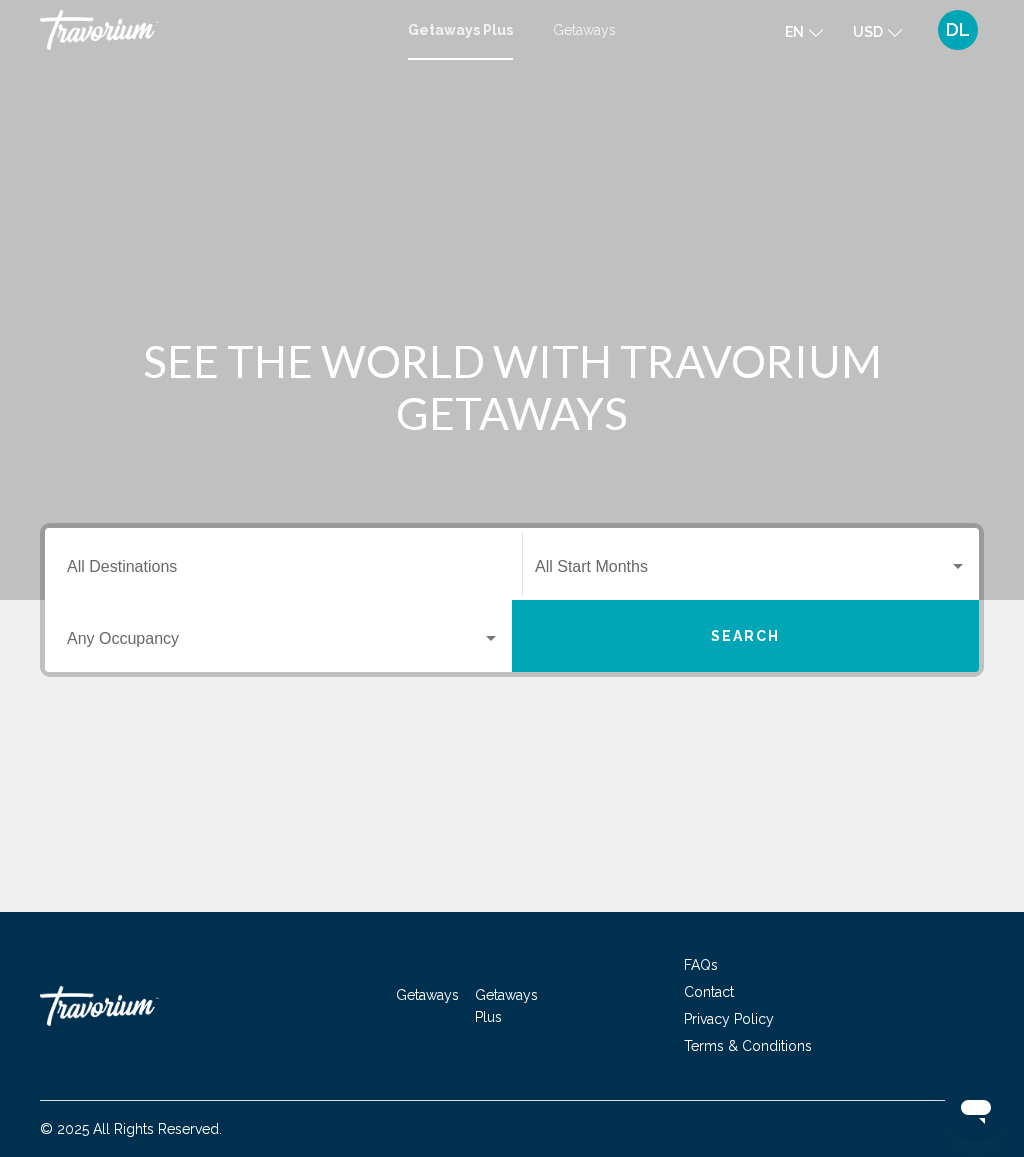 click on "Getaways" at bounding box center (584, 30) 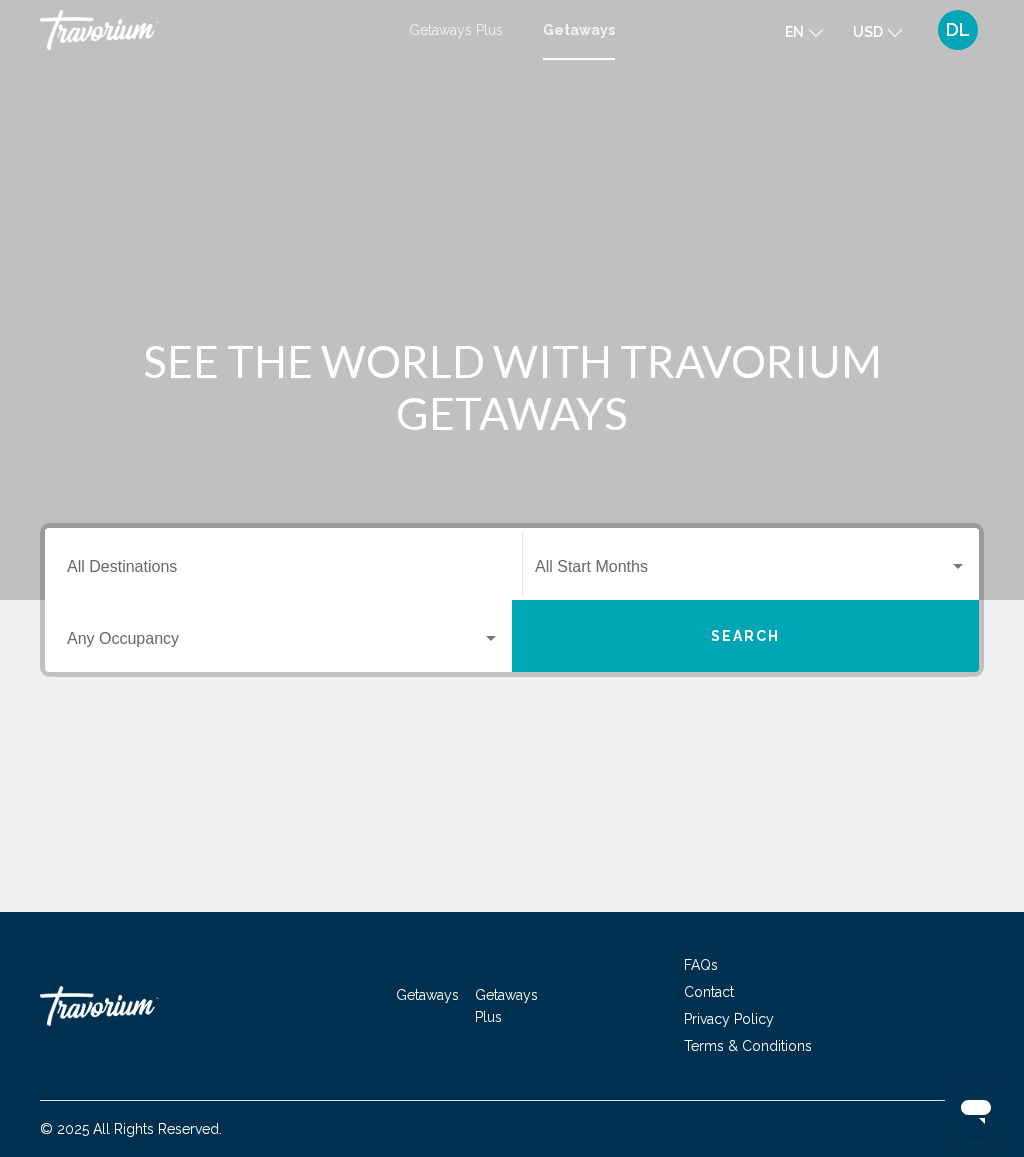 click on "Destination All Destinations" at bounding box center [283, 571] 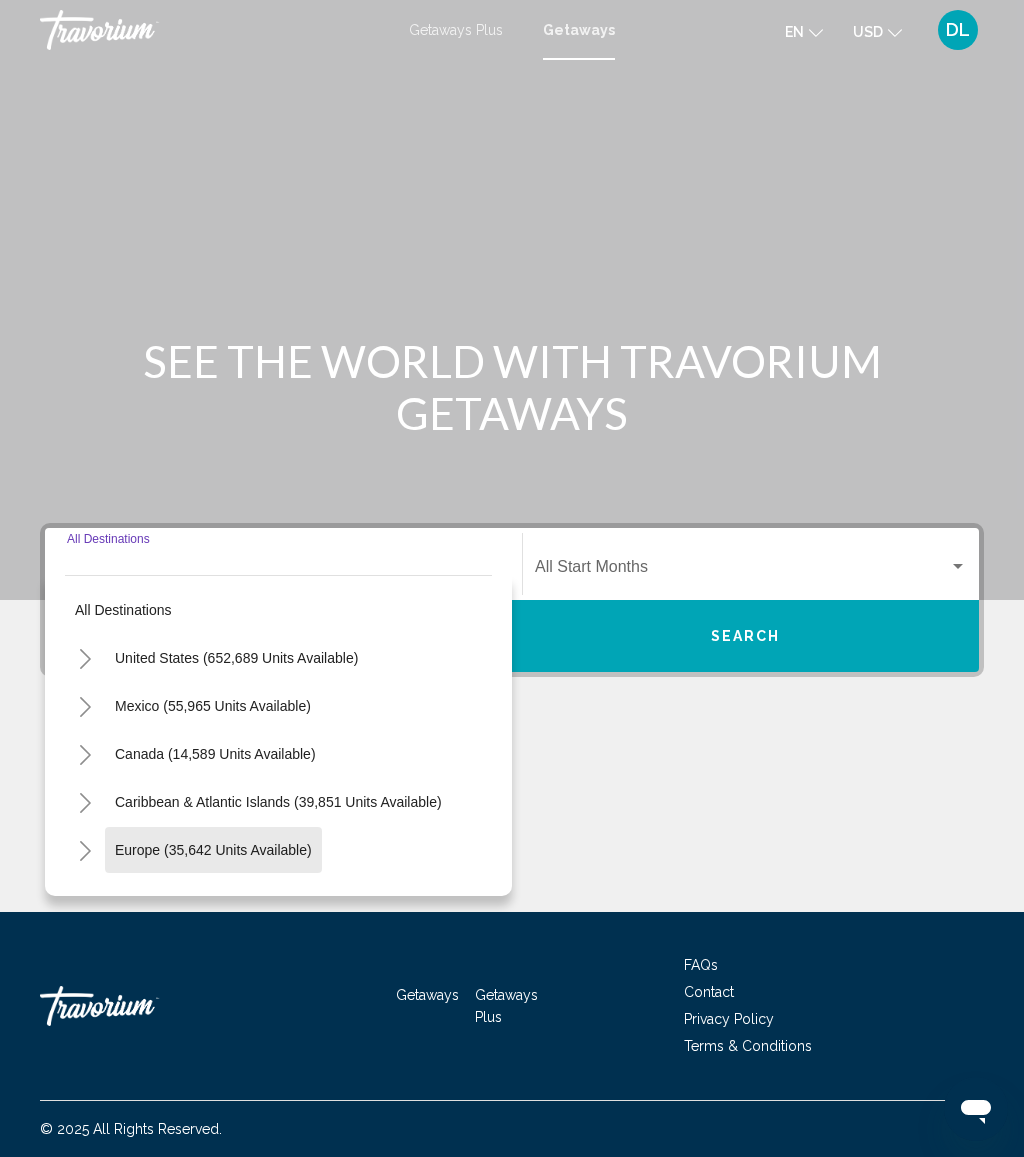 click on "Europe (35,642 units available)" at bounding box center (214, 898) 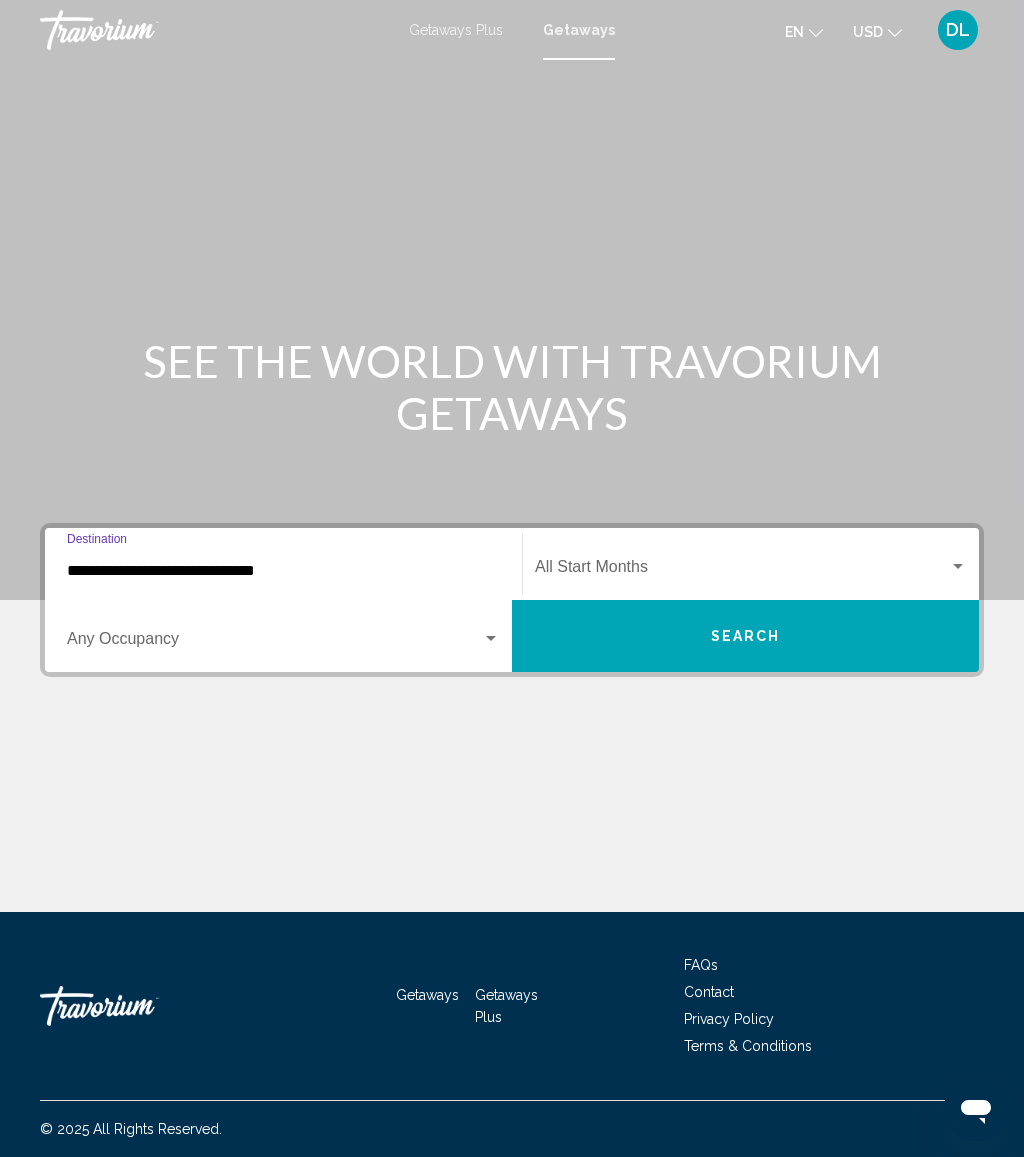 click at bounding box center (491, 639) 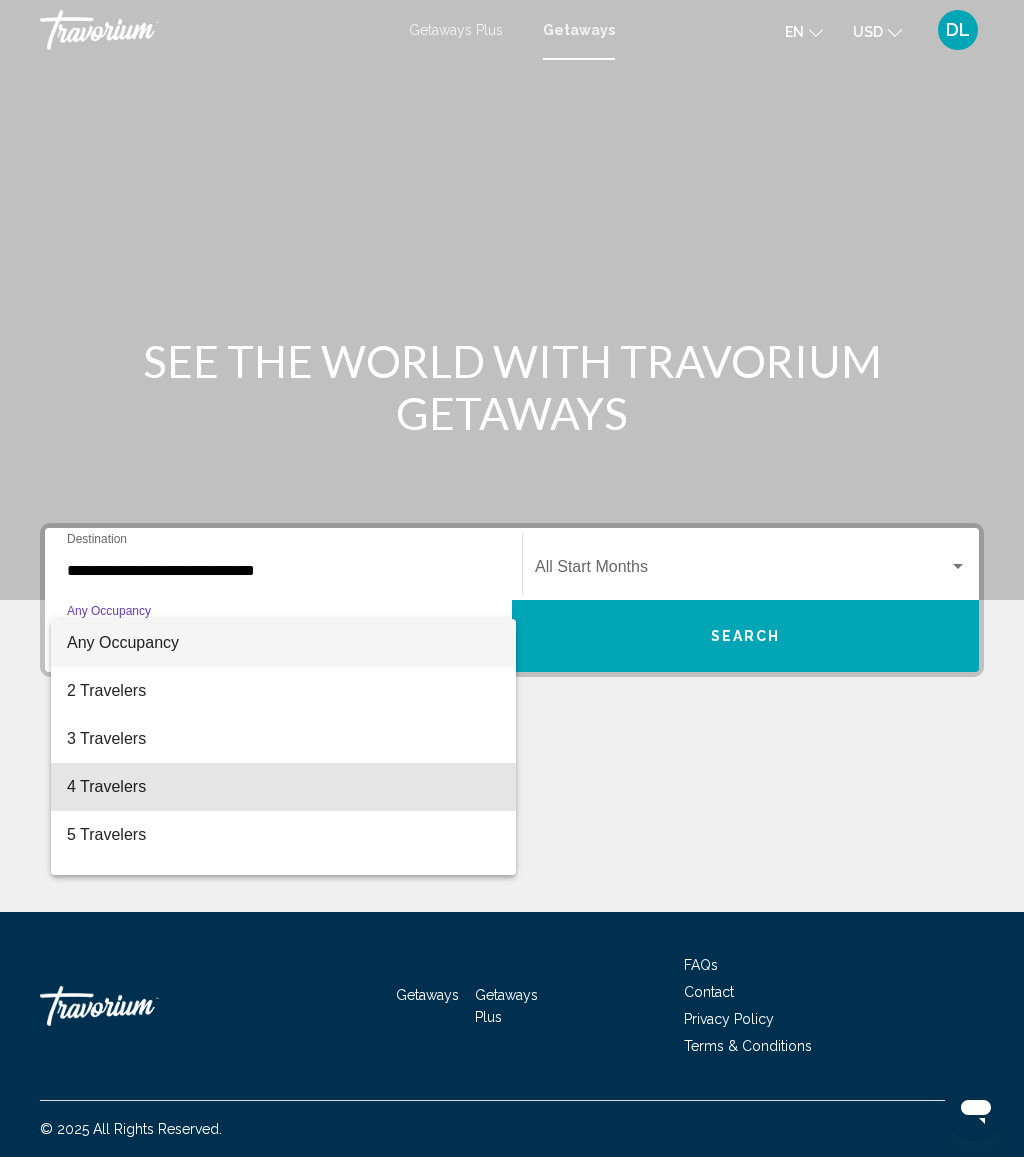 click on "4 Travelers" at bounding box center [283, 787] 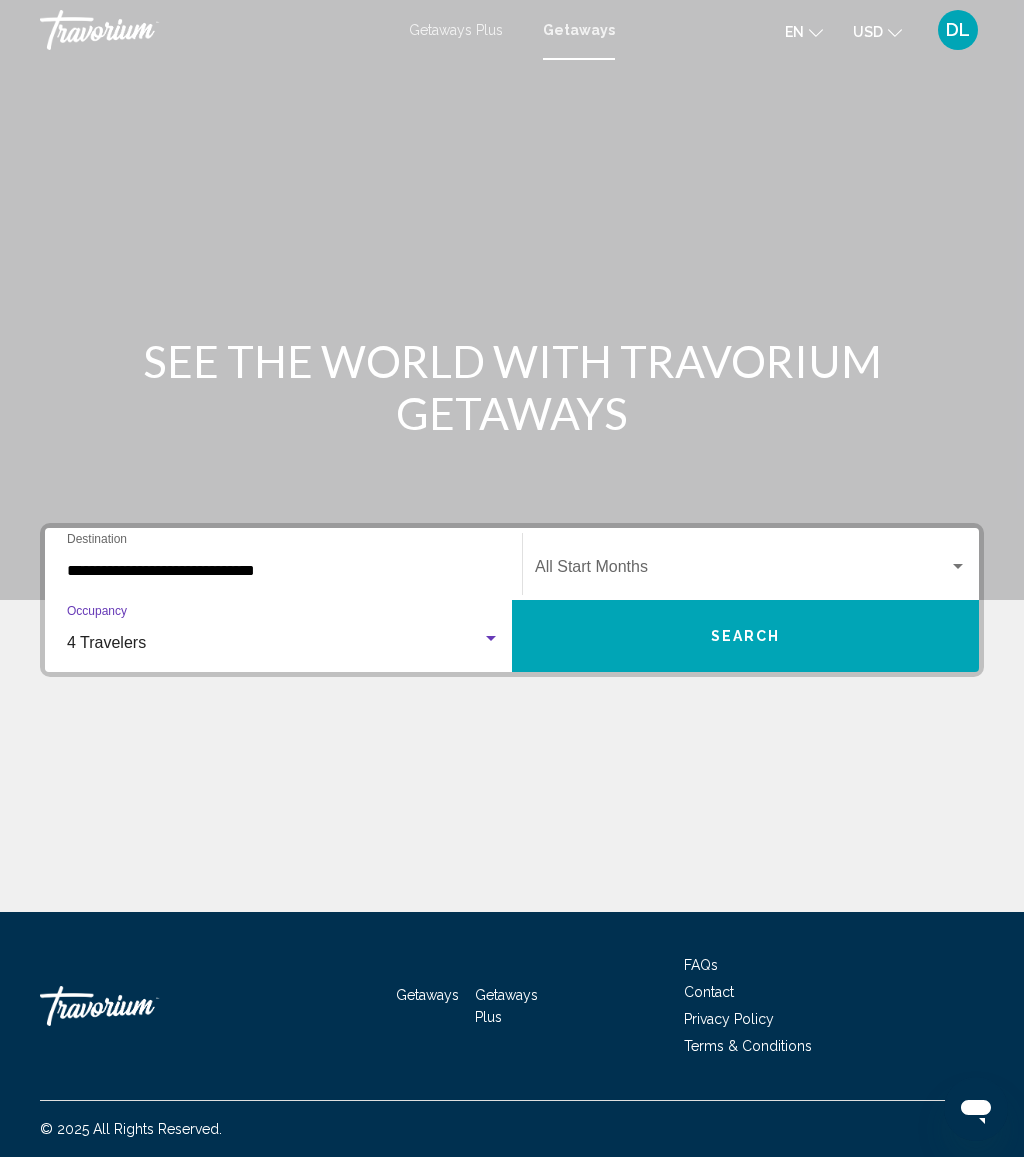 click on "Search" at bounding box center (746, 637) 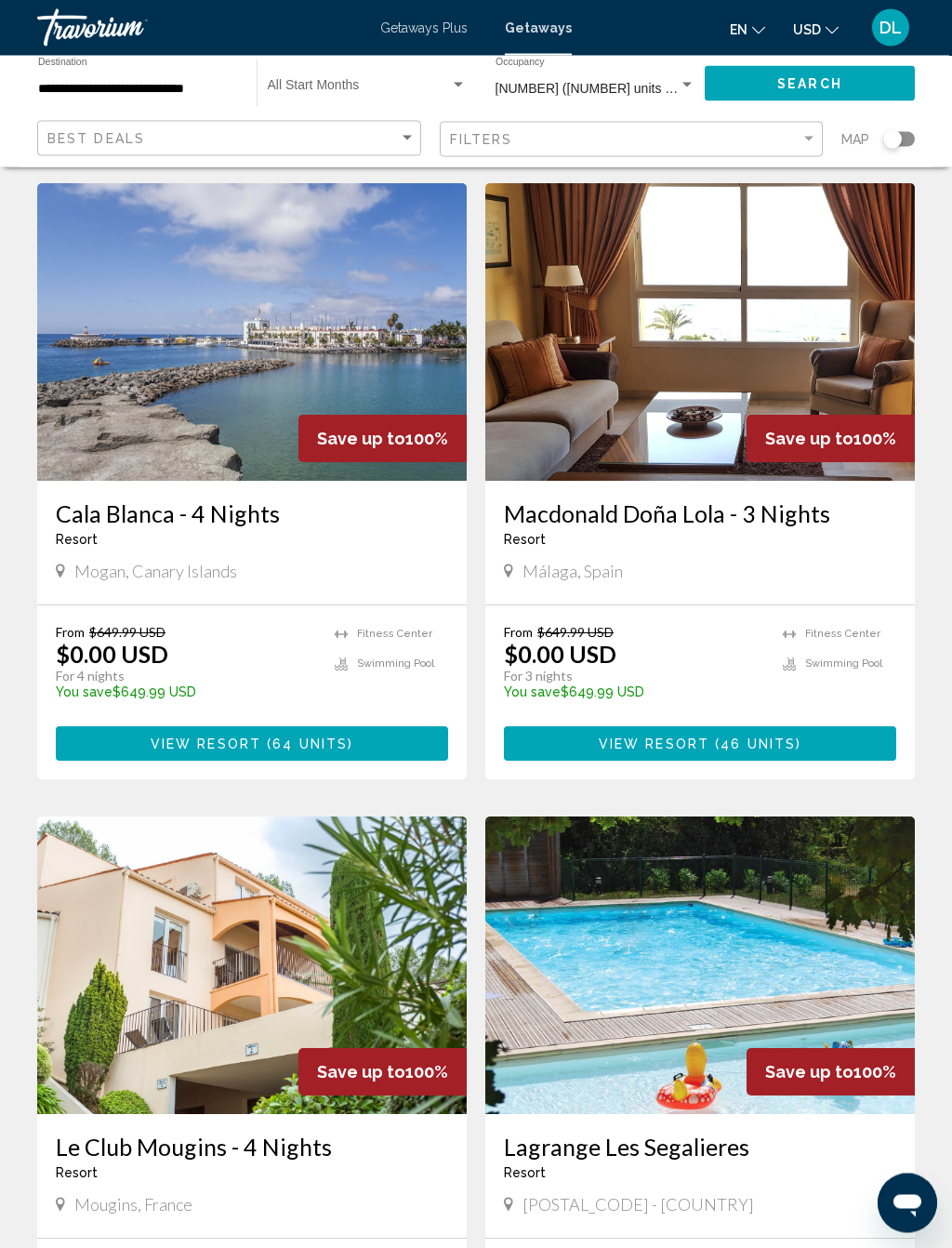 scroll, scrollTop: 2032, scrollLeft: 0, axis: vertical 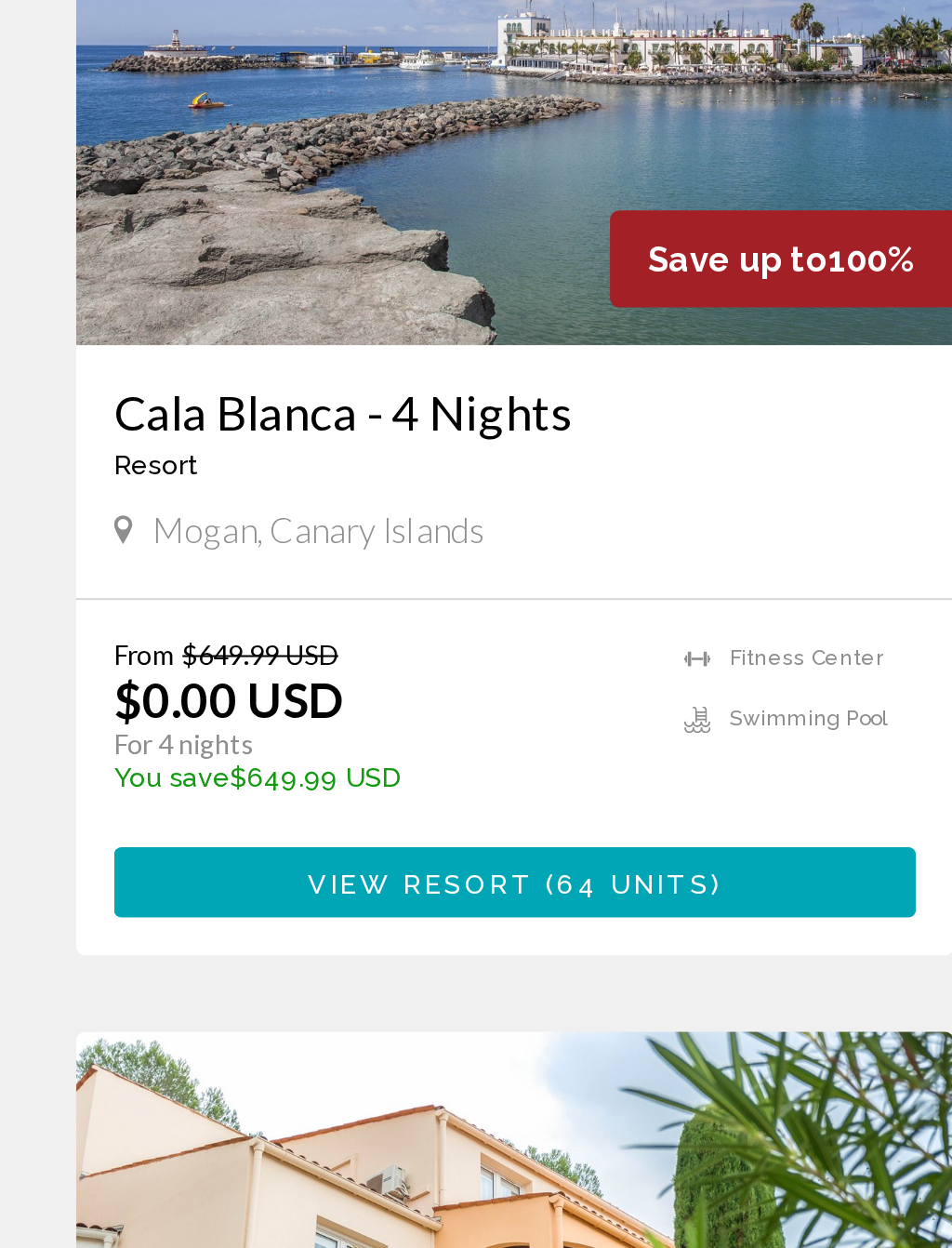 click on "( 64 units )" at bounding box center [307, 737] 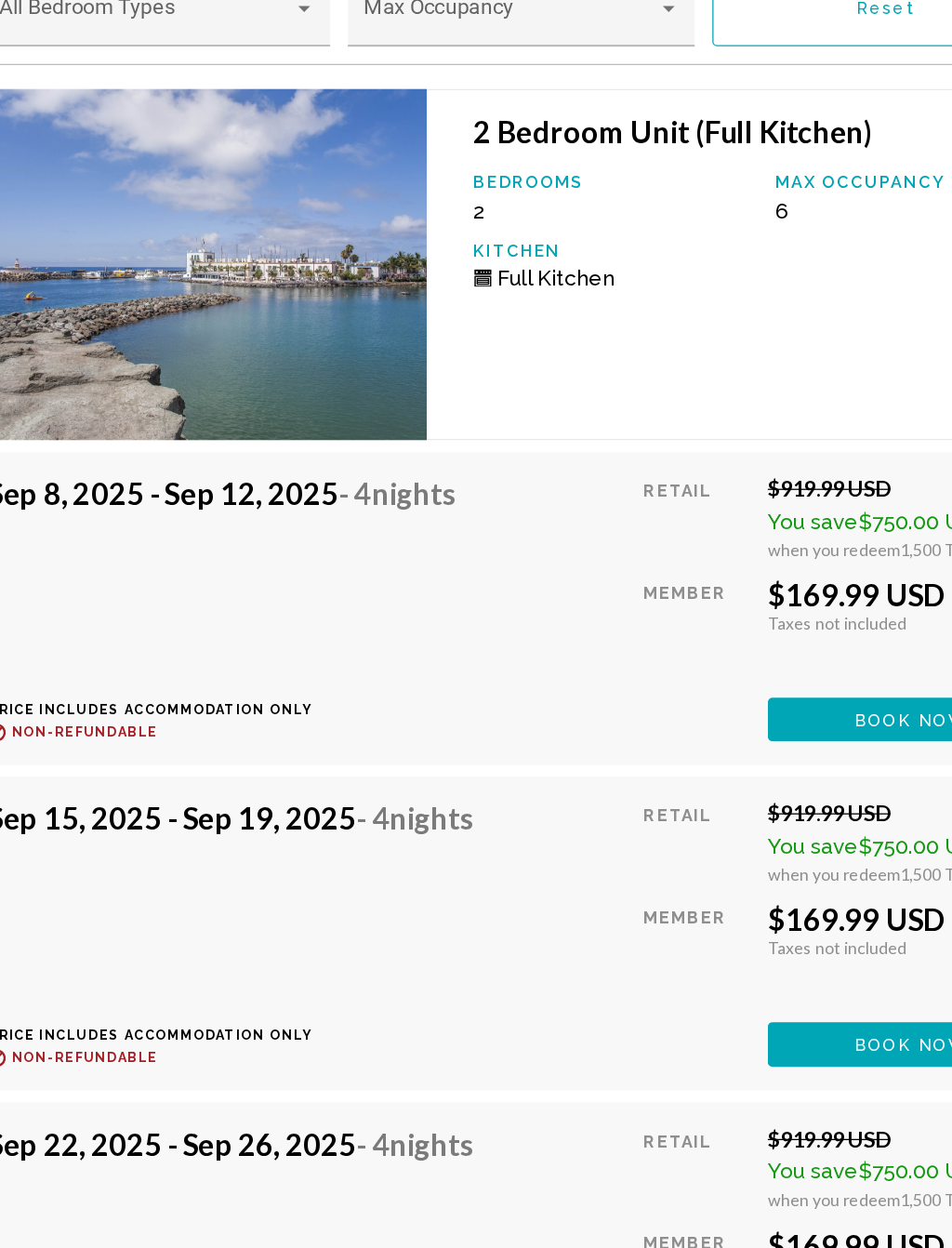 scroll, scrollTop: 3940, scrollLeft: 0, axis: vertical 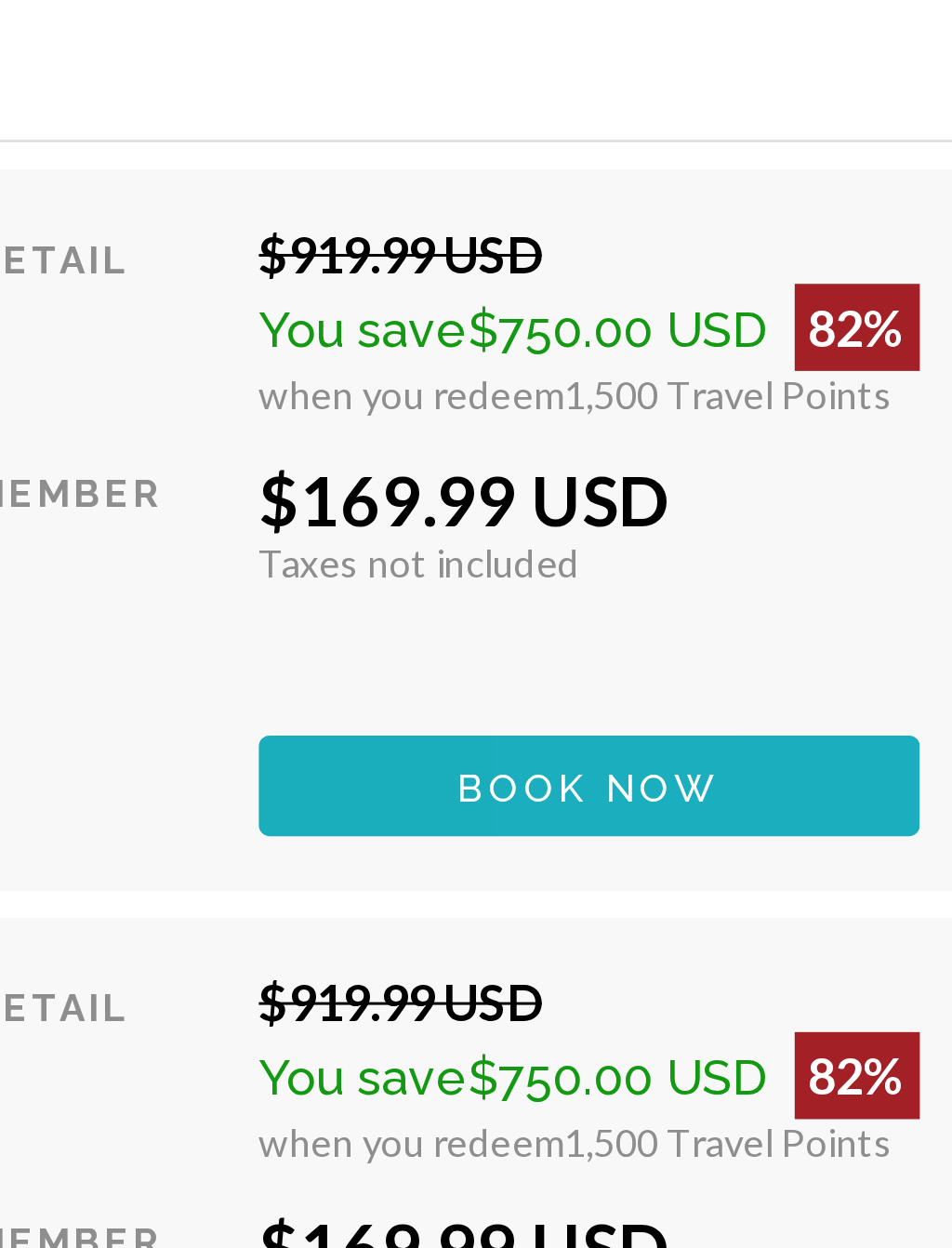 click on "Book now" at bounding box center (783, 822) 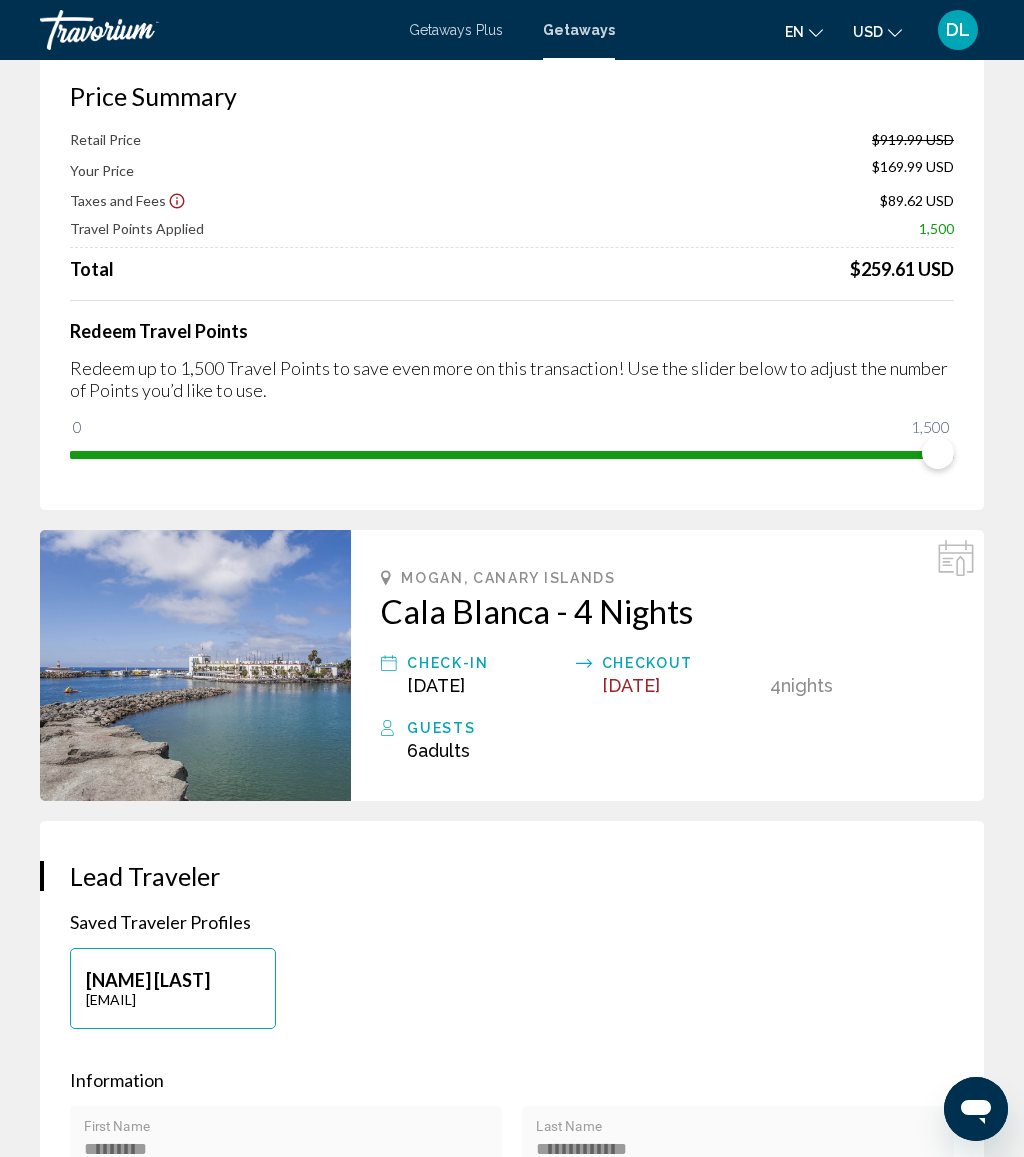 scroll, scrollTop: 0, scrollLeft: 0, axis: both 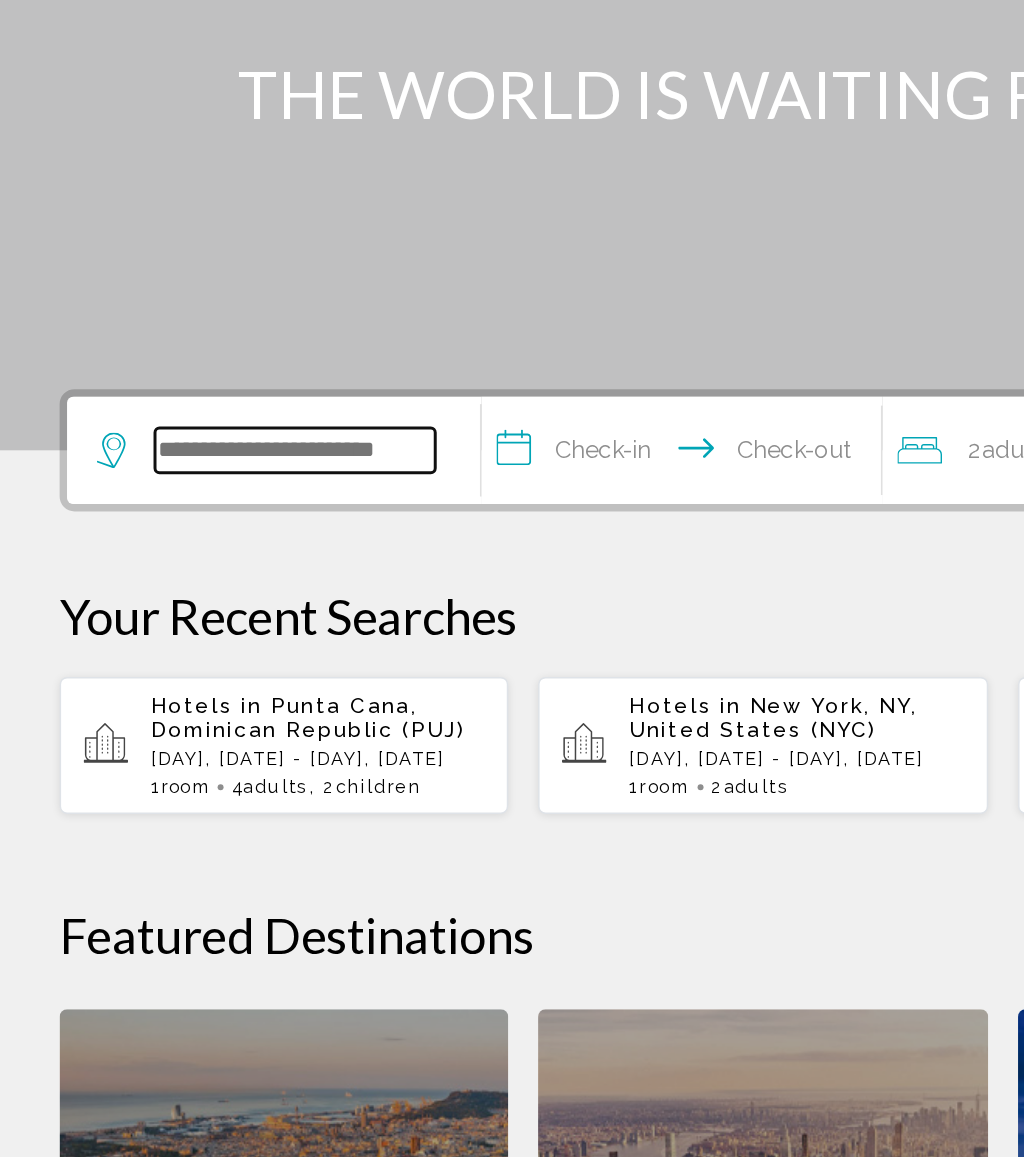 click at bounding box center [198, 600] 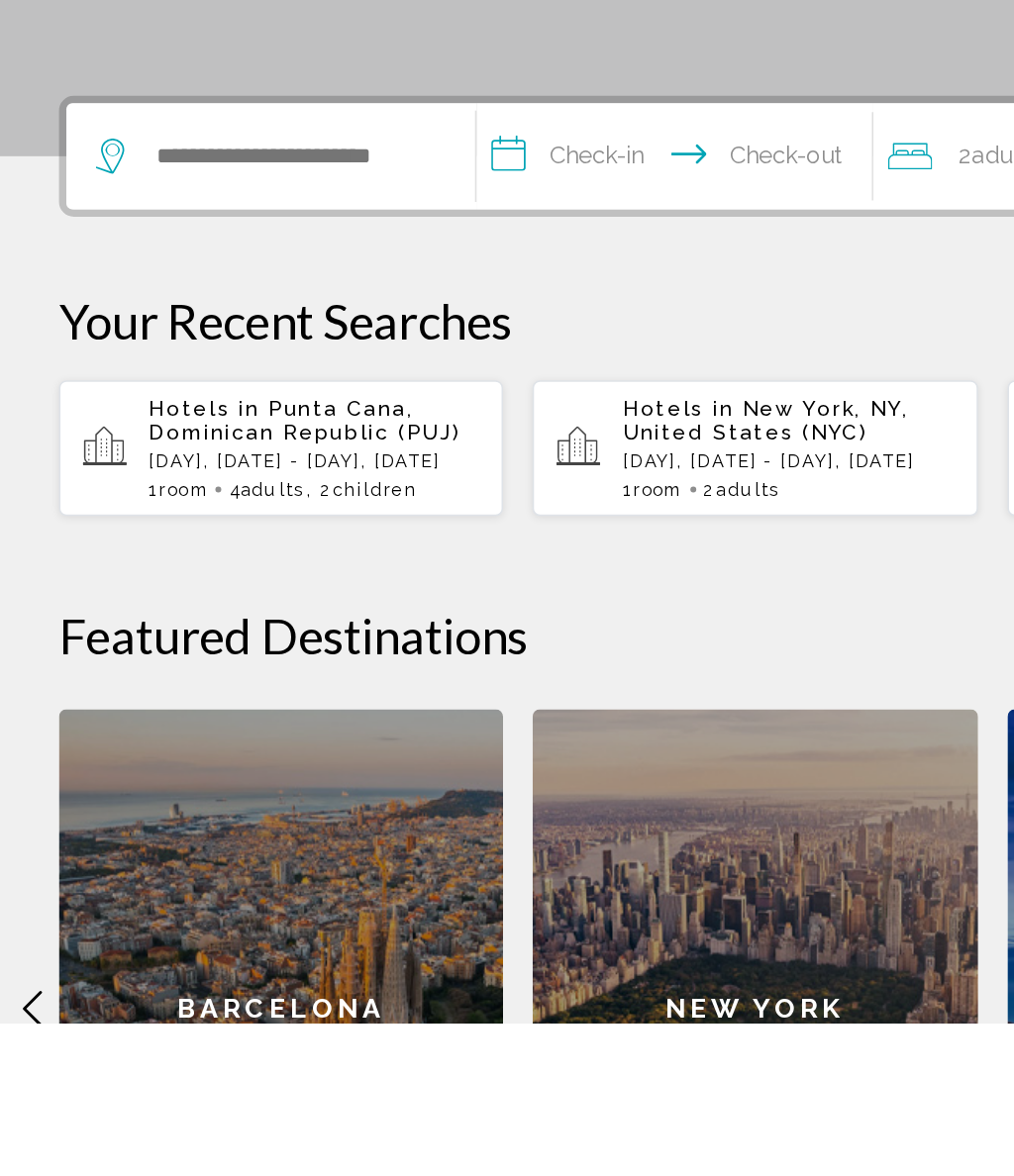 click on "Punta Cana, Dominican Republic (PUJ)" at bounding box center [204, 771] 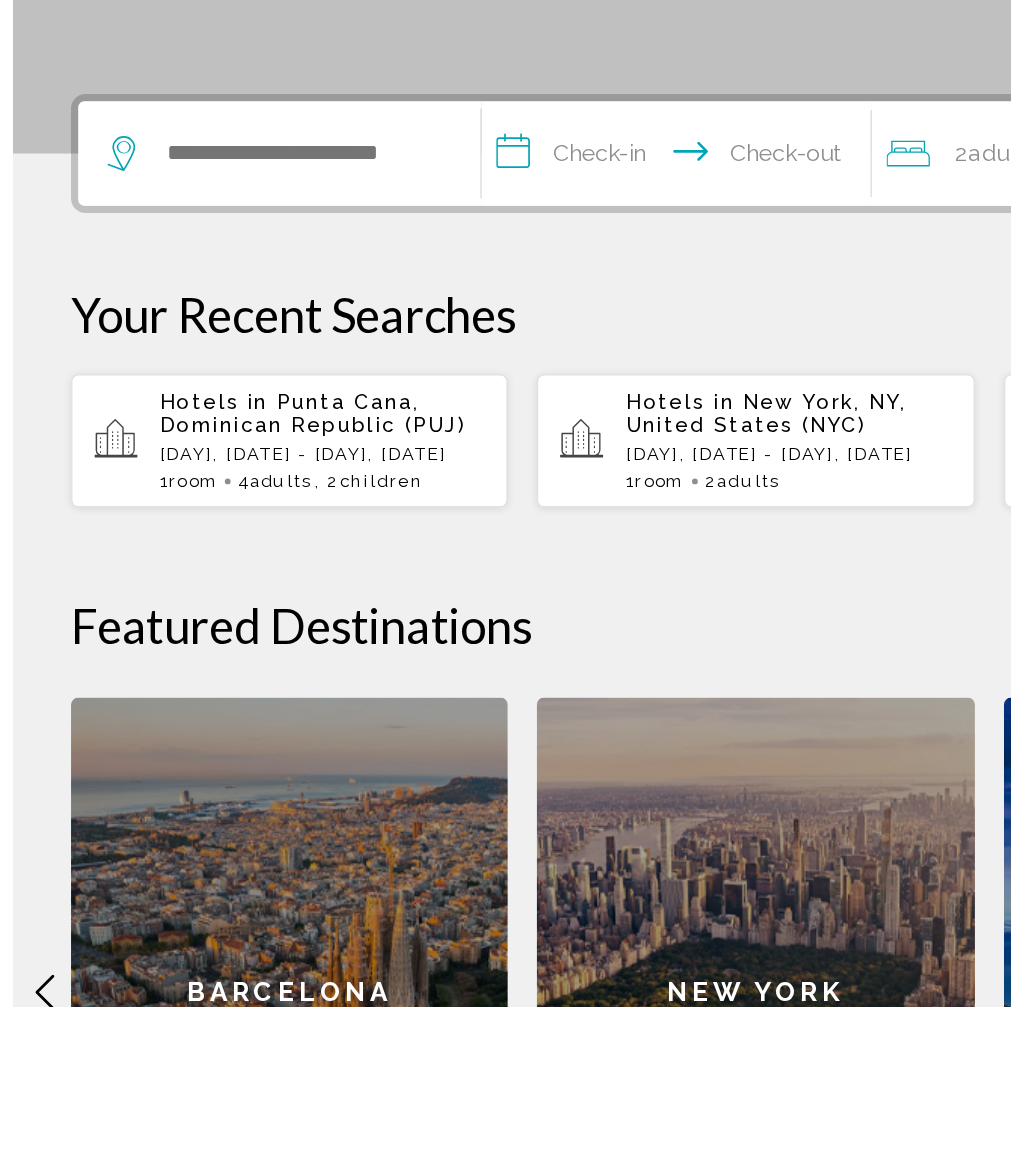 scroll, scrollTop: 114, scrollLeft: 0, axis: vertical 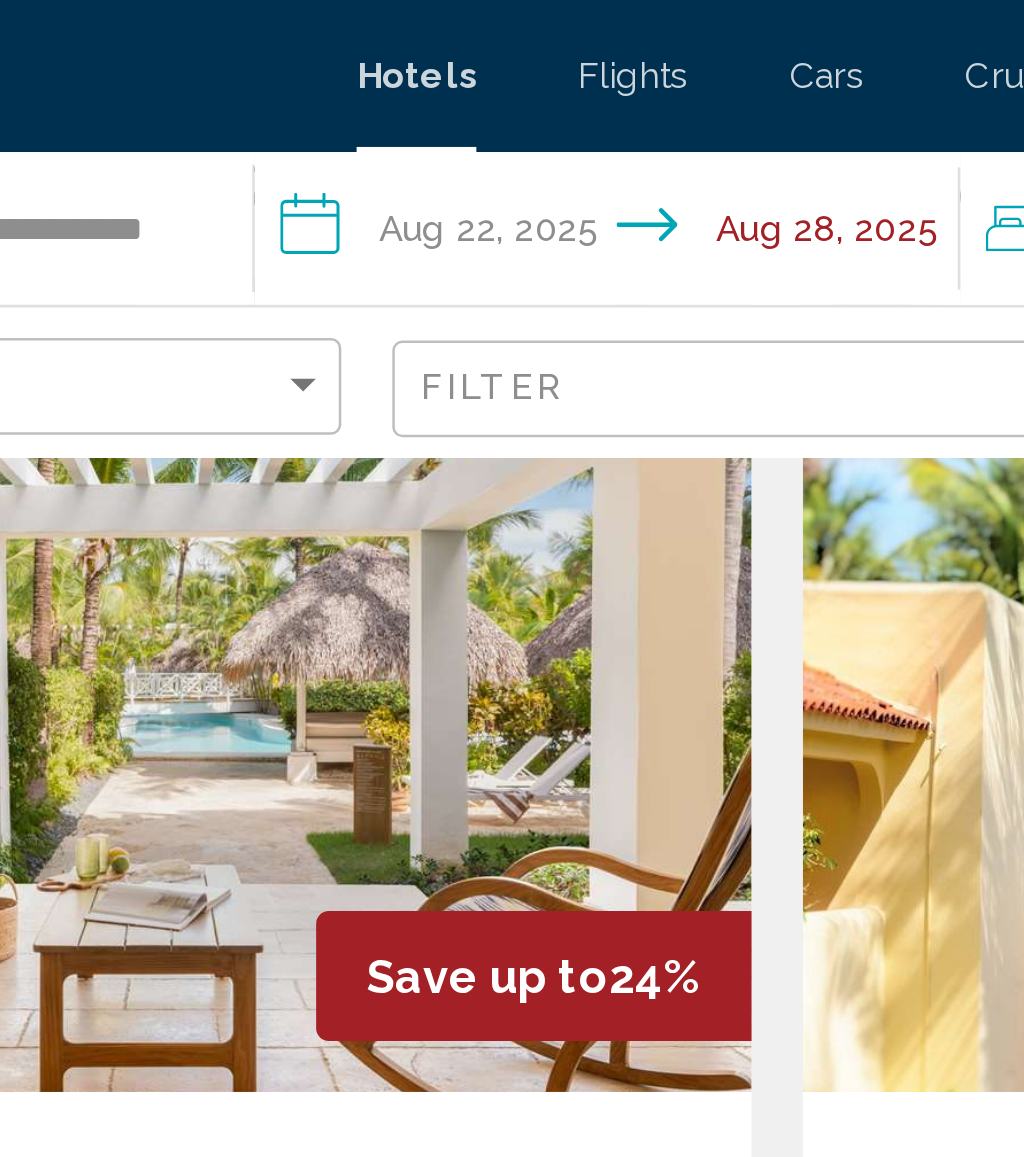 click on "**********" at bounding box center [449, 93] 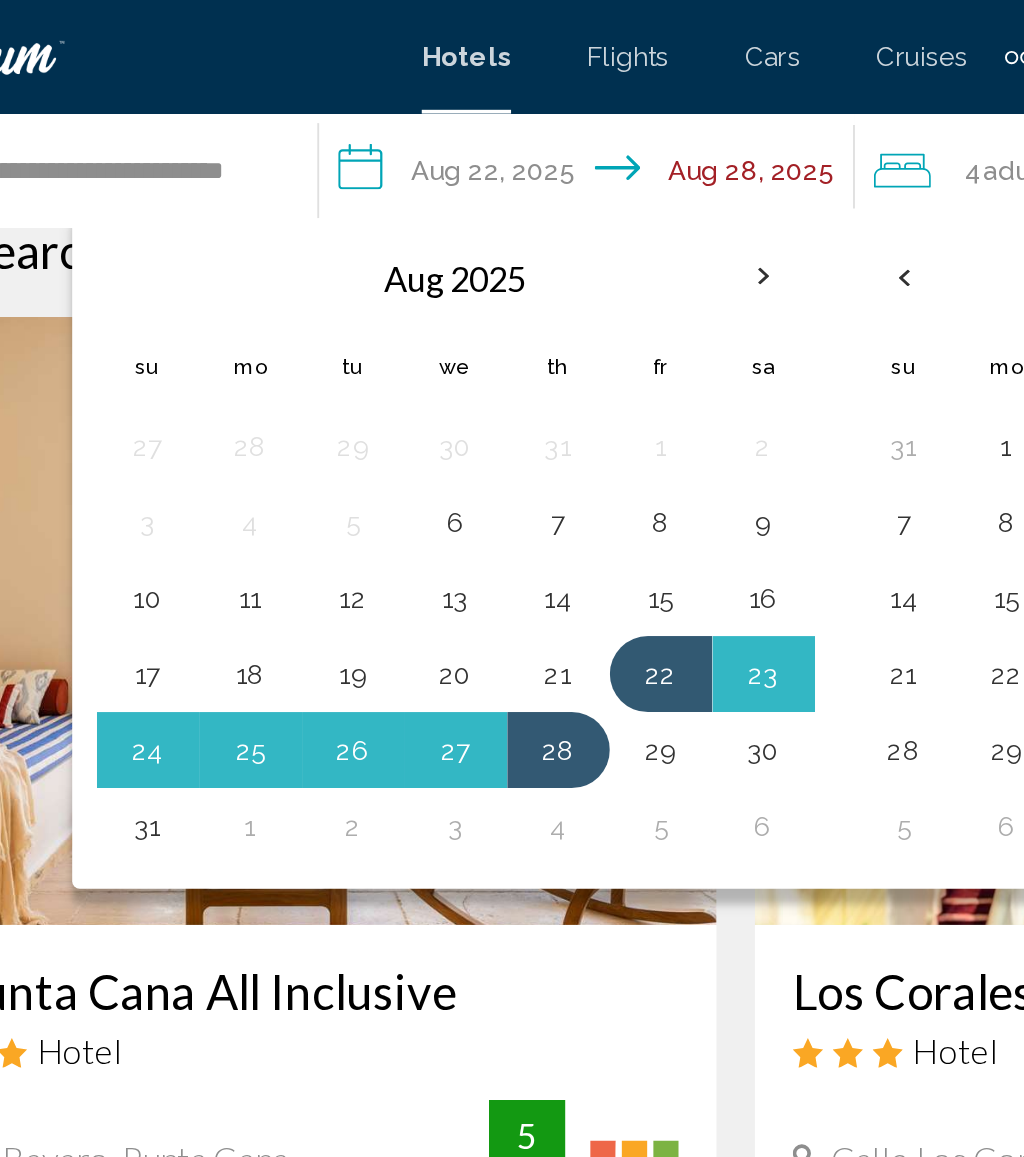 scroll, scrollTop: 62, scrollLeft: 0, axis: vertical 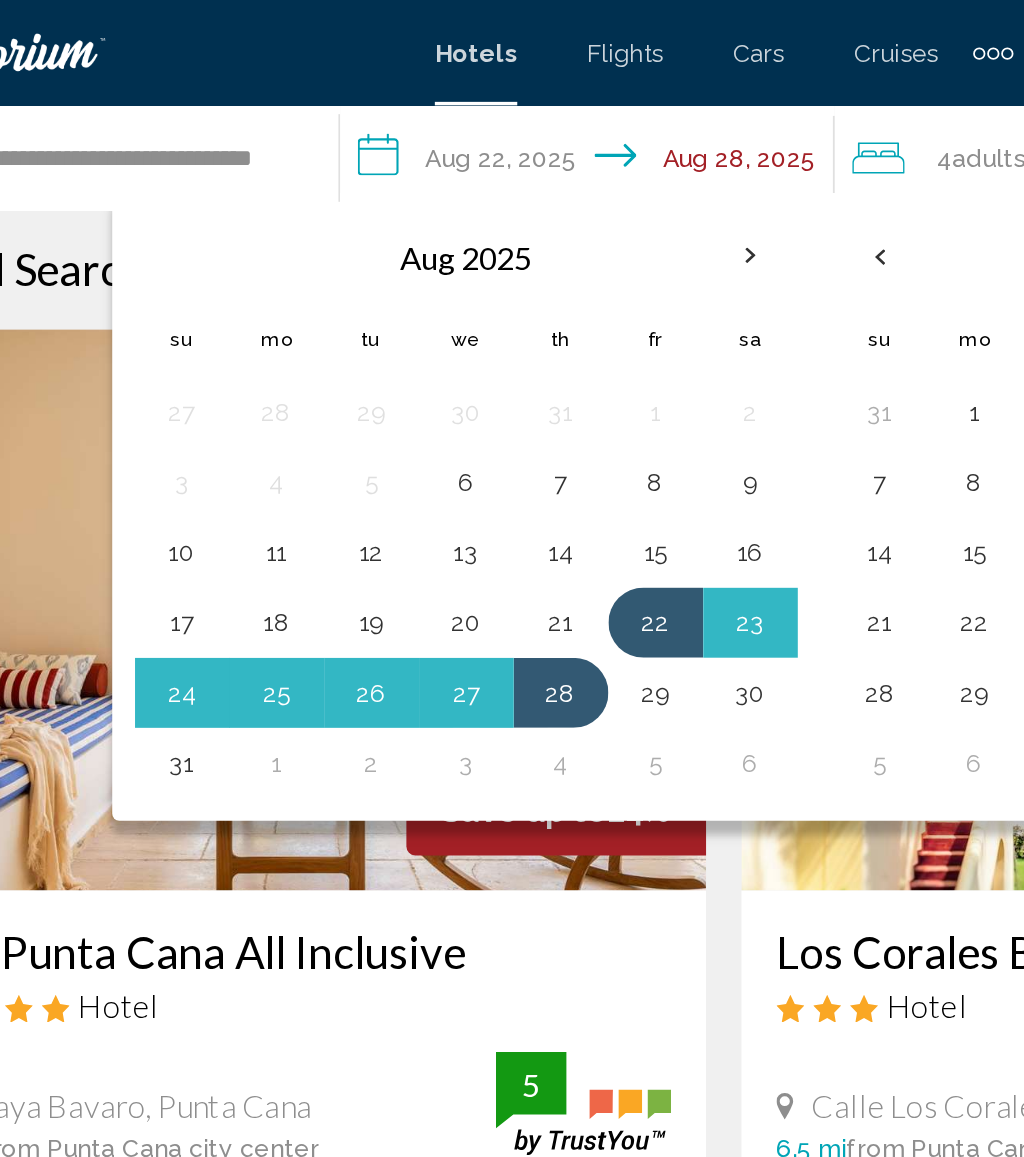 click on "12" at bounding box center [311, 315] 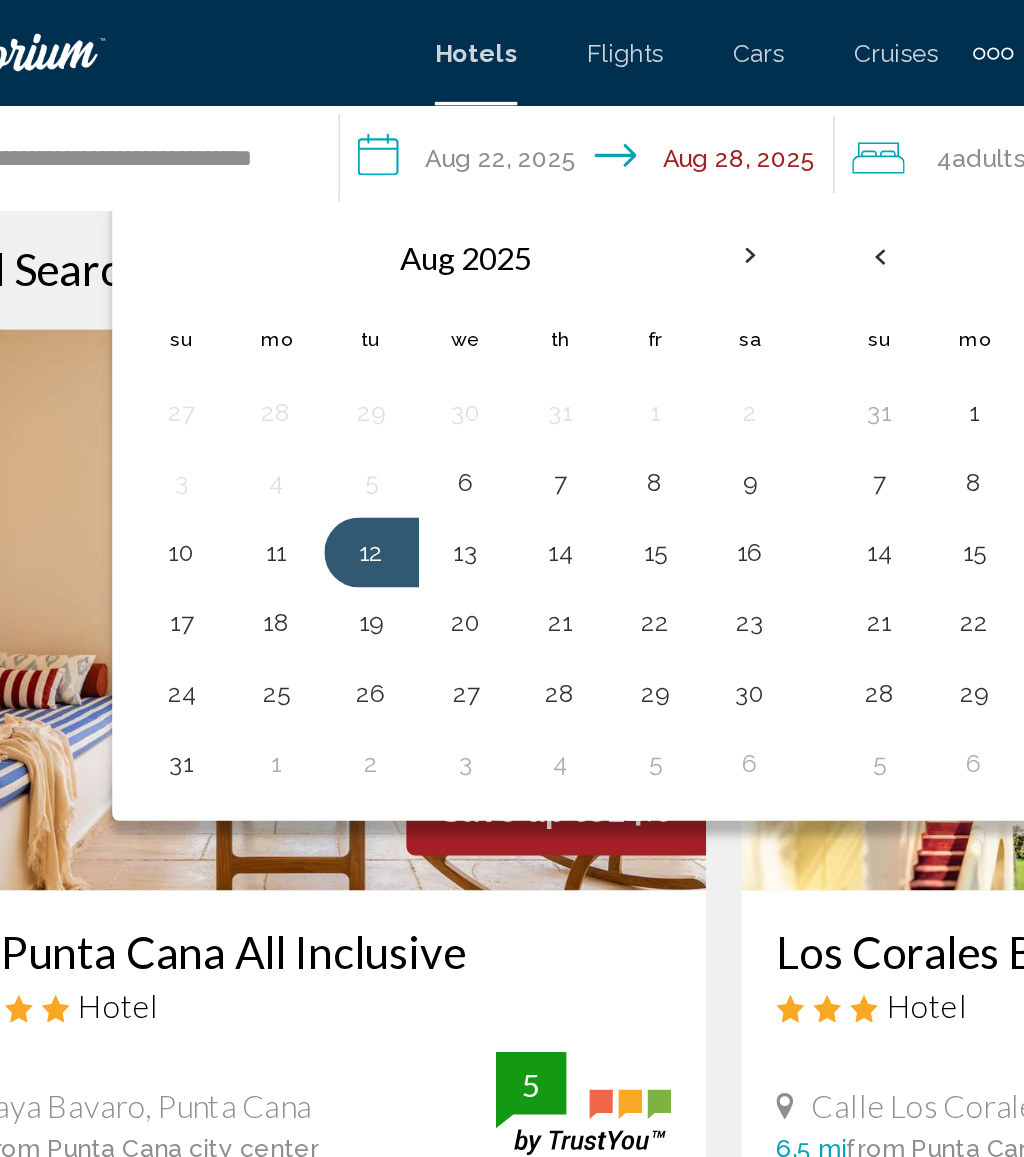 click on "18" at bounding box center (257, 355) 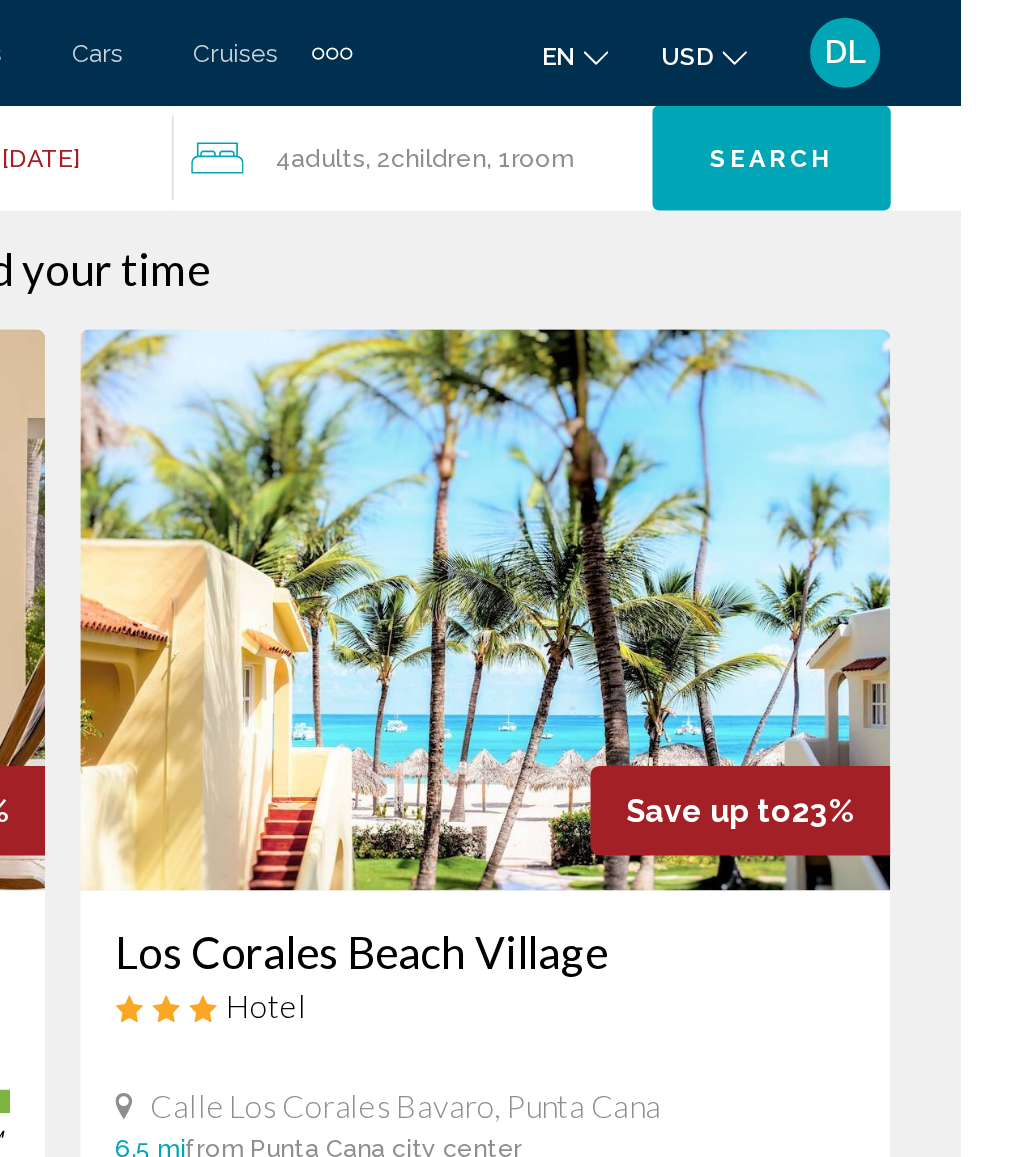 scroll, scrollTop: 24, scrollLeft: 0, axis: vertical 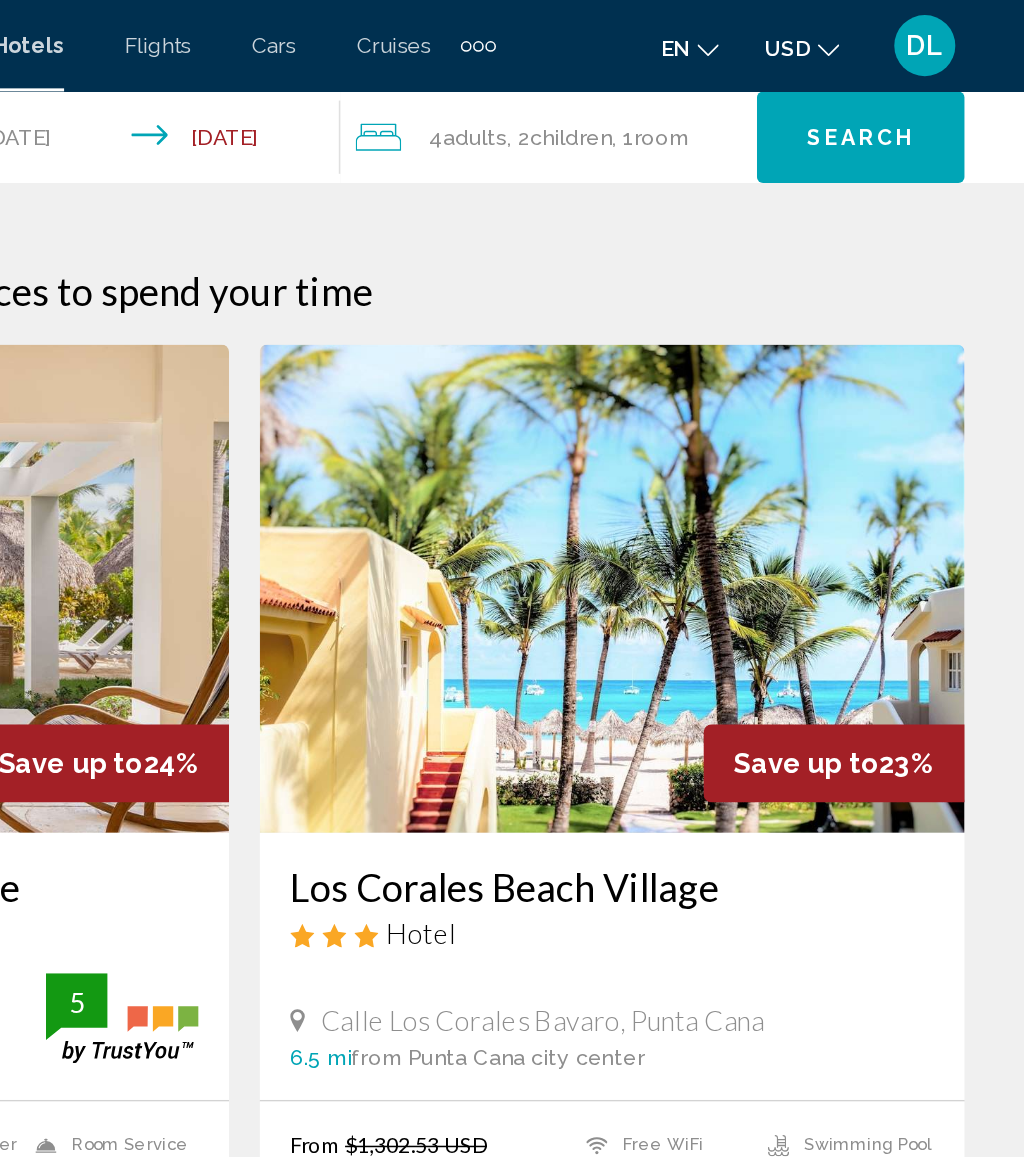 click on "Search" 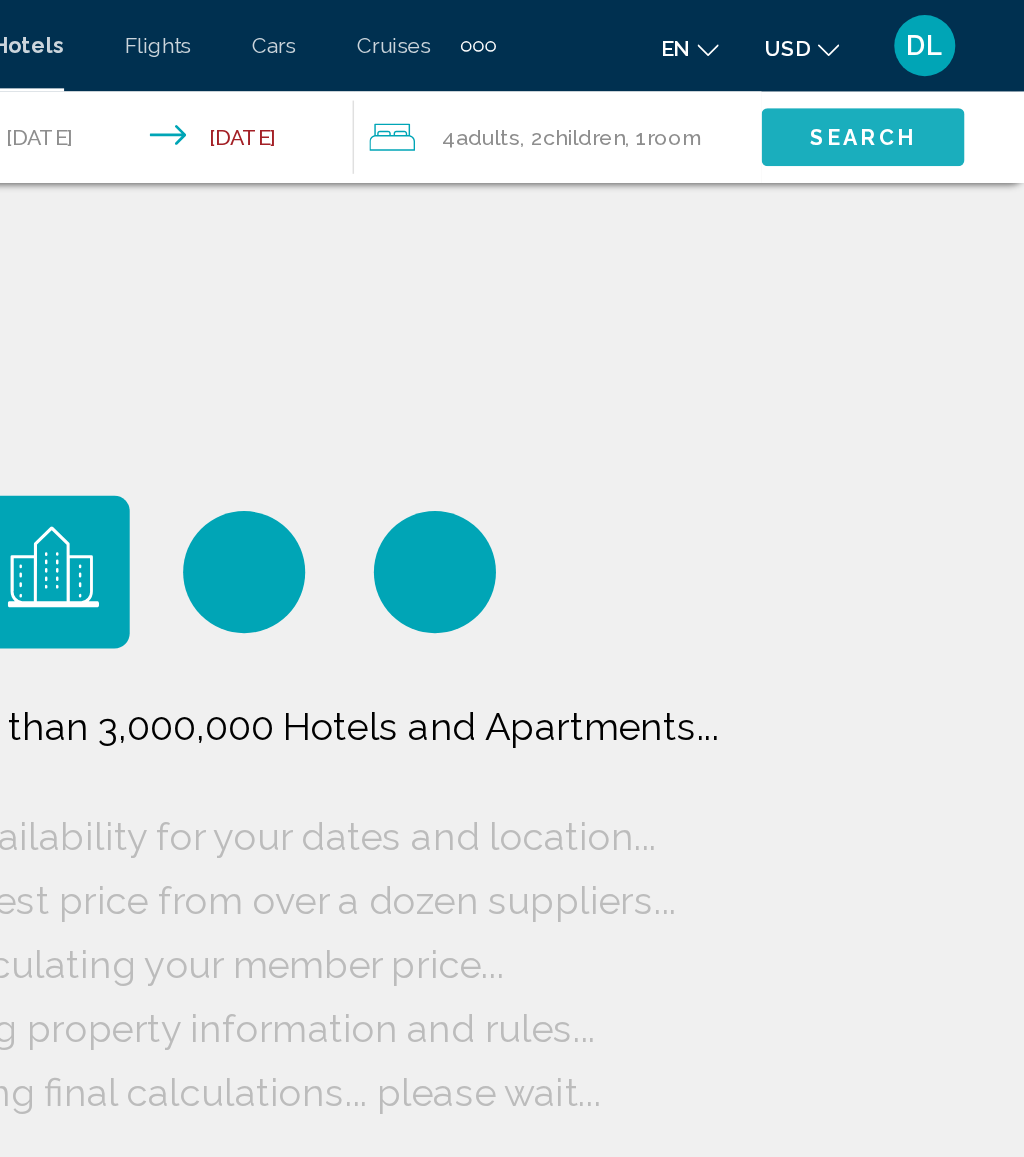 scroll, scrollTop: 0, scrollLeft: 0, axis: both 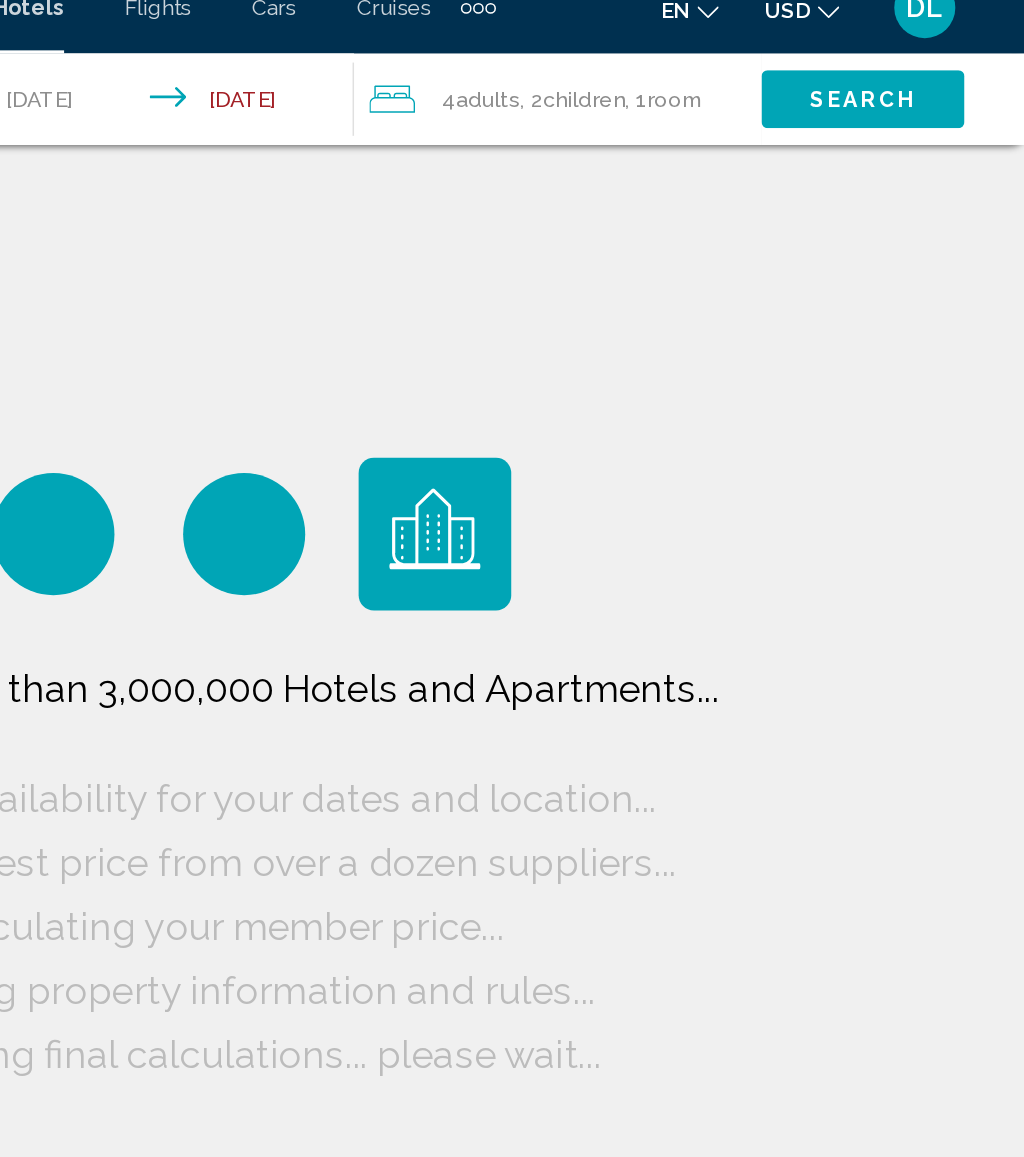 click on ", 1  Room rooms" 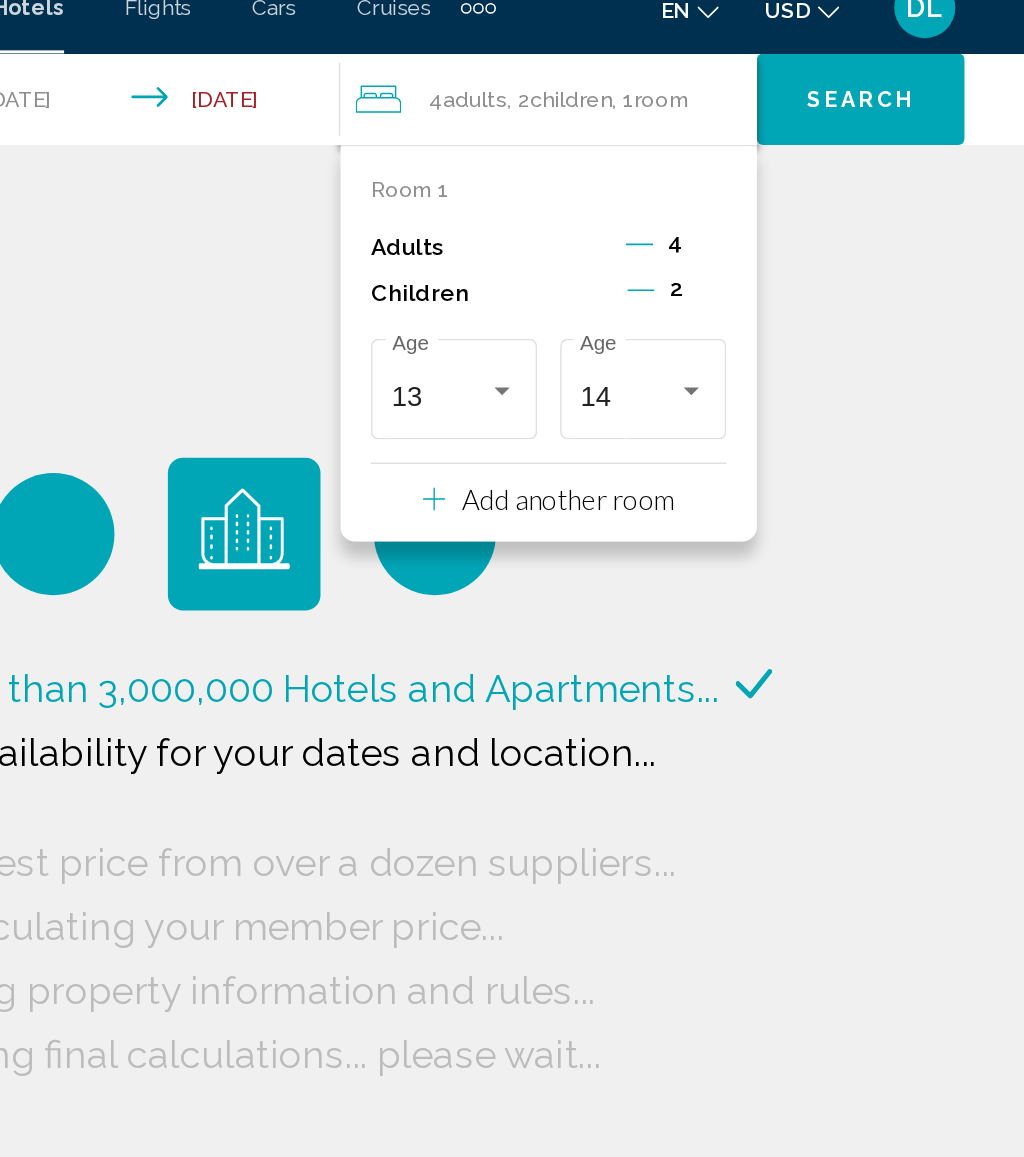 click 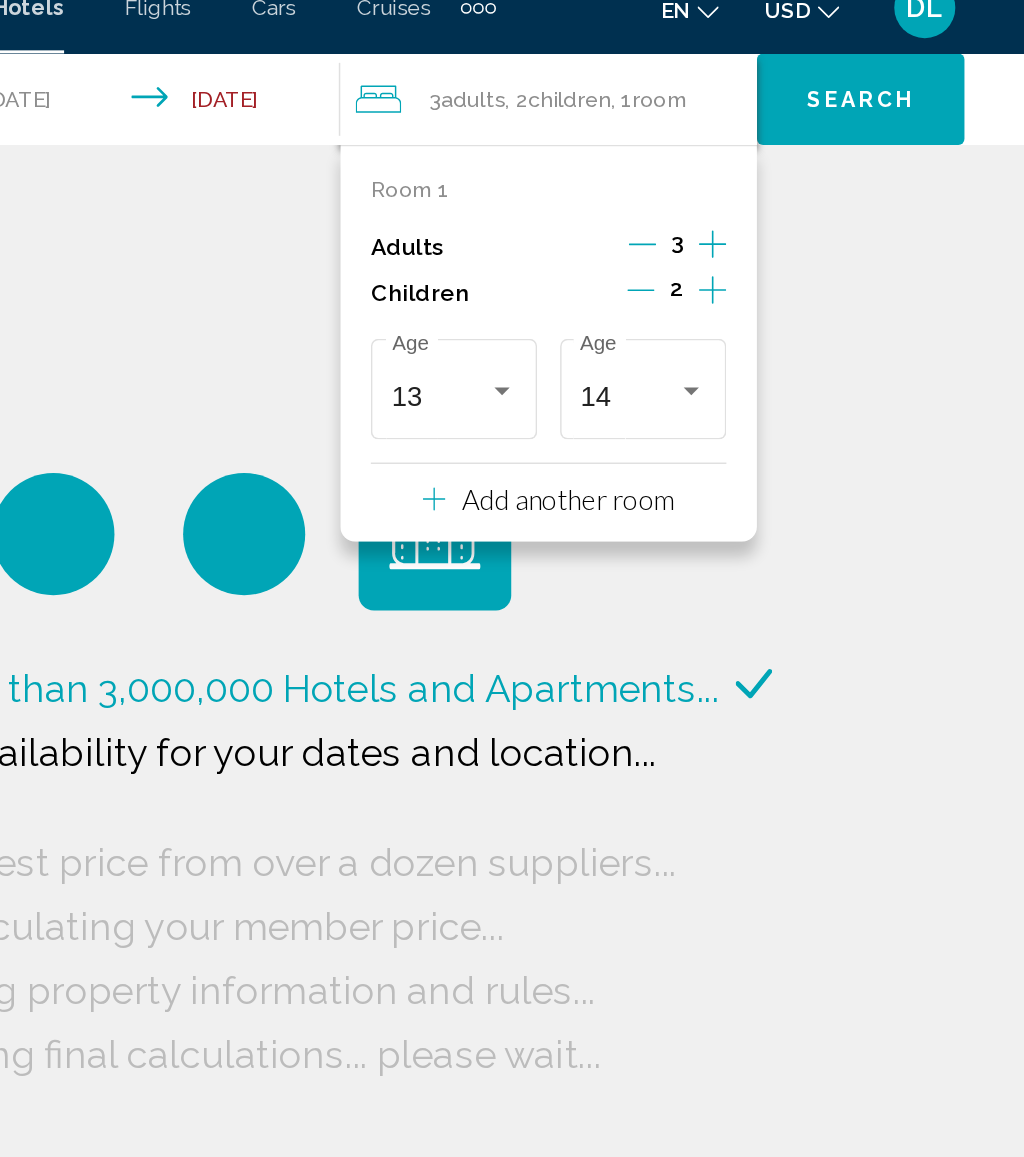 click 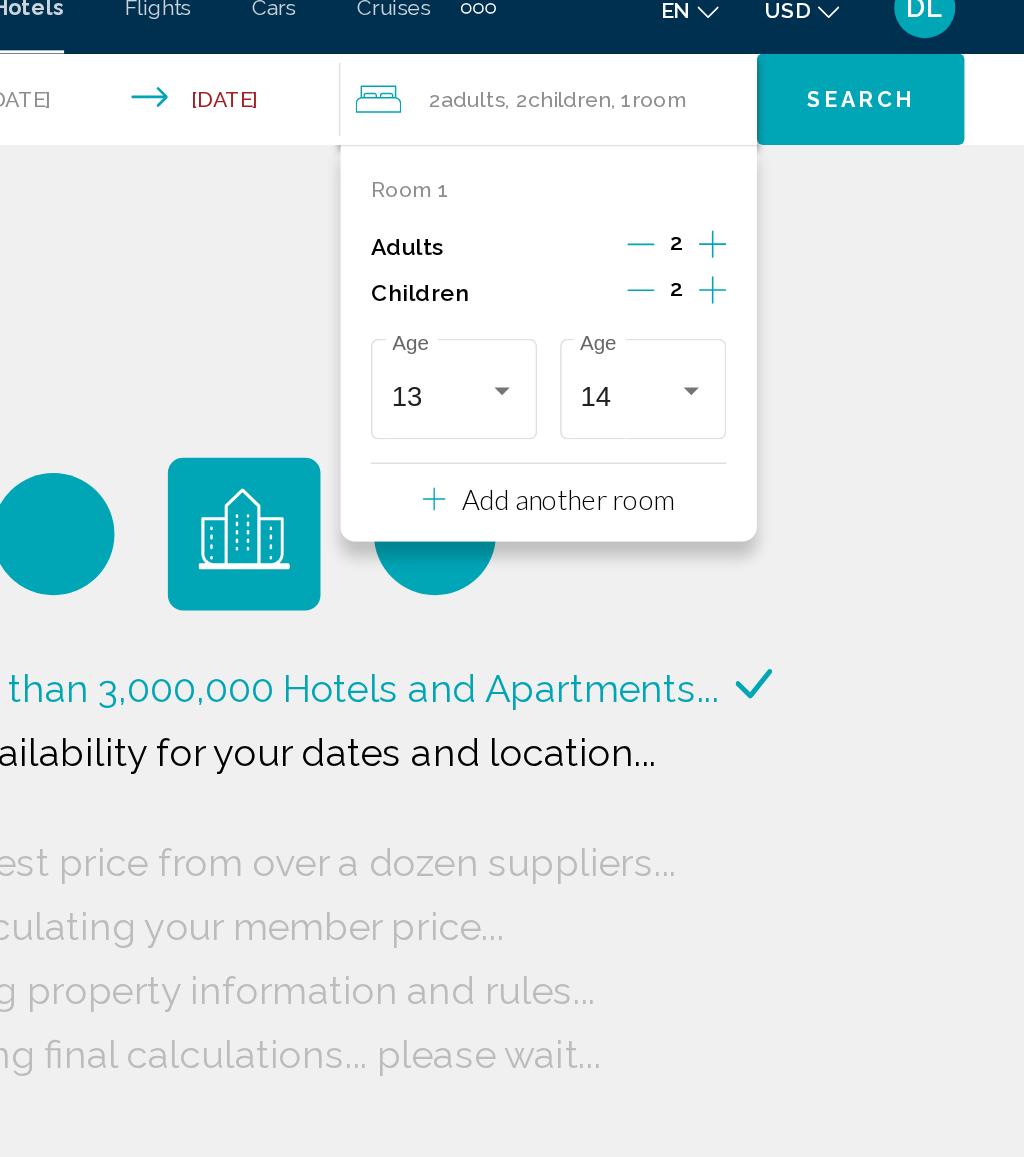 click on "Search" 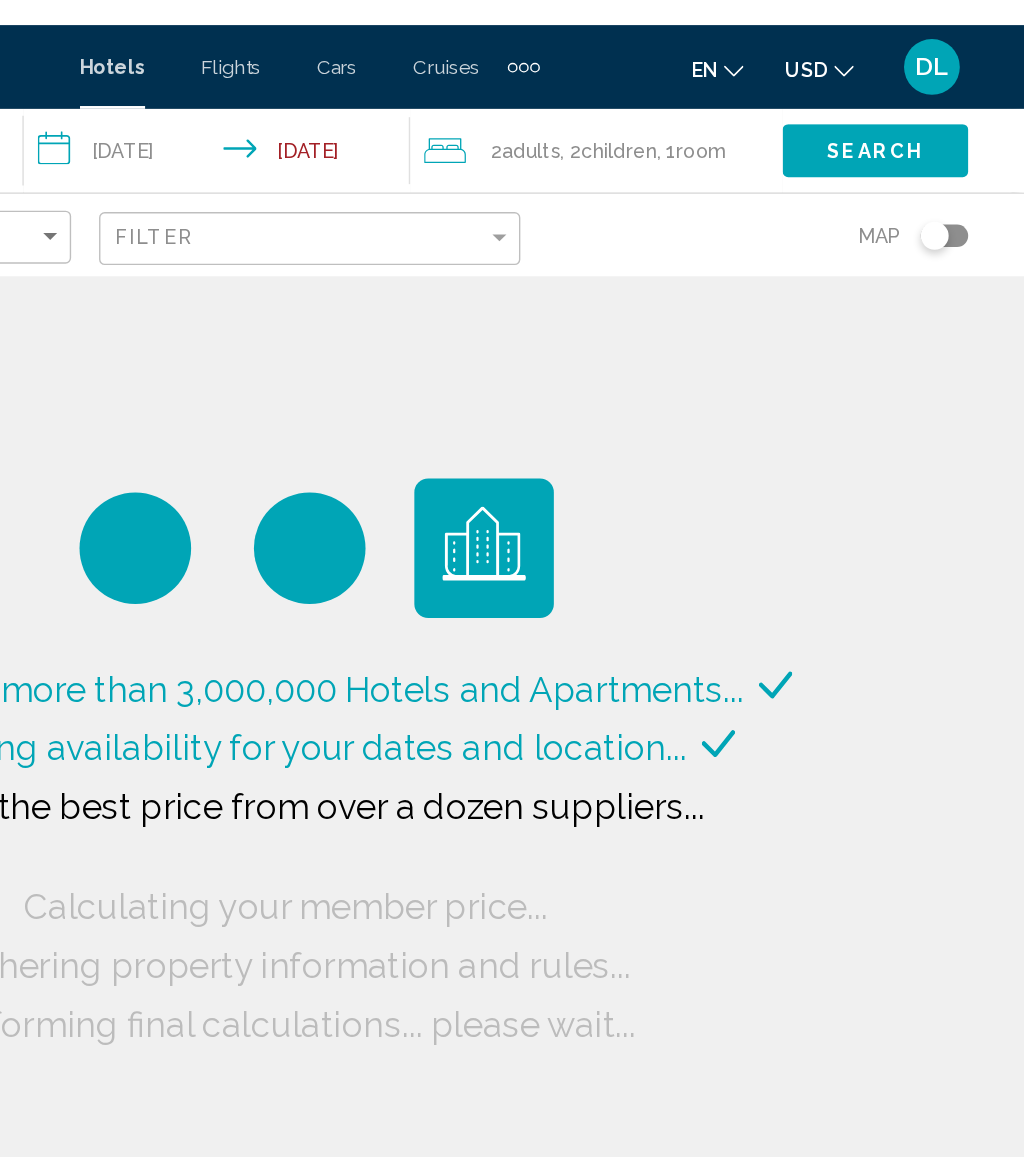 scroll, scrollTop: 0, scrollLeft: 0, axis: both 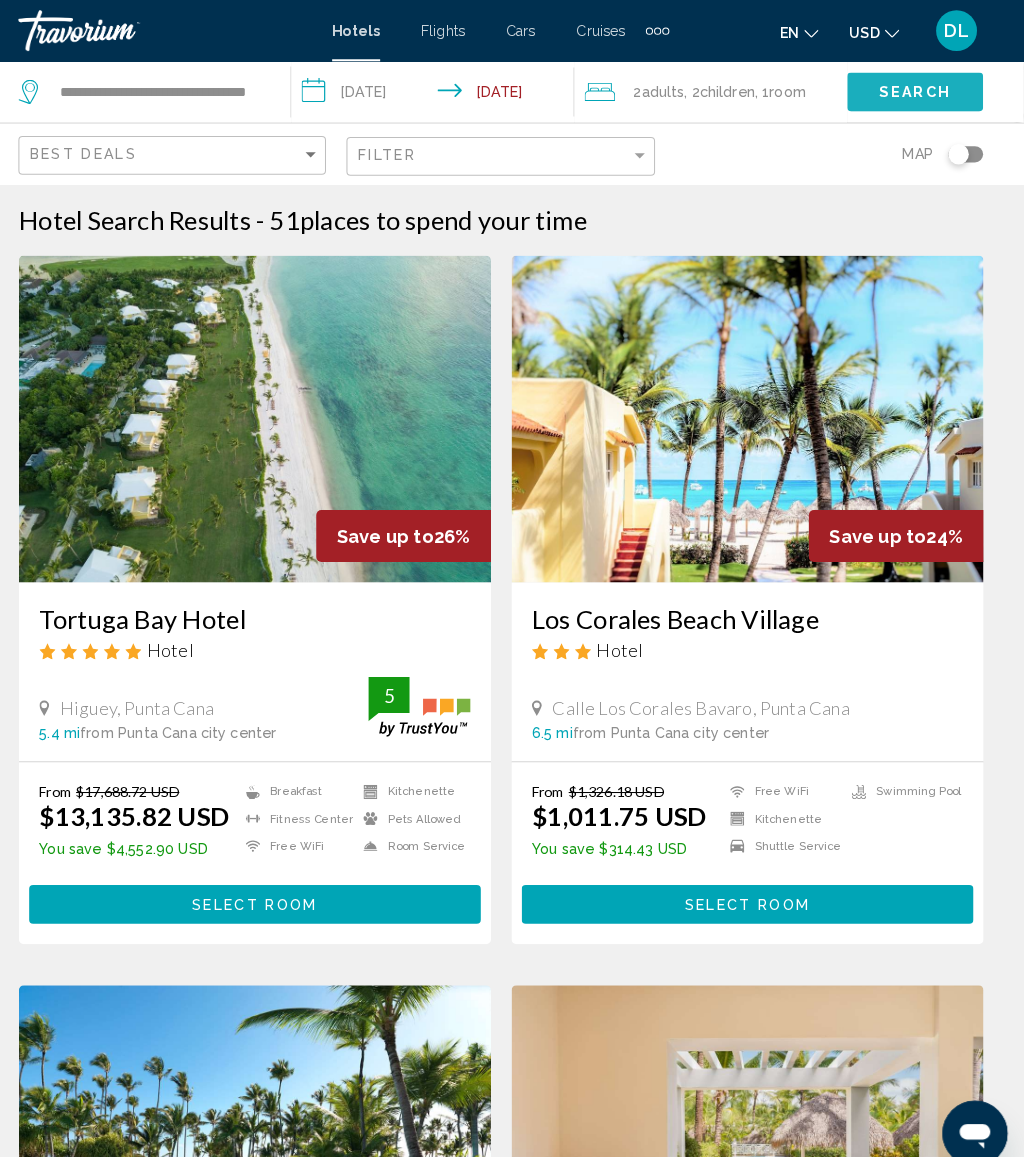 click on "Search" 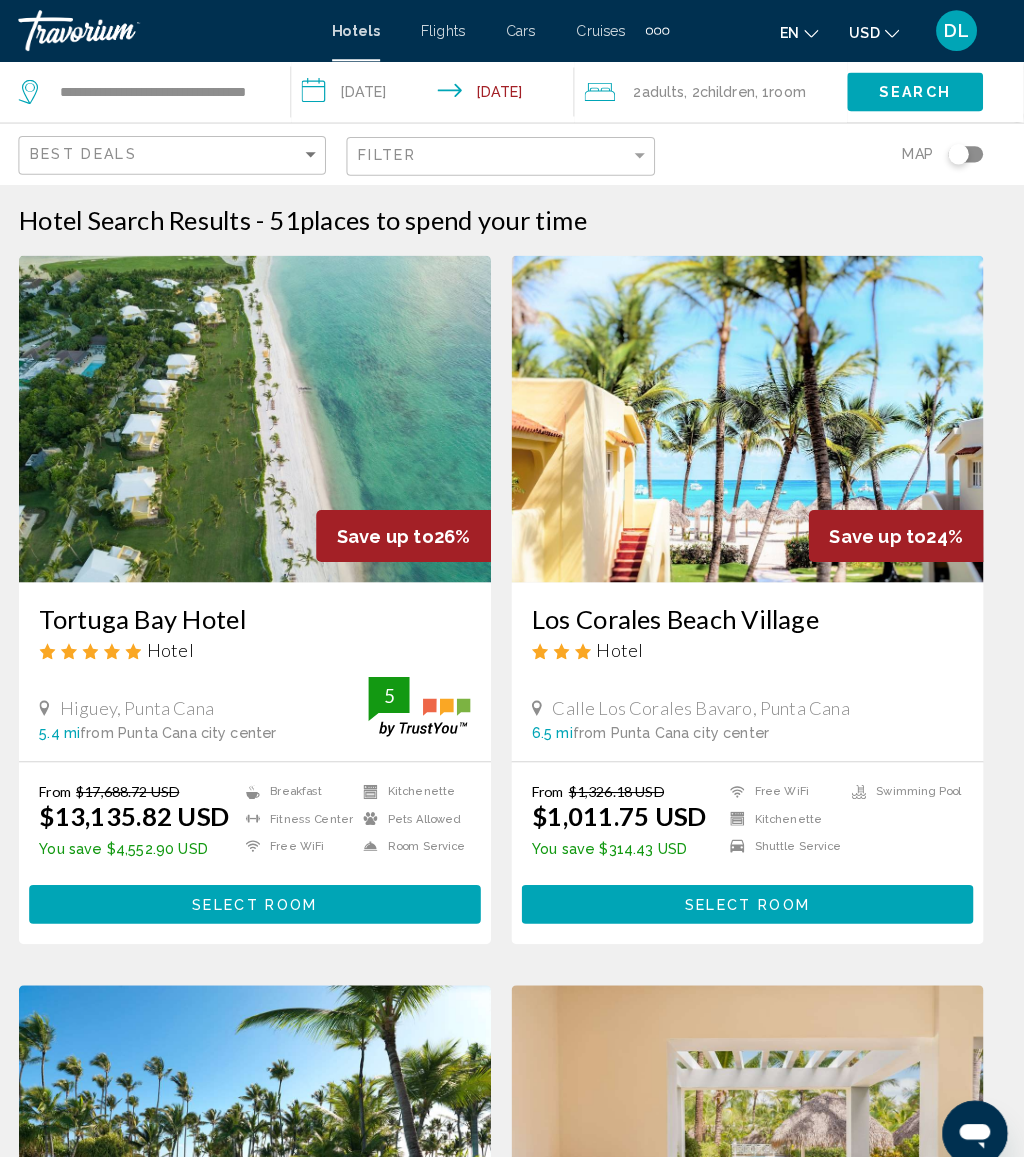 click on "Search" 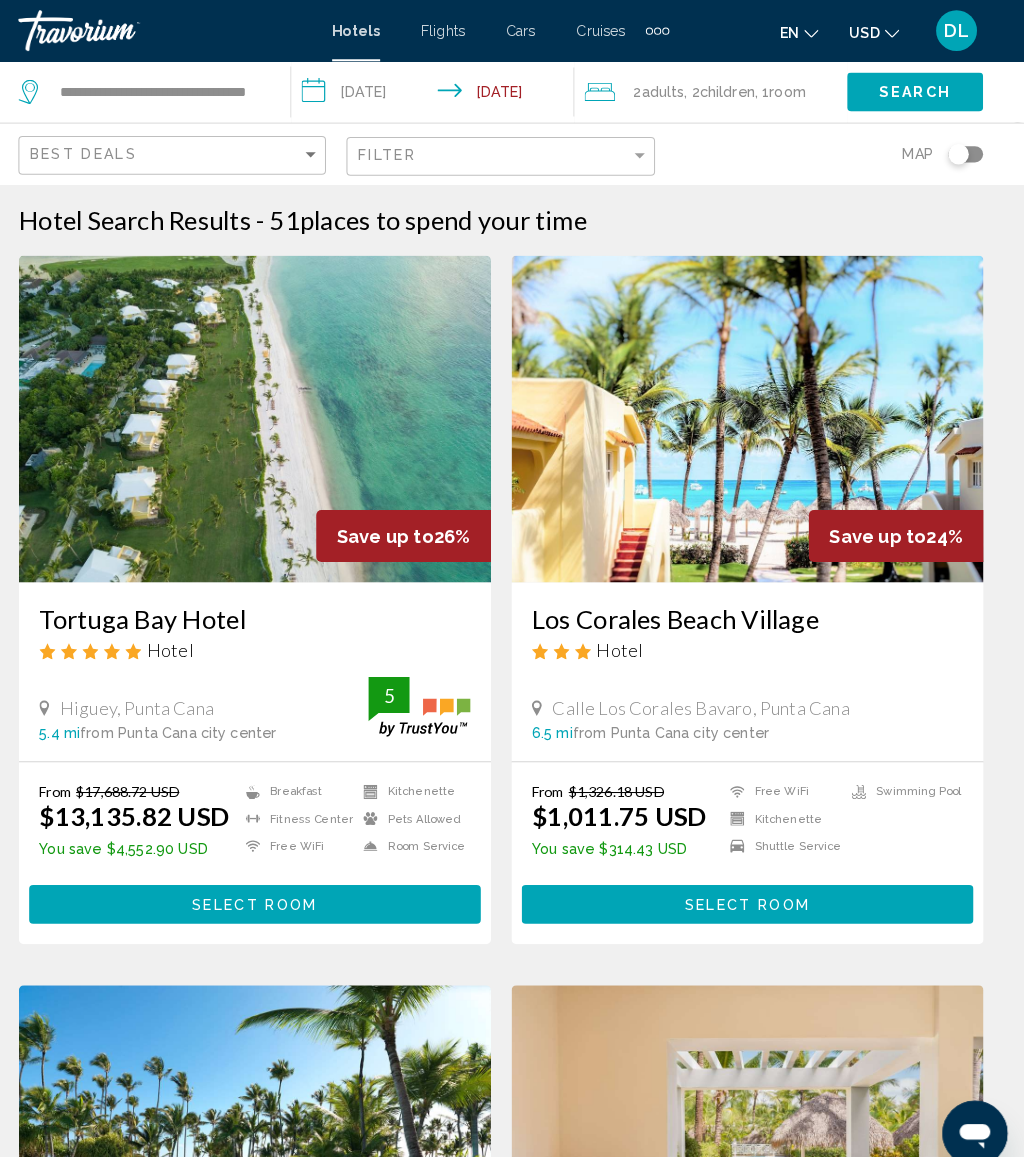 click on ", 2  Child Children" 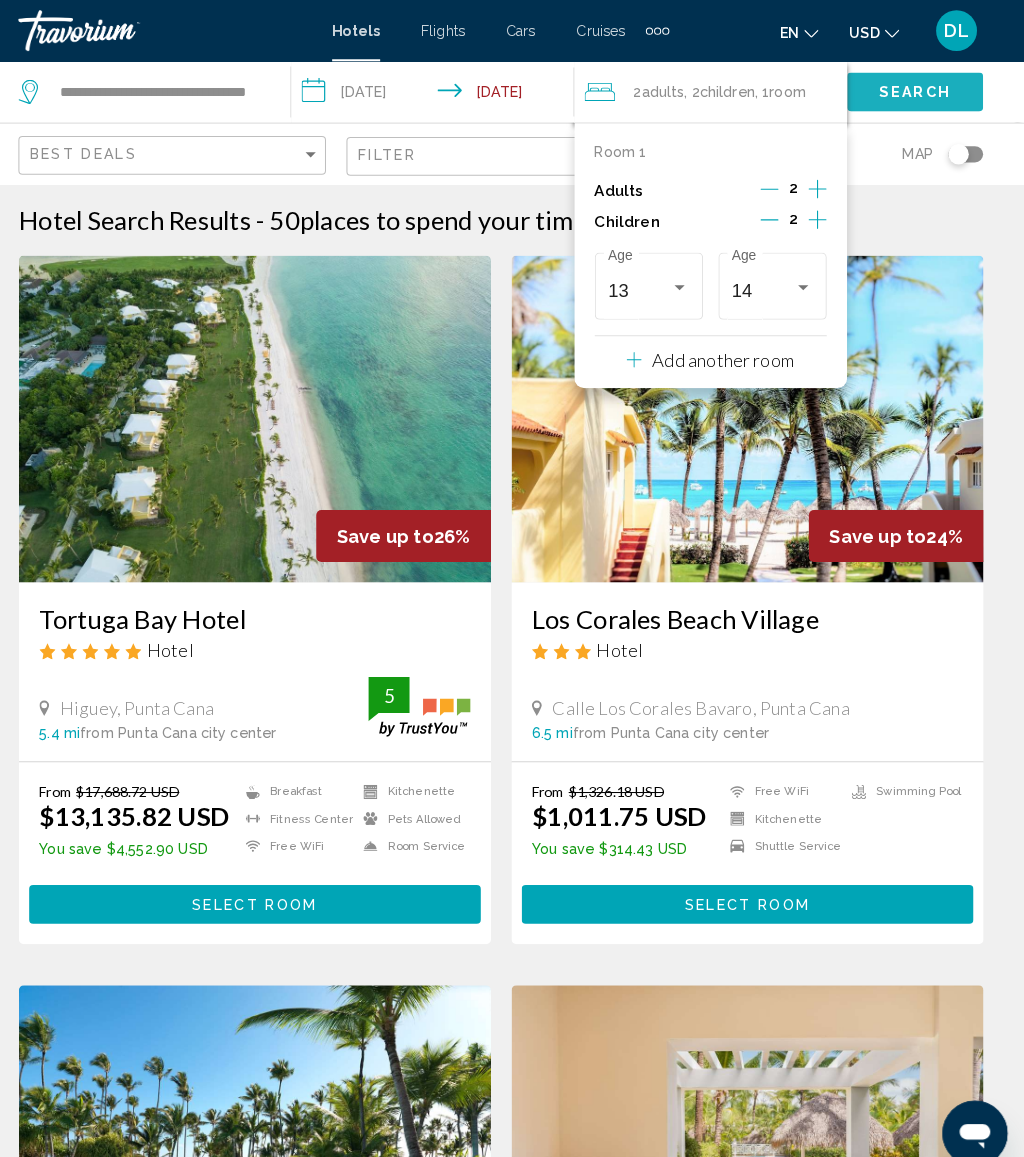 click on "Search" 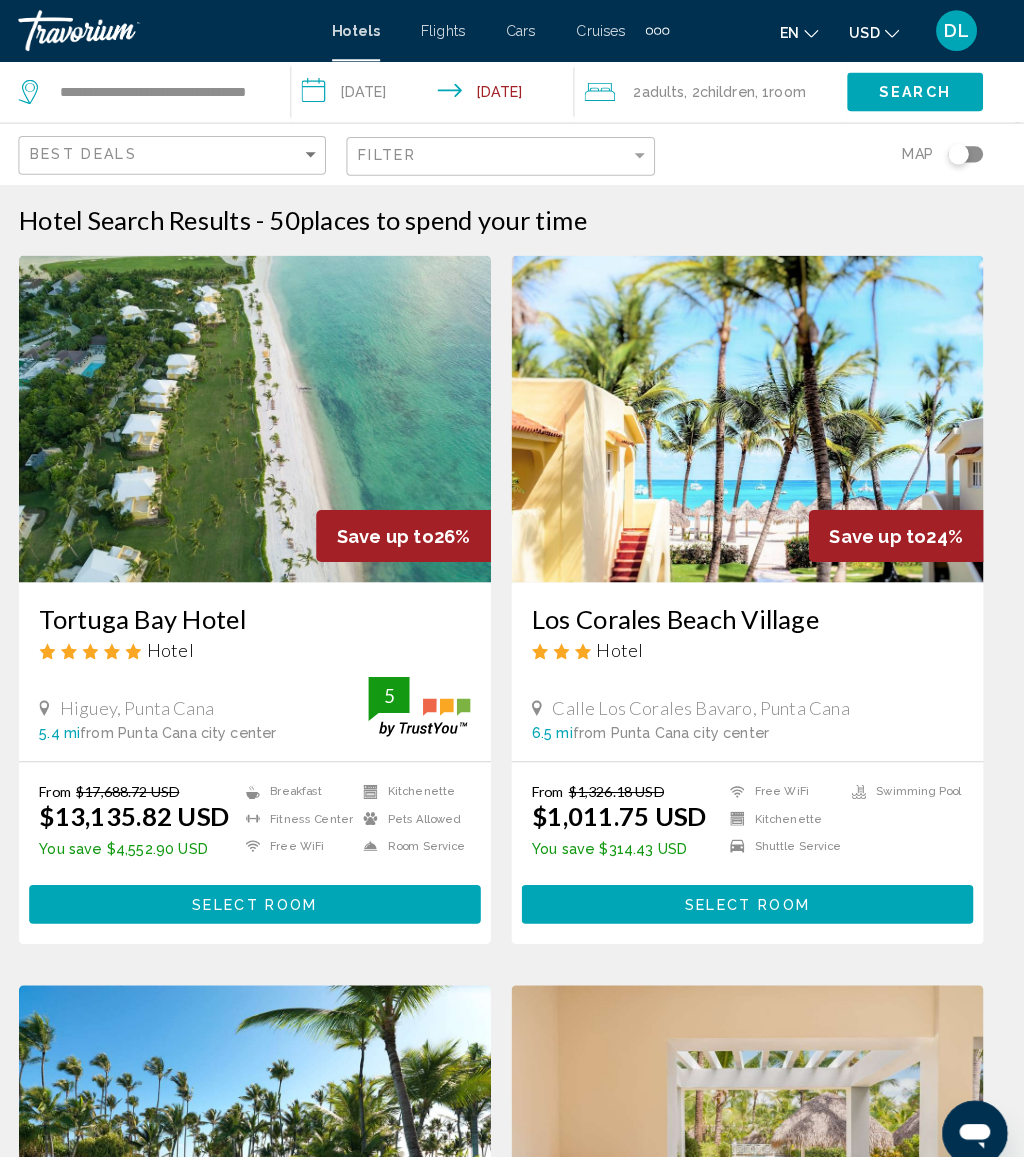 click on "Room" 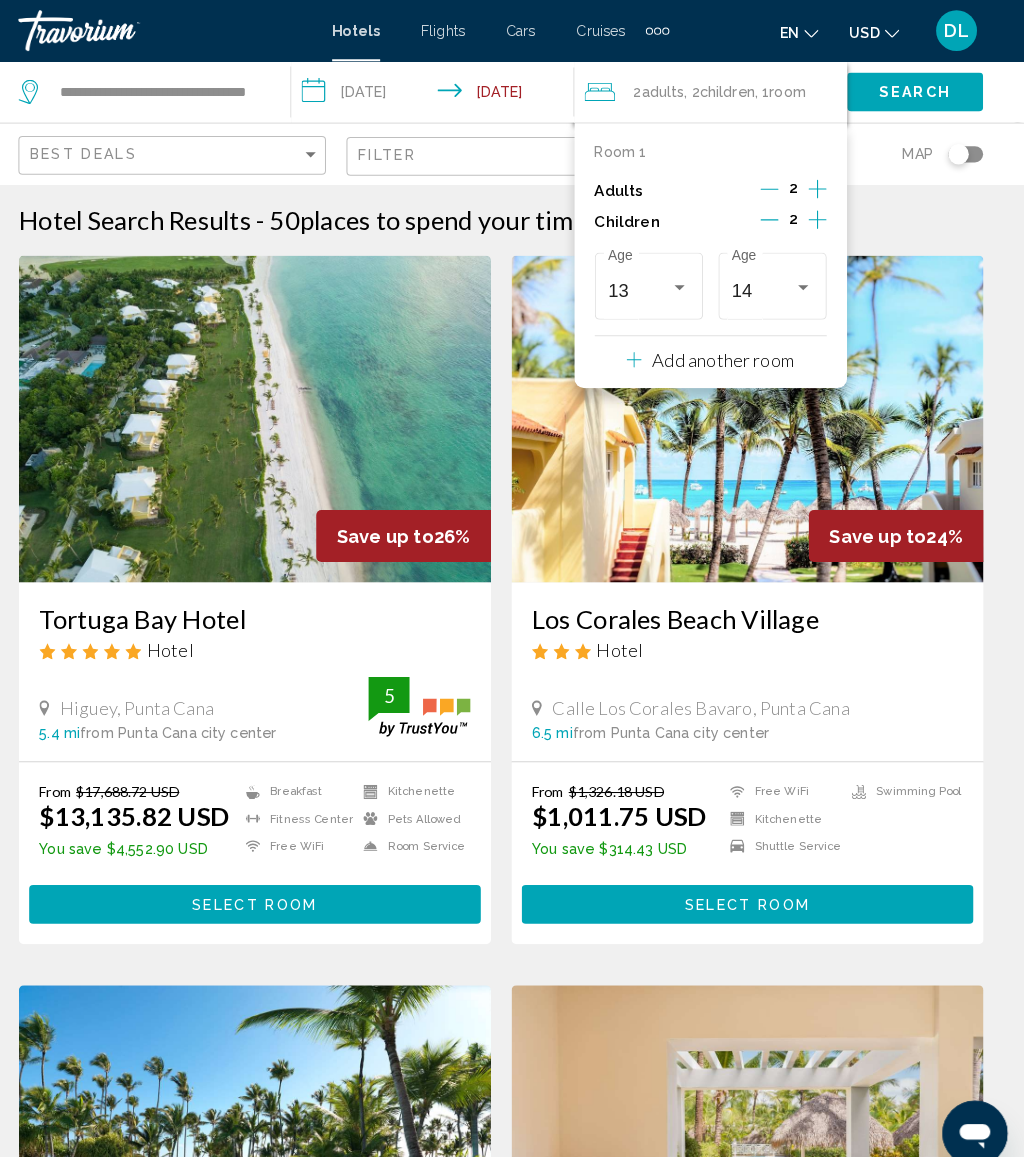 click 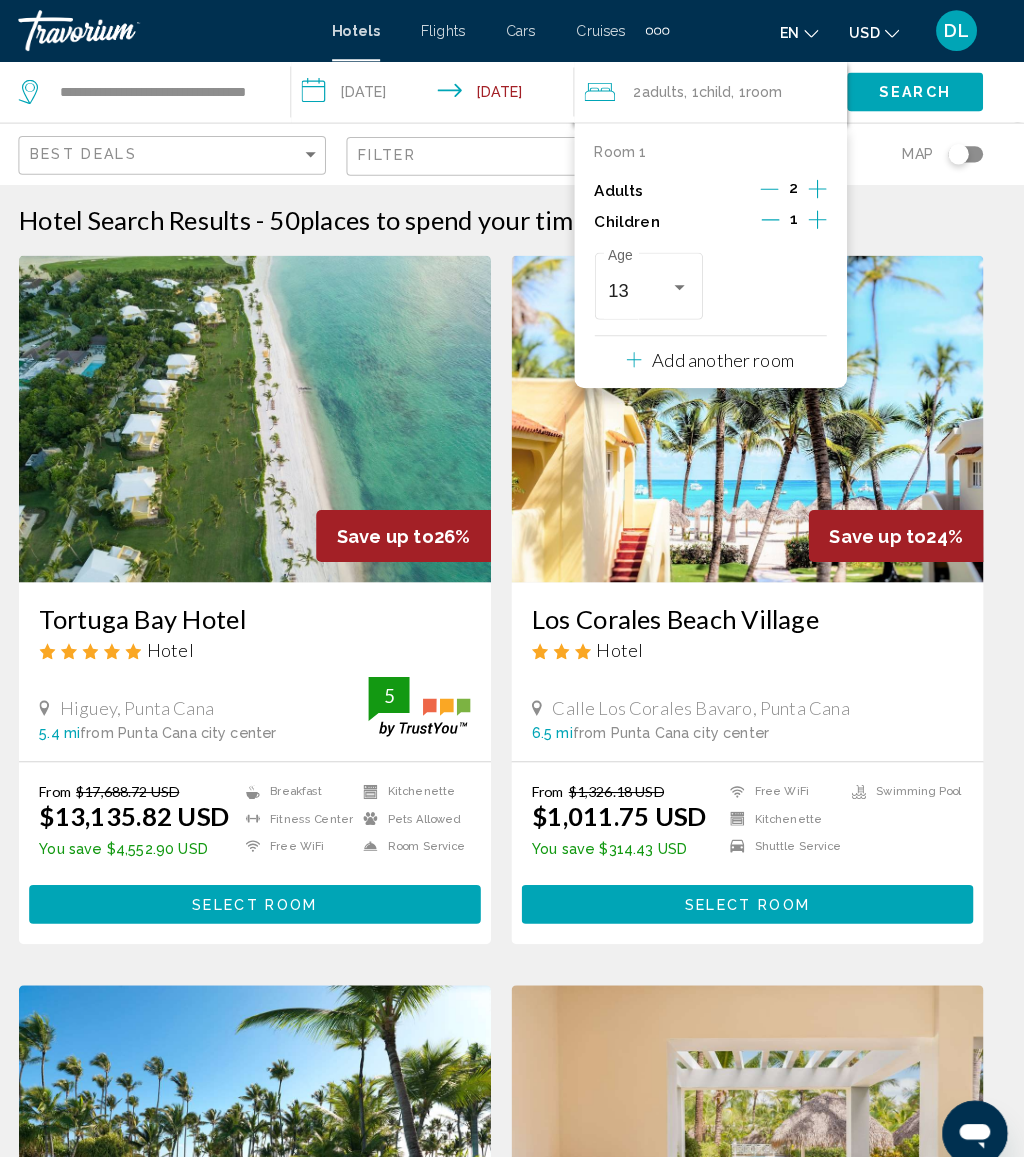 click 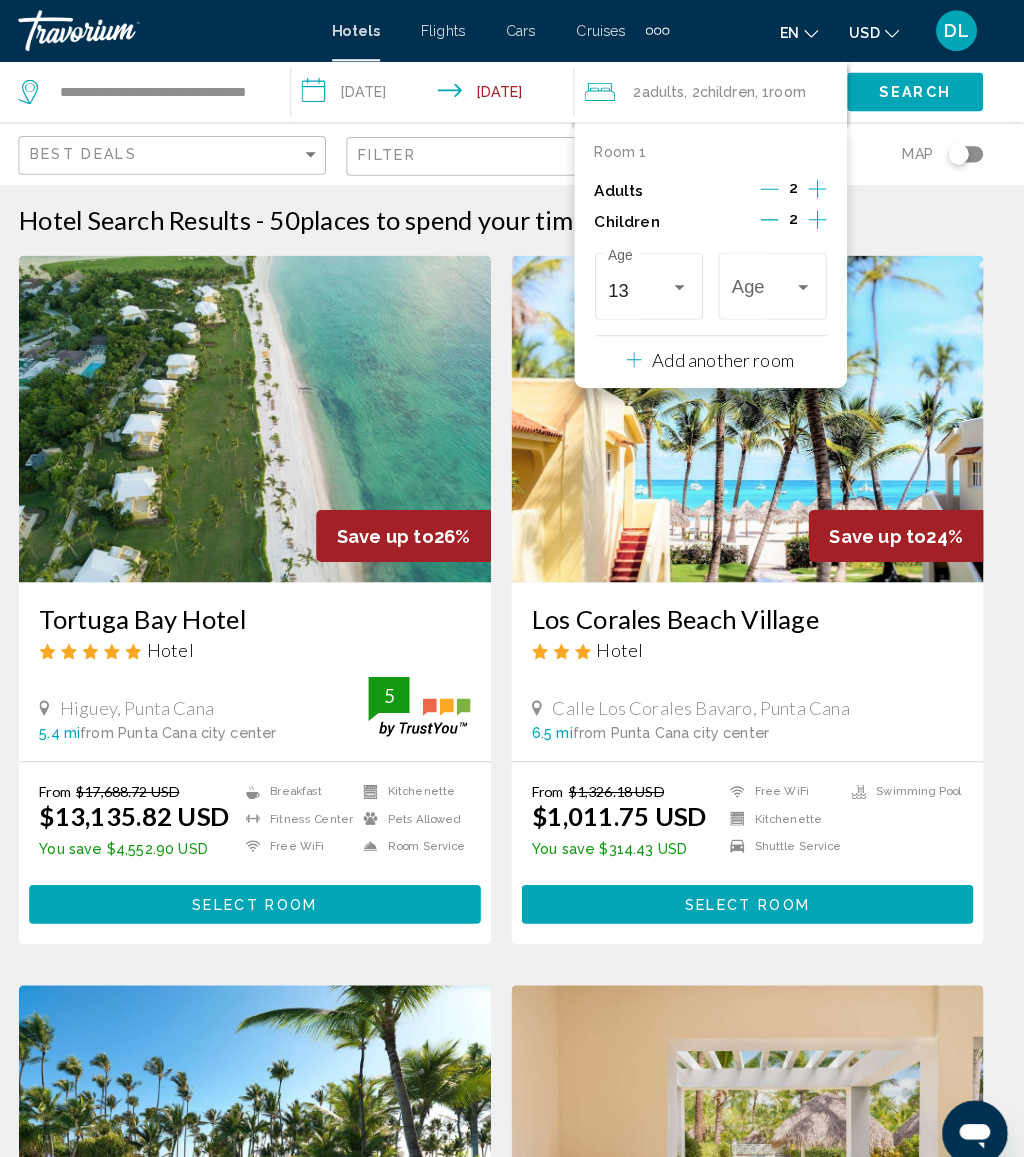 click at bounding box center [808, 281] 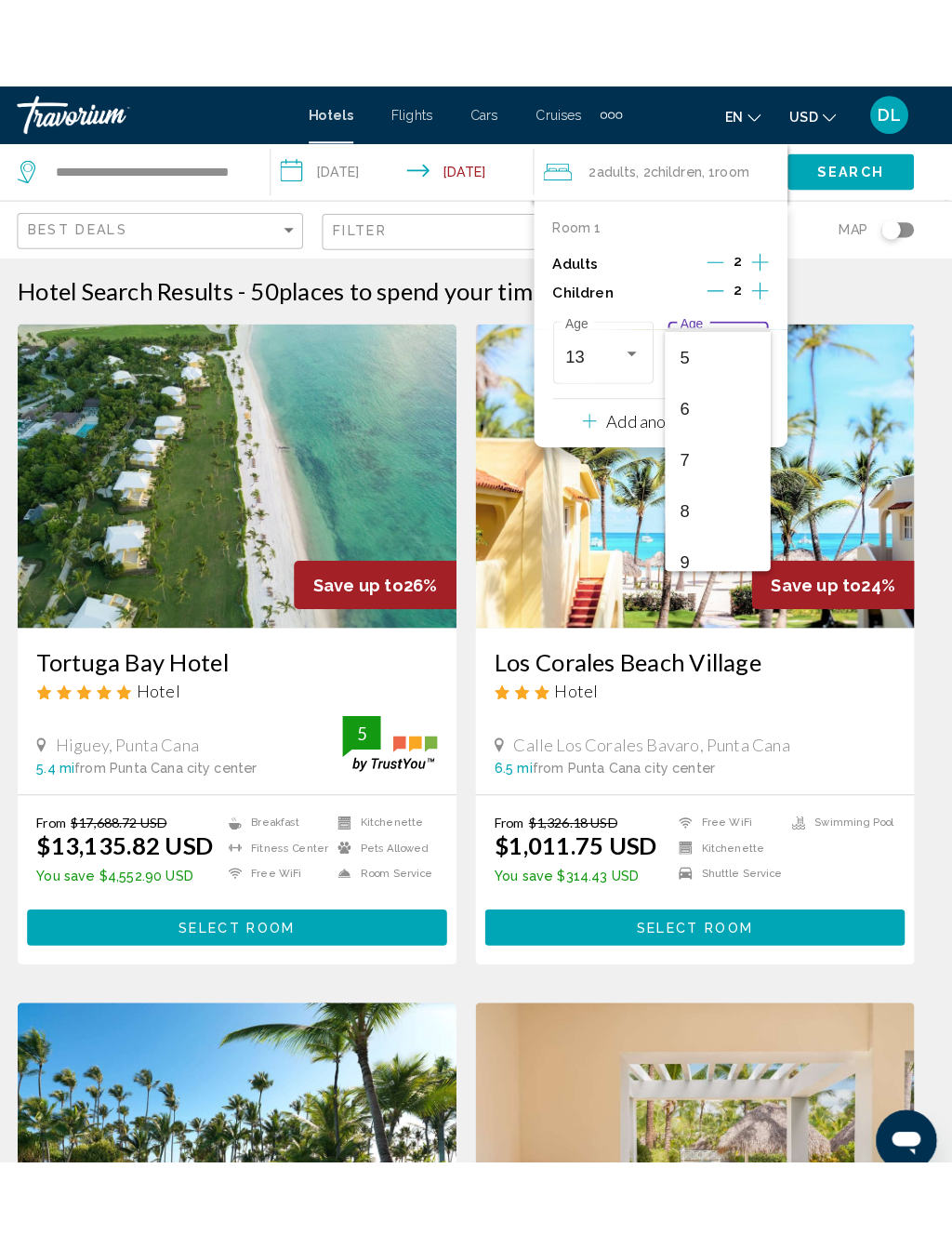 scroll, scrollTop: 291, scrollLeft: 0, axis: vertical 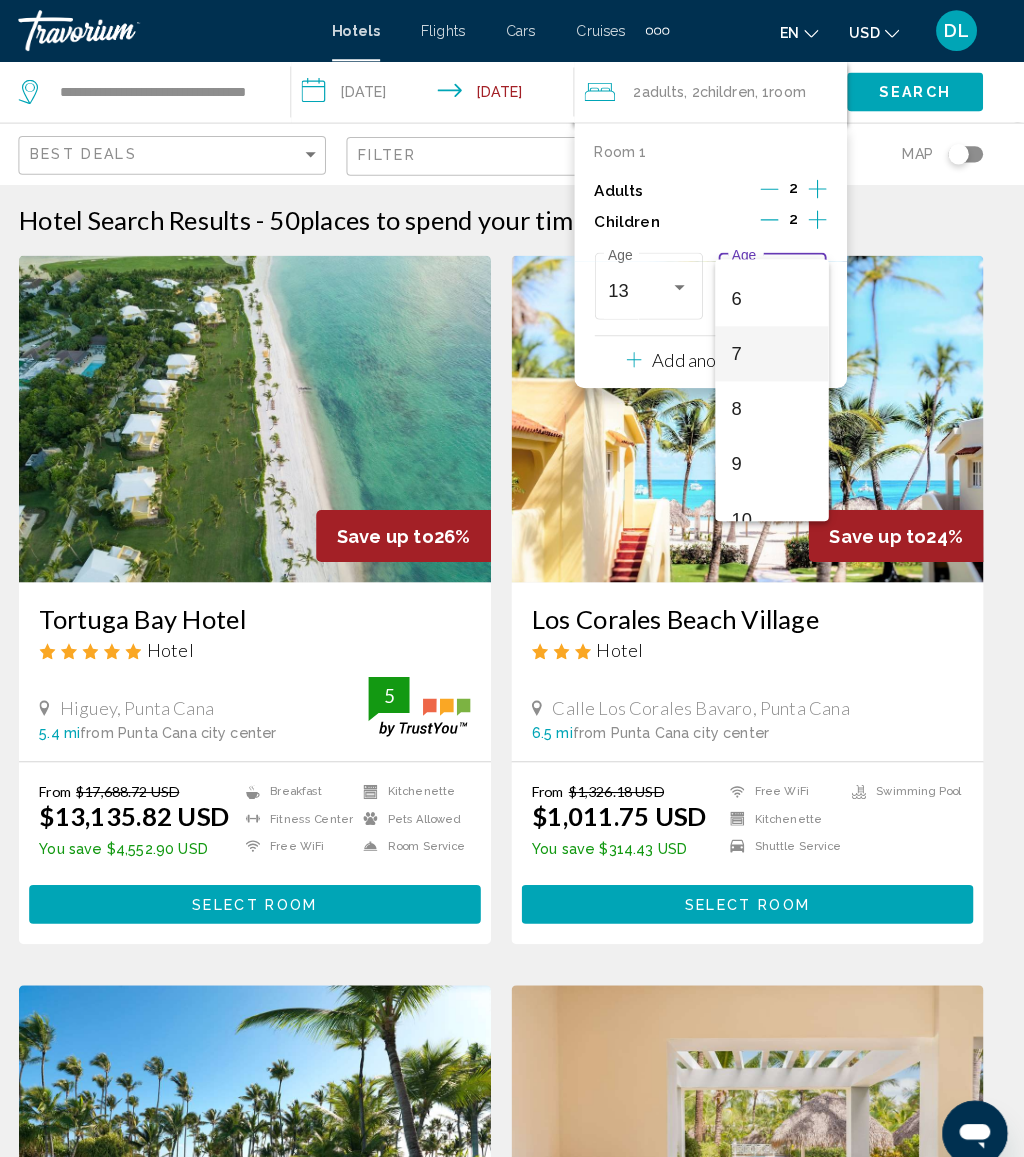 click on "7" at bounding box center (777, 346) 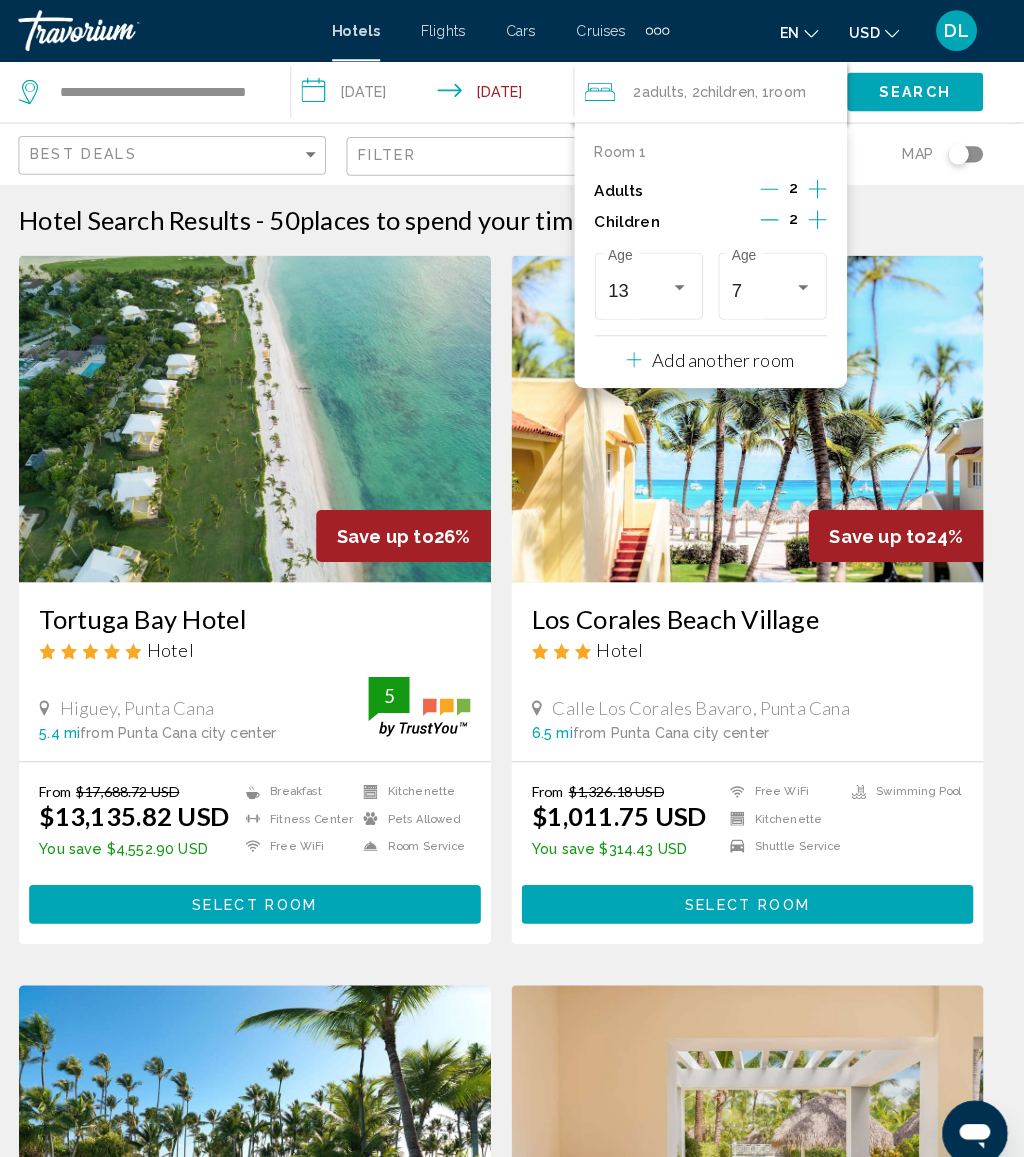 click on "Search" 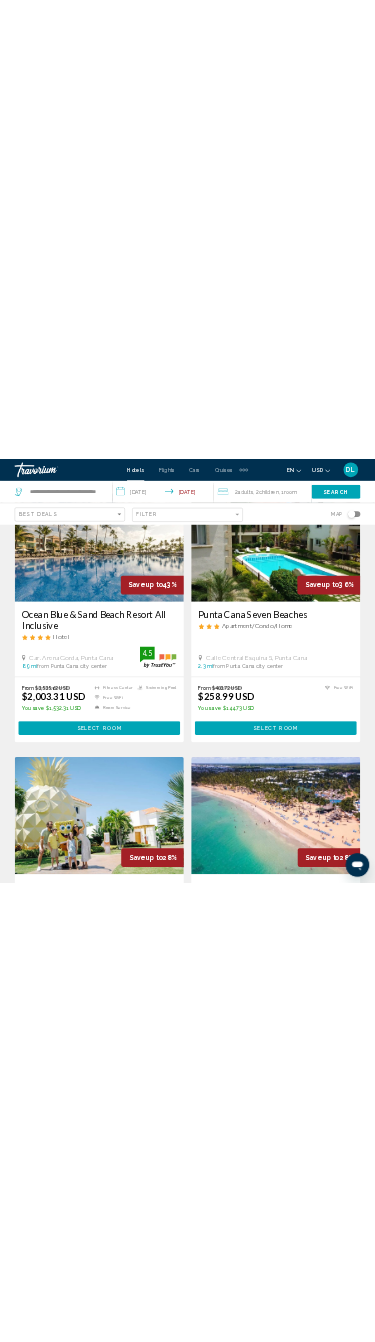 scroll, scrollTop: 0, scrollLeft: 0, axis: both 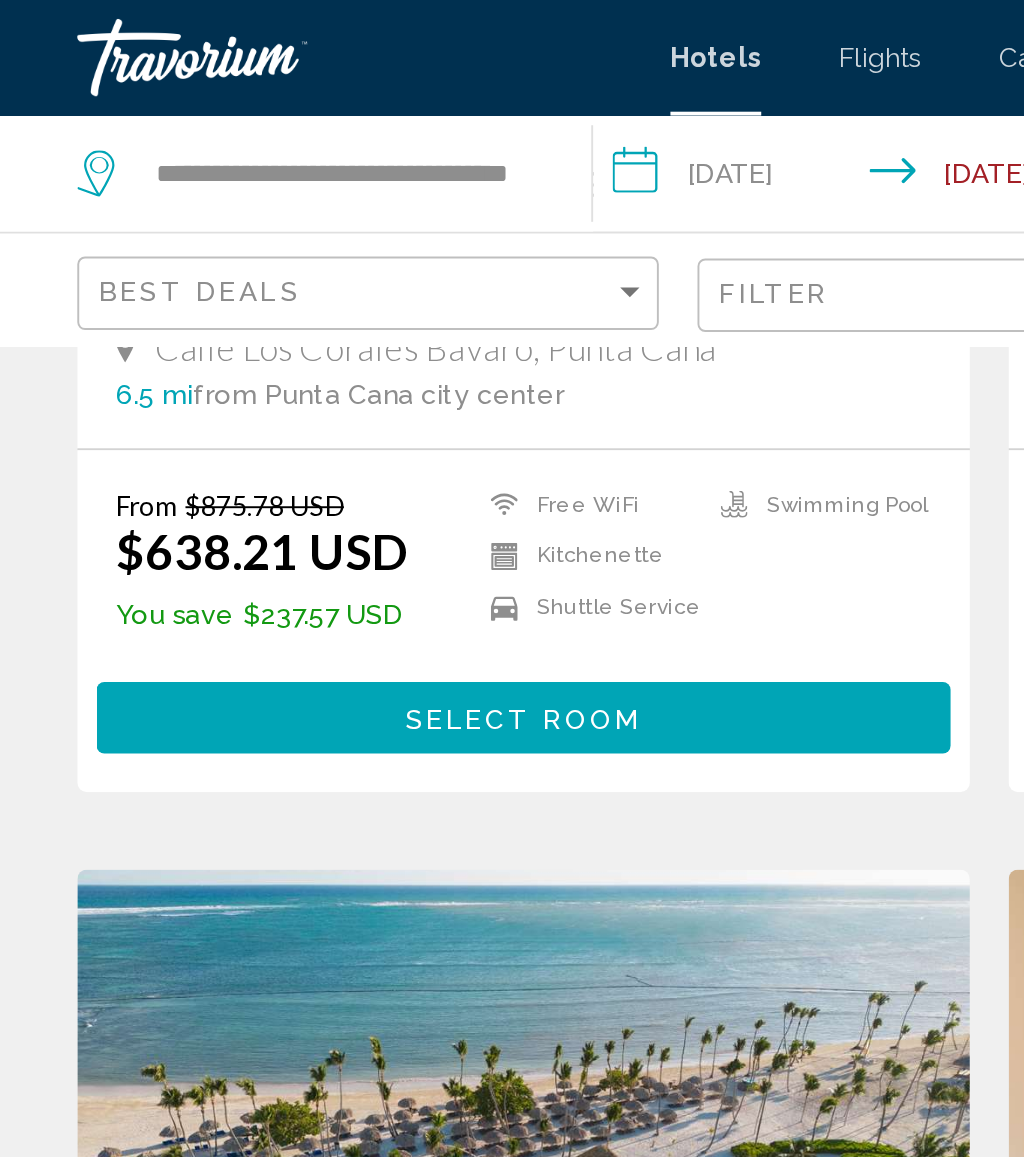 click on "**********" 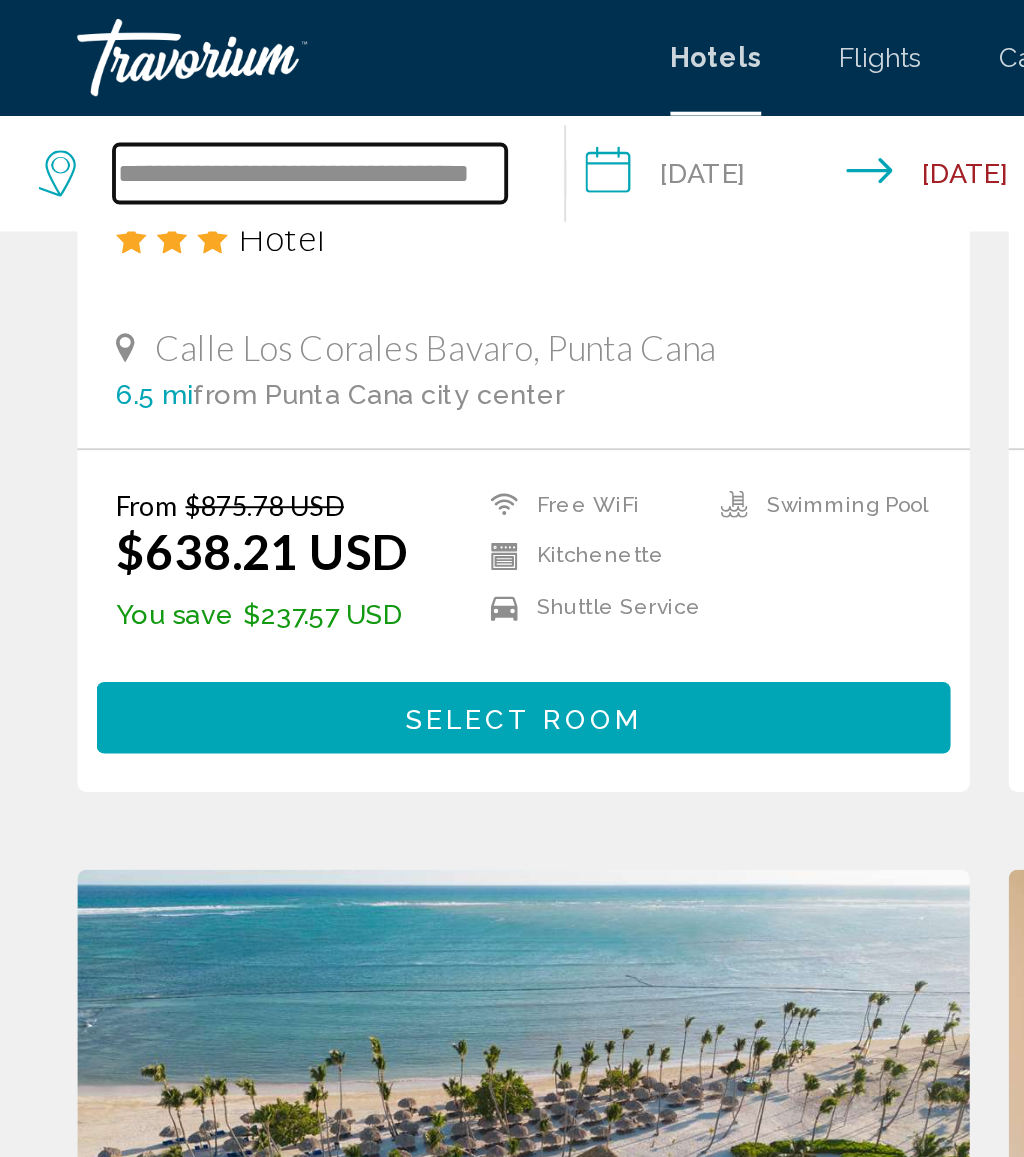 click on "**********" at bounding box center (160, 90) 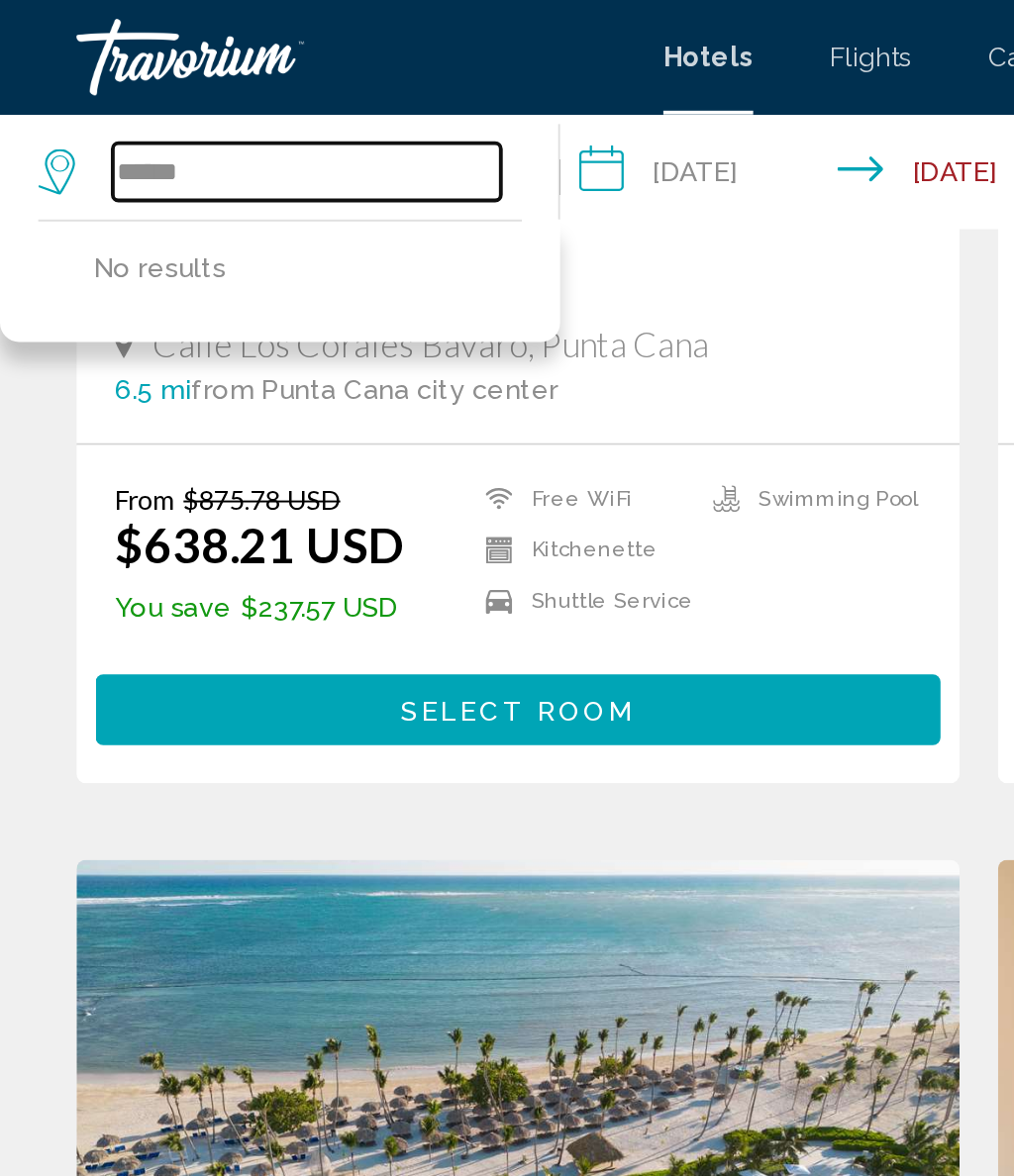click on "*****" at bounding box center (158, 89) 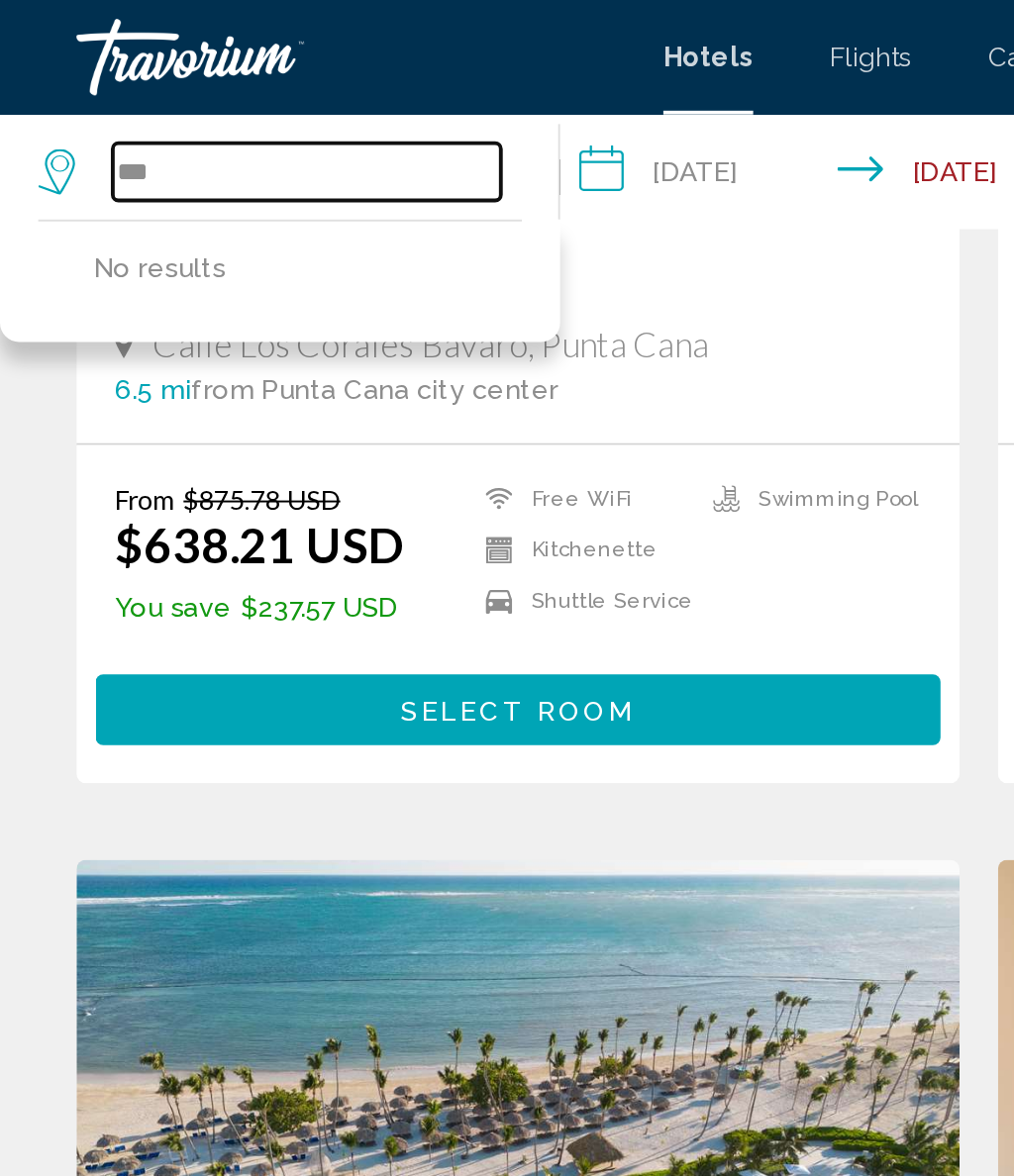 type on "*" 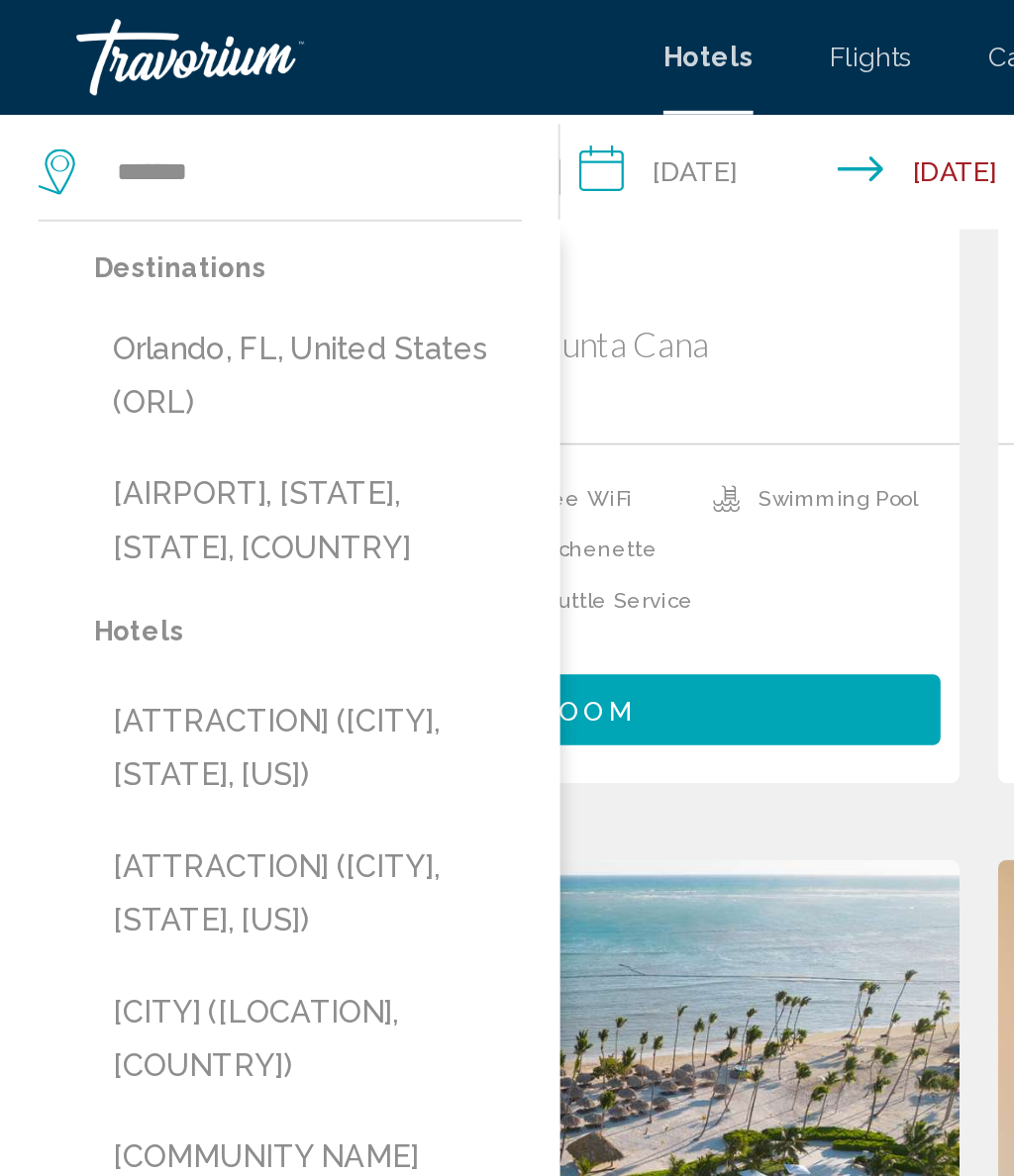 click on "Orlando, FL, United States (ORL)" at bounding box center (159, 195) 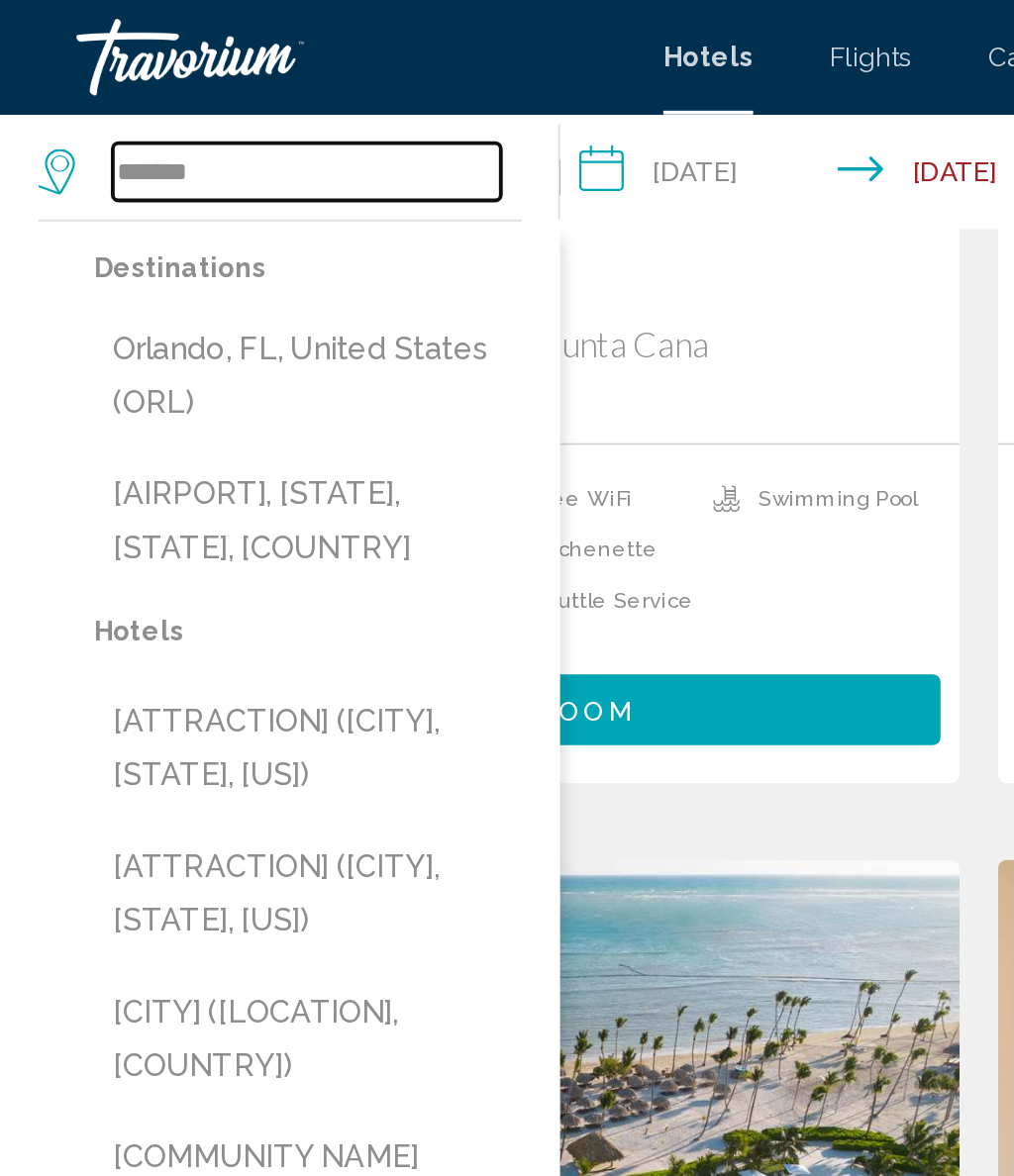 type on "**********" 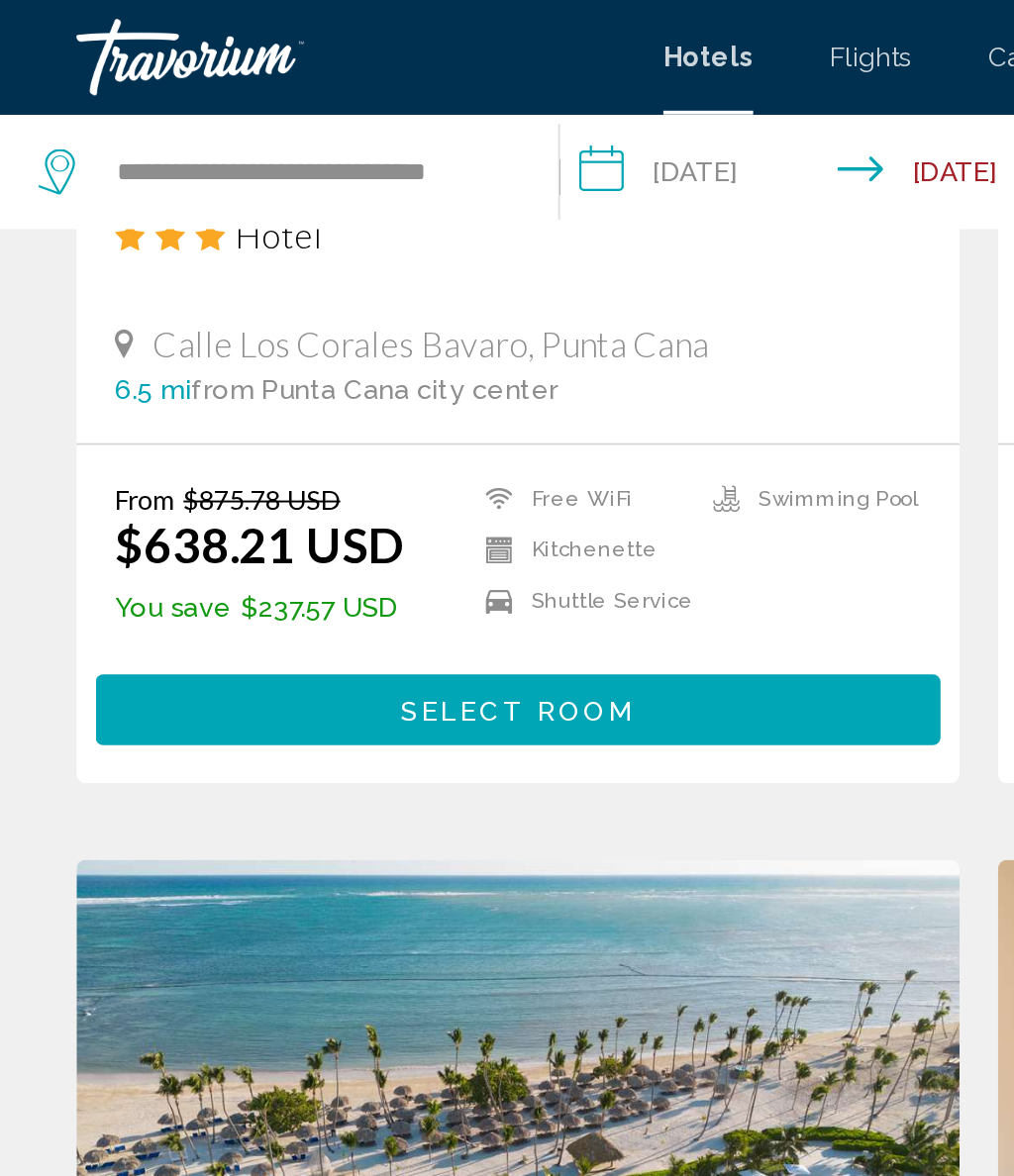 click on "**********" at bounding box center [434, 92] 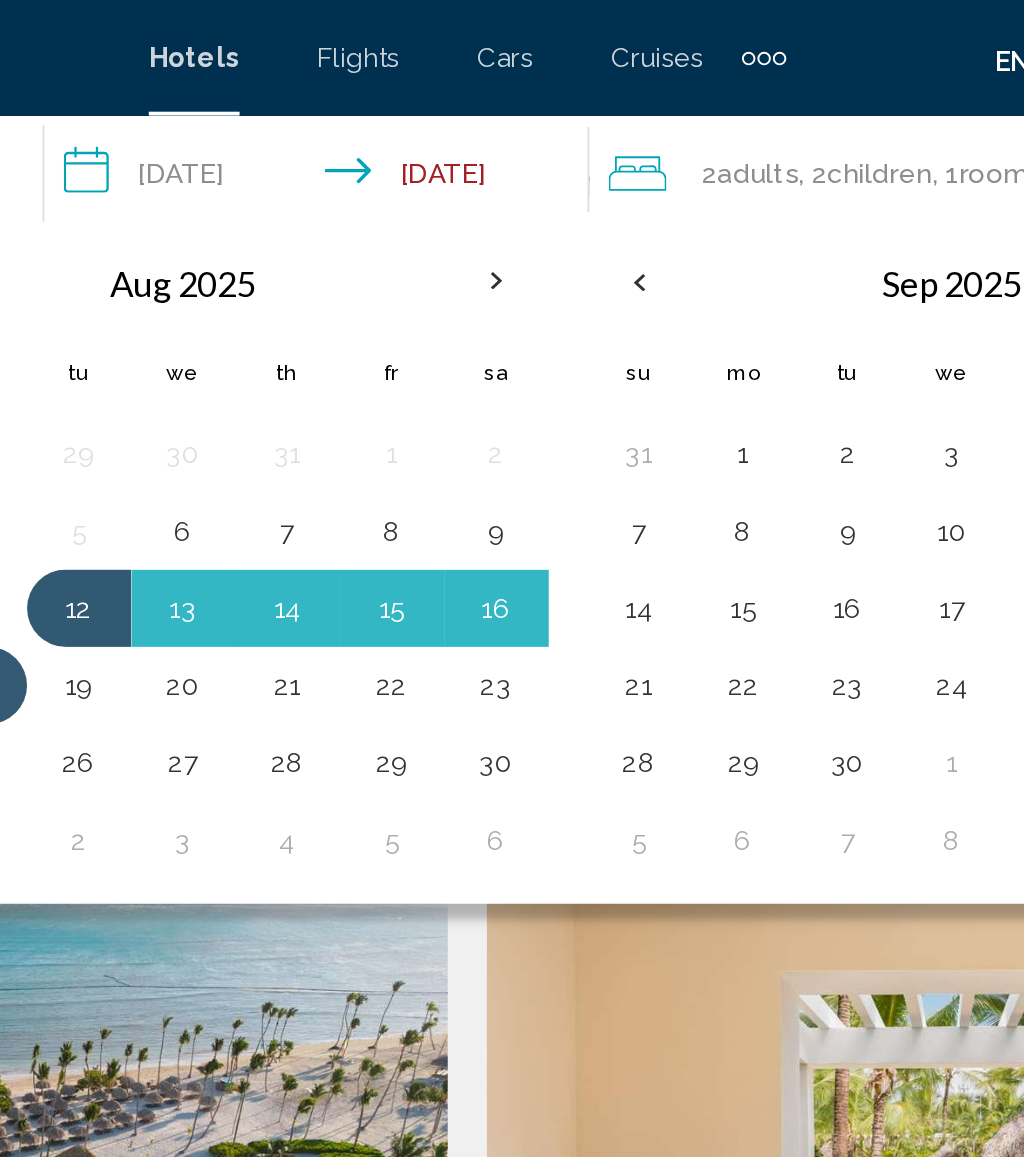 scroll, scrollTop: 1961, scrollLeft: 0, axis: vertical 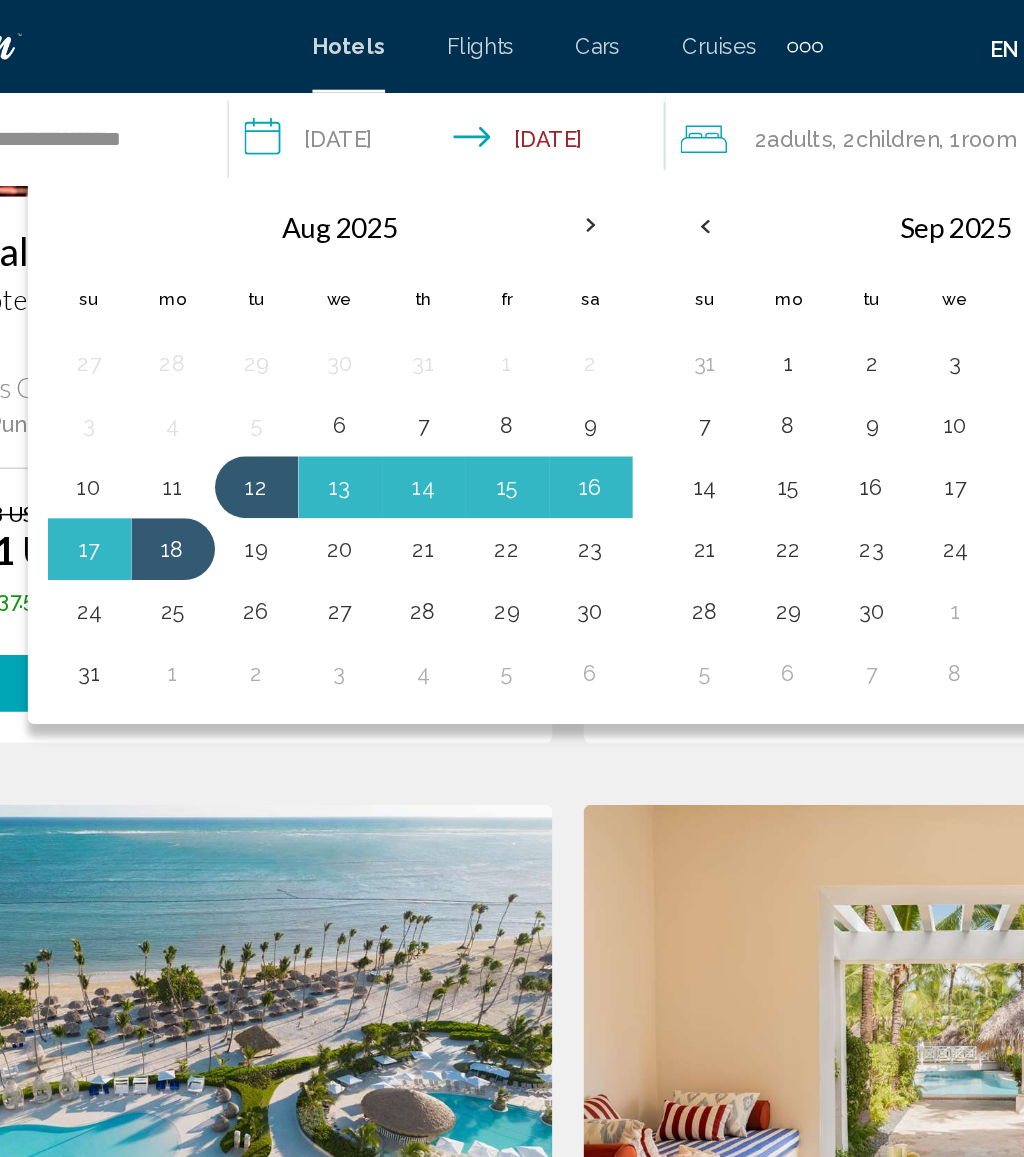 click on "13" at bounding box center (365, 315) 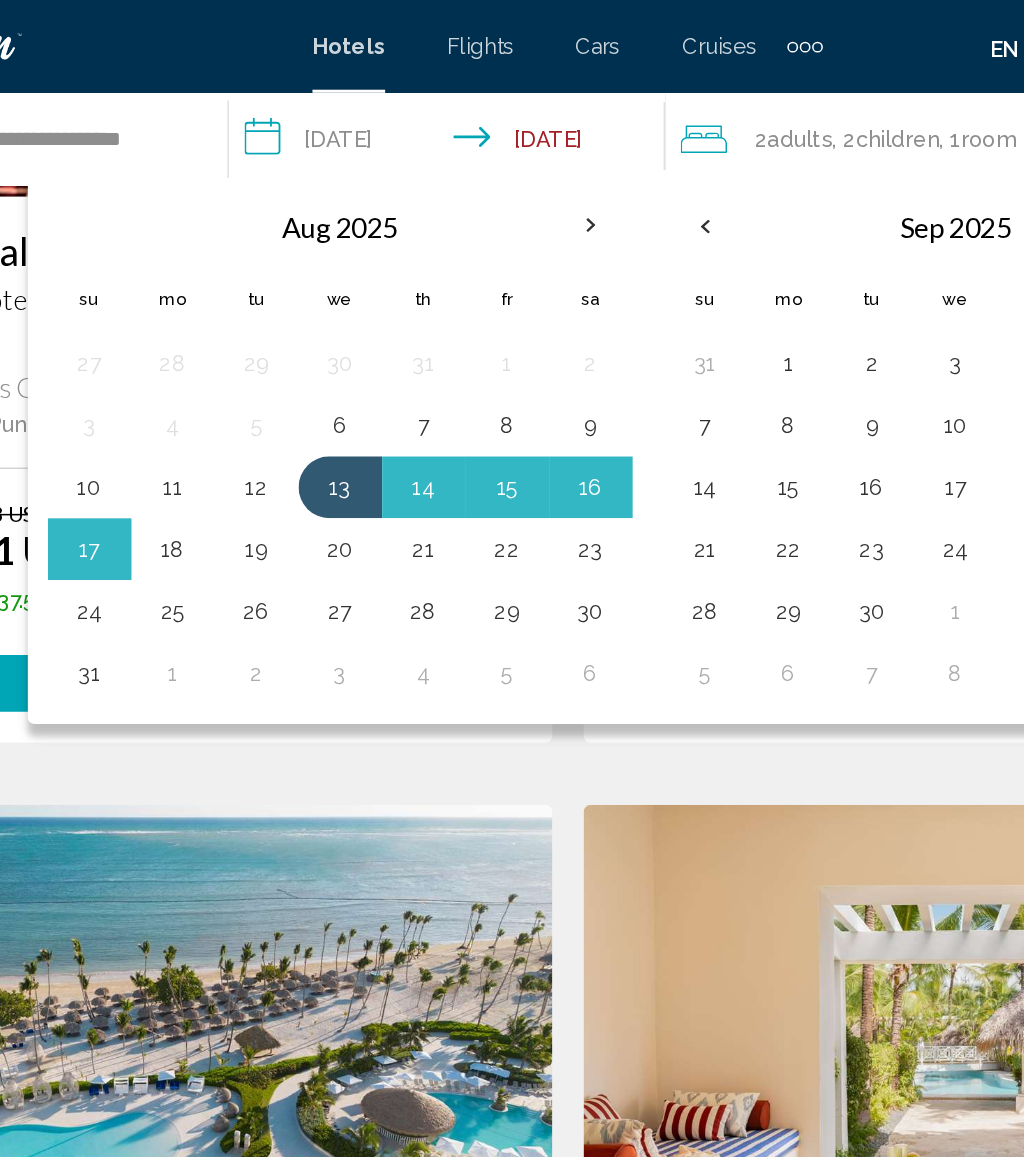 click on "16" at bounding box center [527, 315] 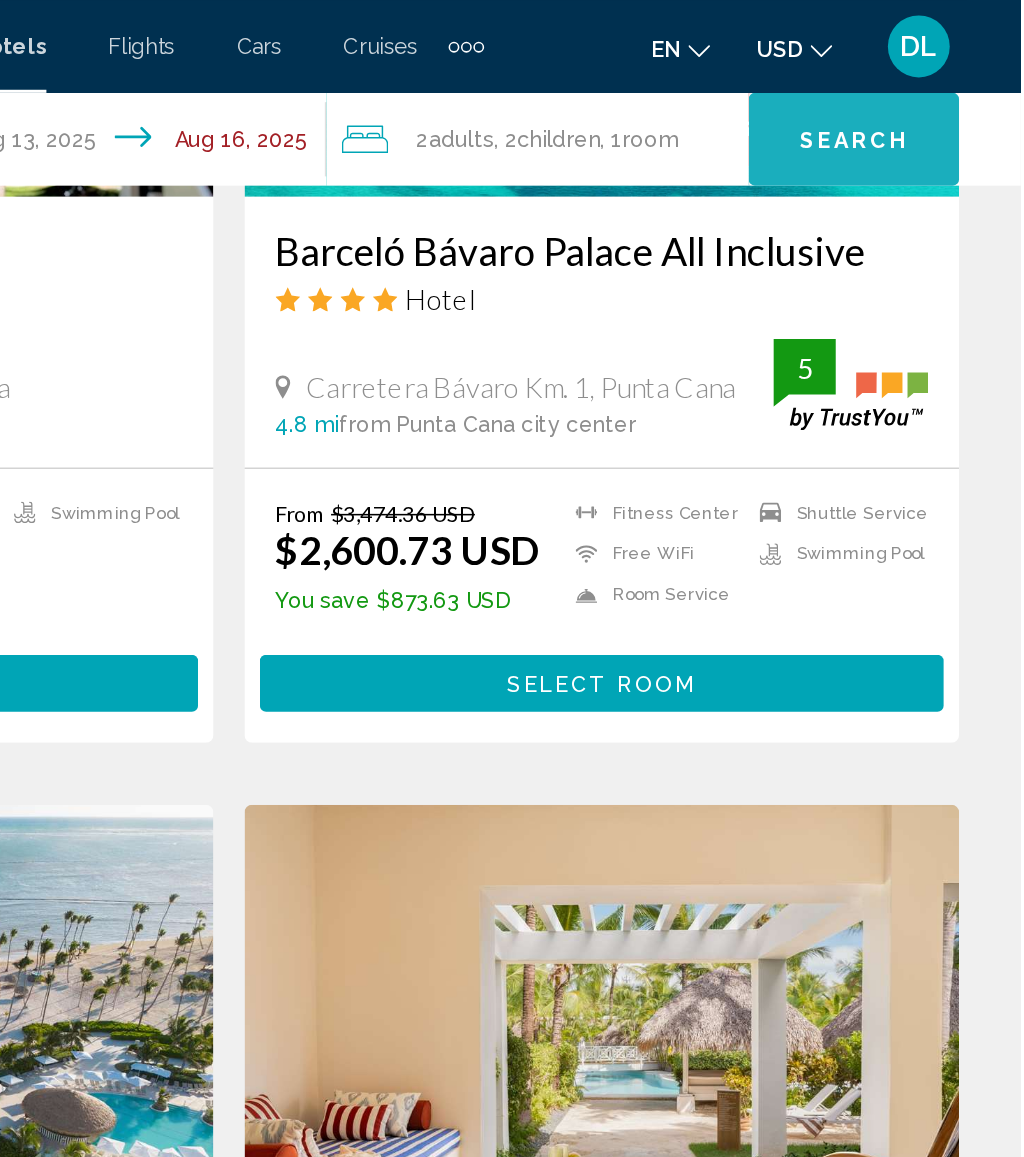 scroll, scrollTop: 1961, scrollLeft: 1, axis: both 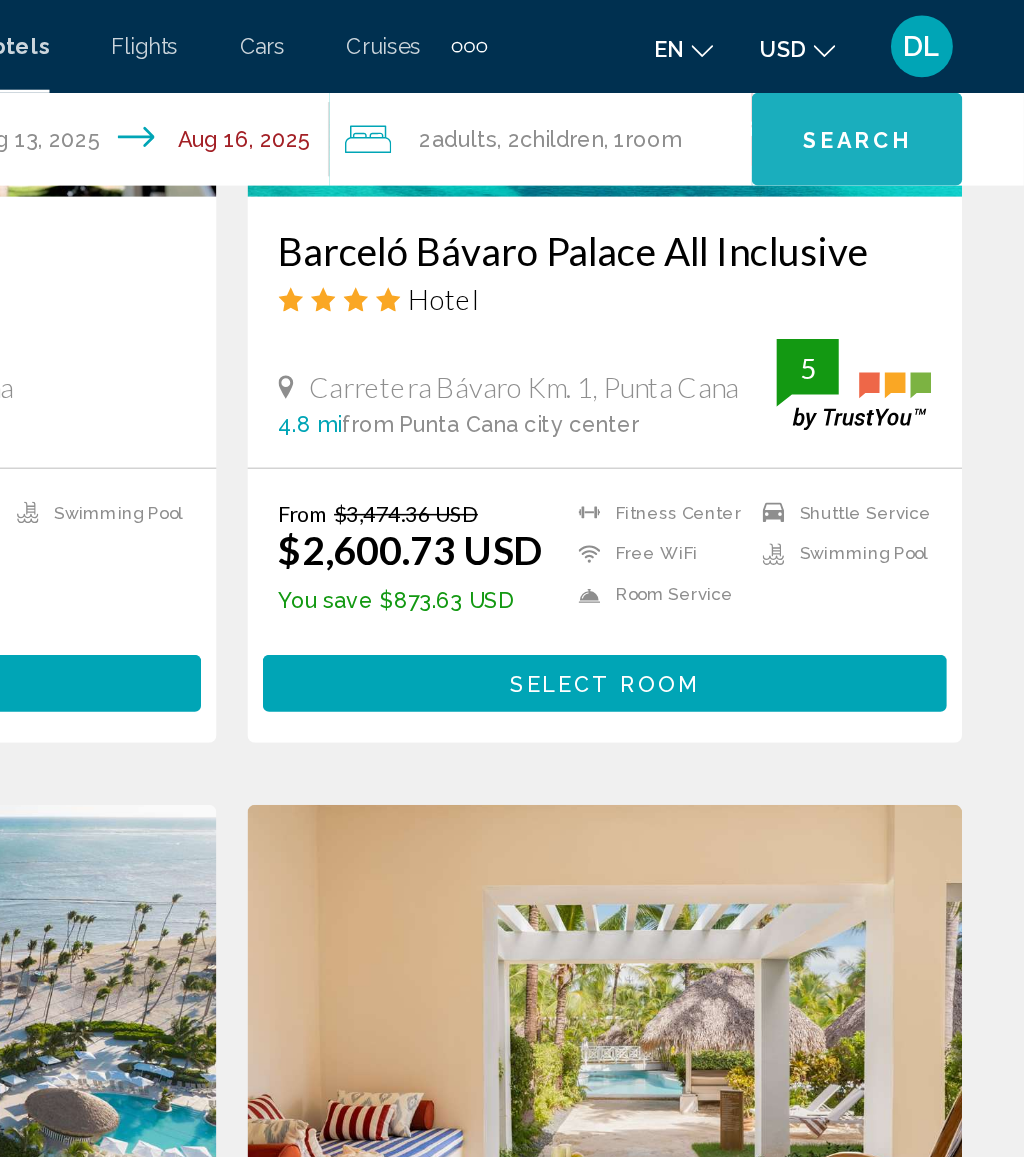 click on "Search" 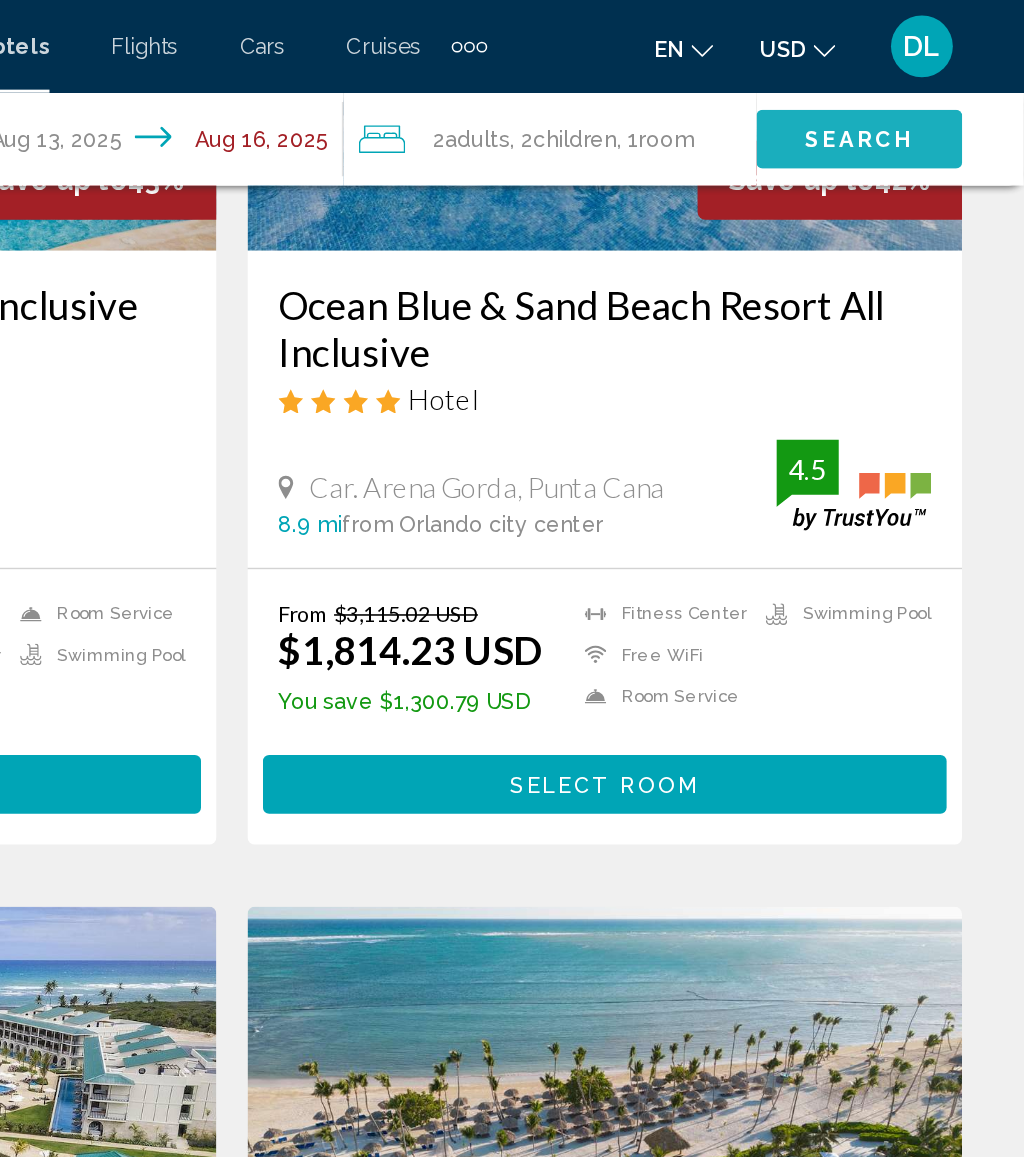 click on "Search" 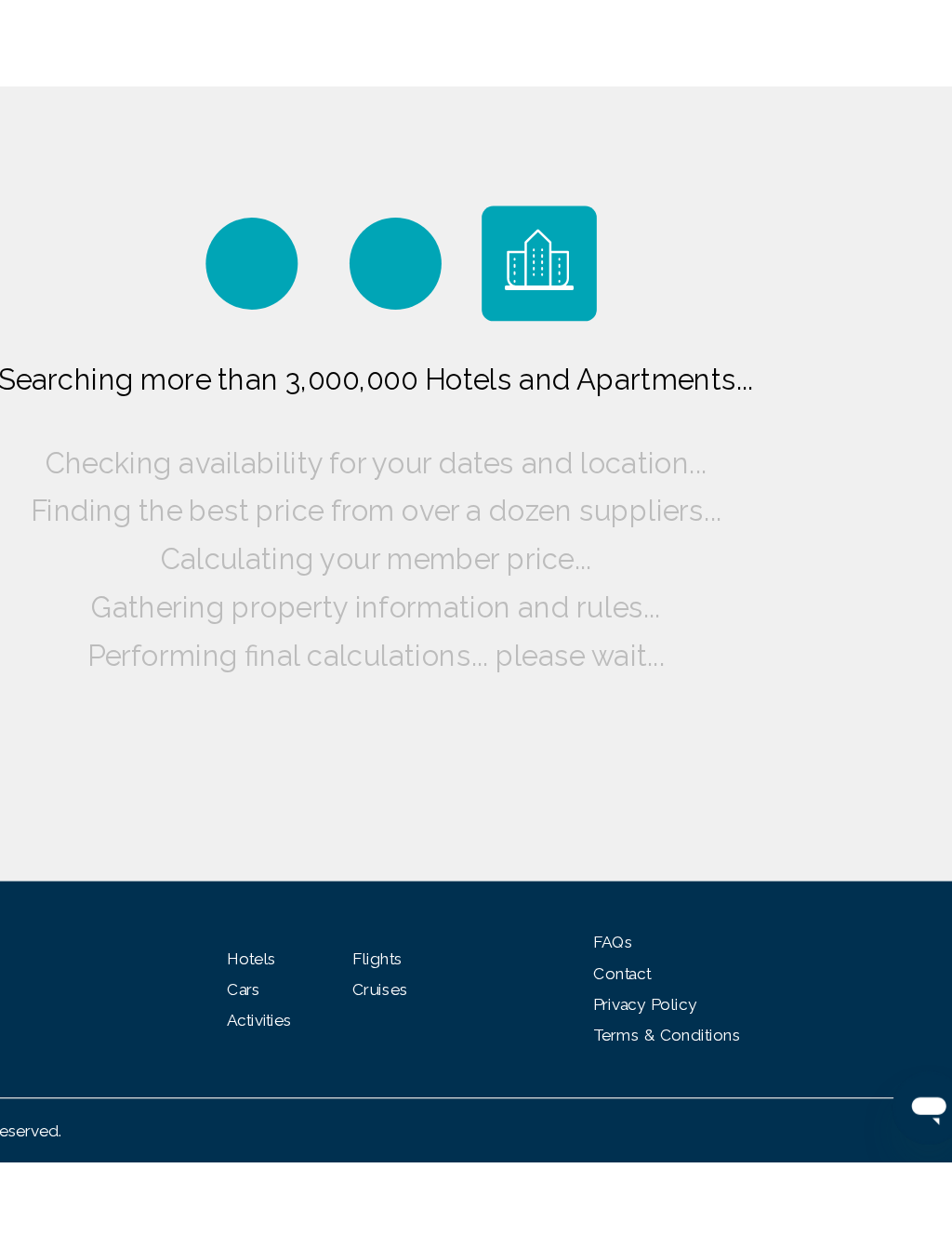 scroll, scrollTop: 0, scrollLeft: 0, axis: both 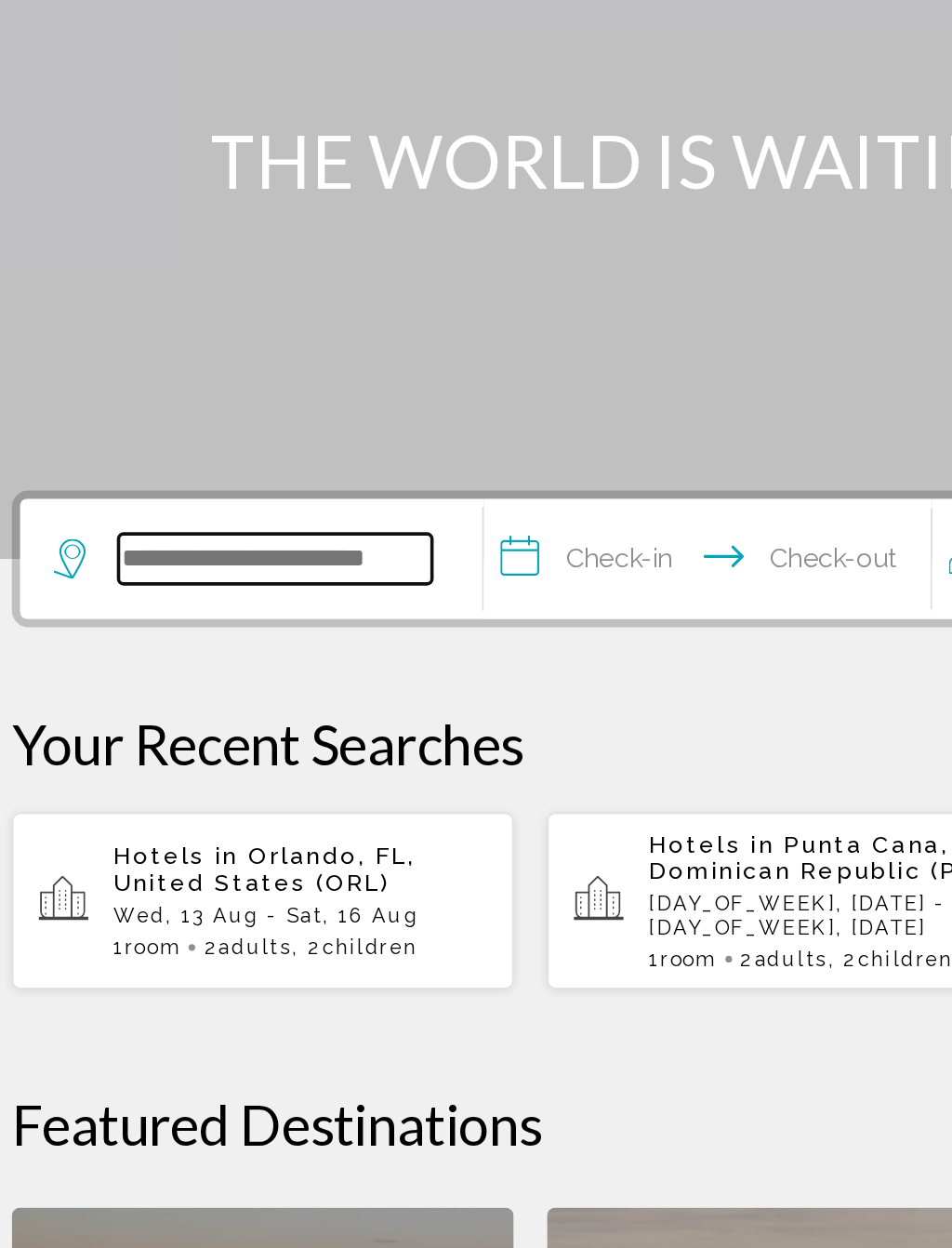 click at bounding box center [184, 558] 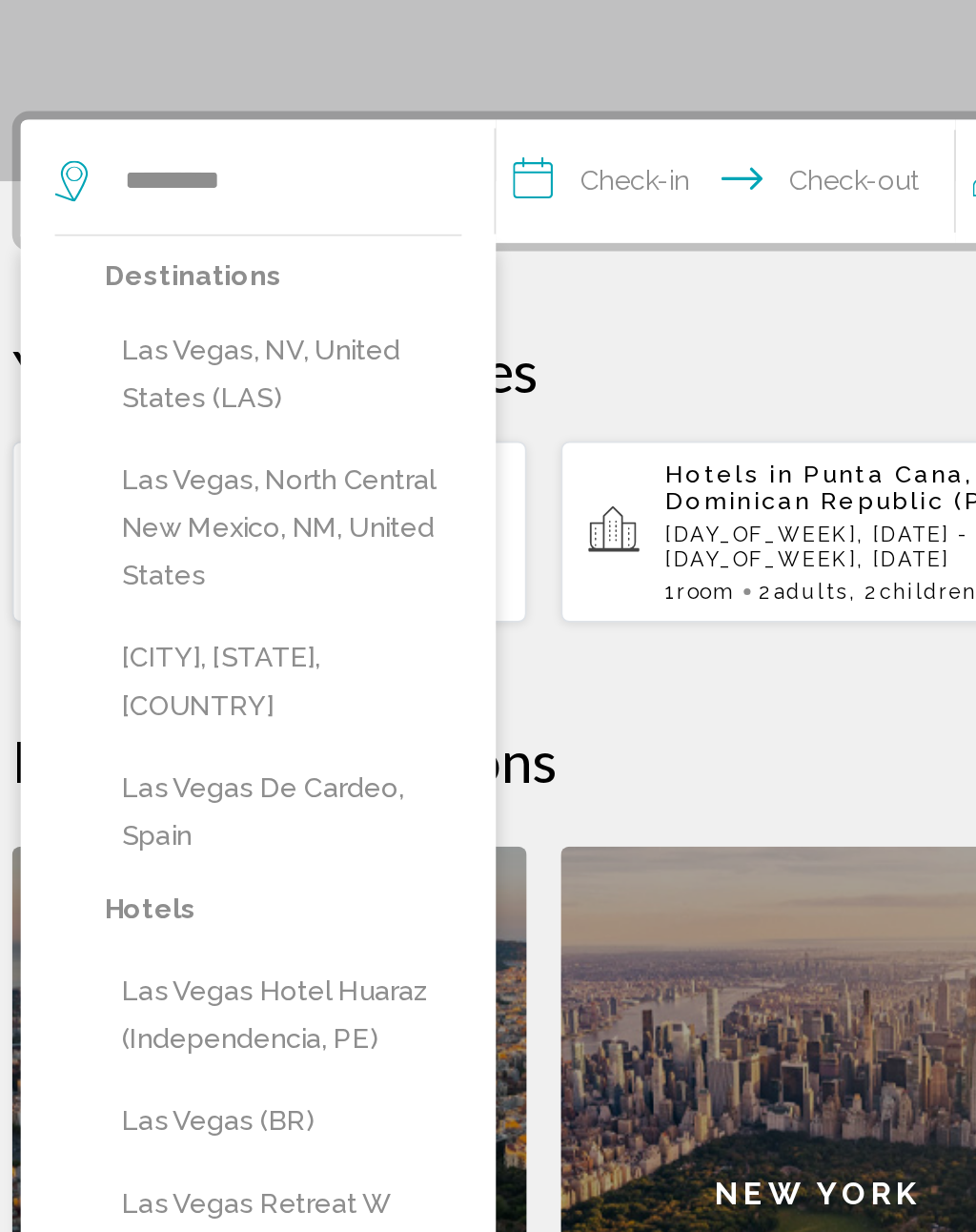 click on "Las Vegas, NV, United States (LAS)" at bounding box center [189, 680] 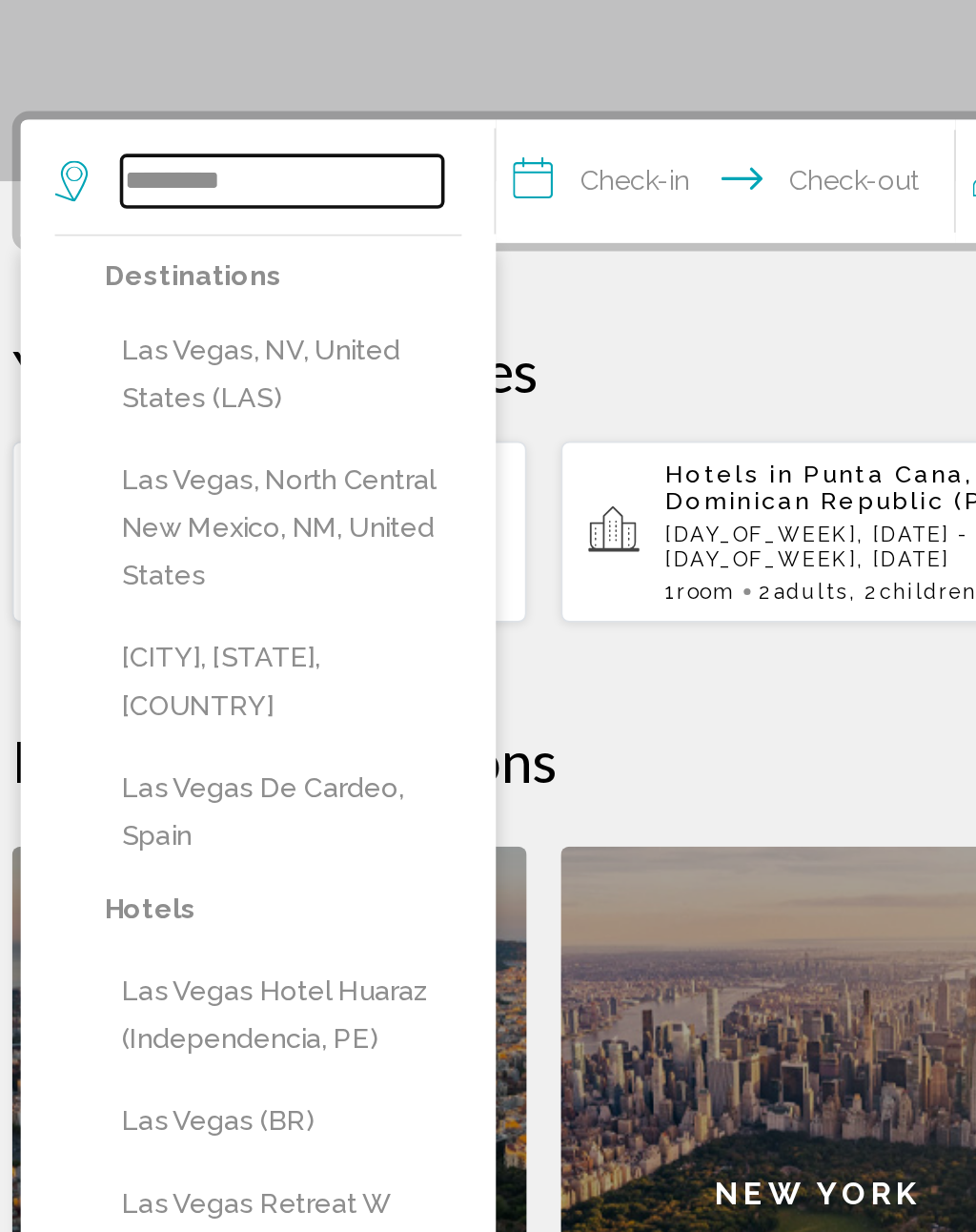 type on "**********" 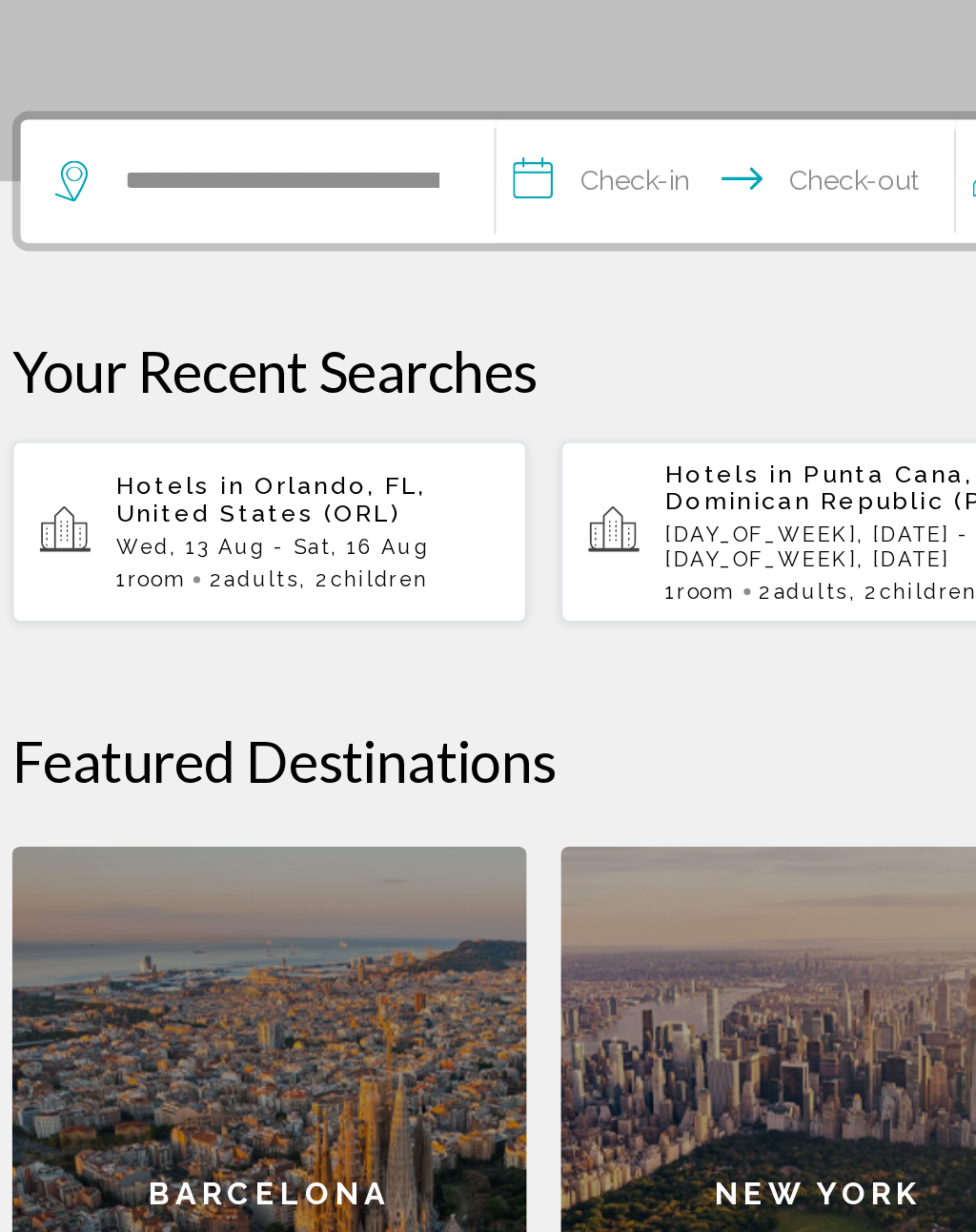 click on "**********" at bounding box center [439, 575] 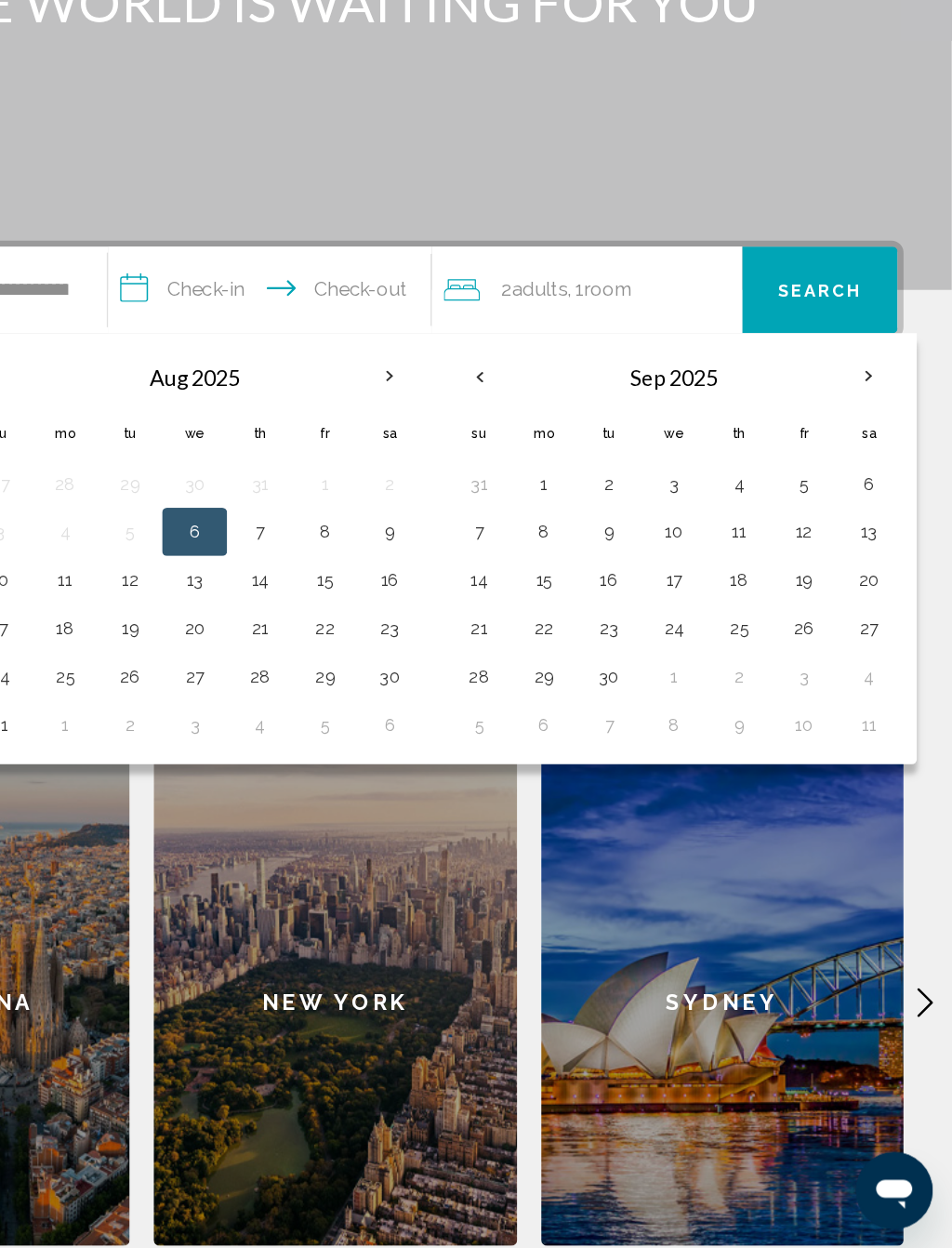 scroll, scrollTop: 95, scrollLeft: 0, axis: vertical 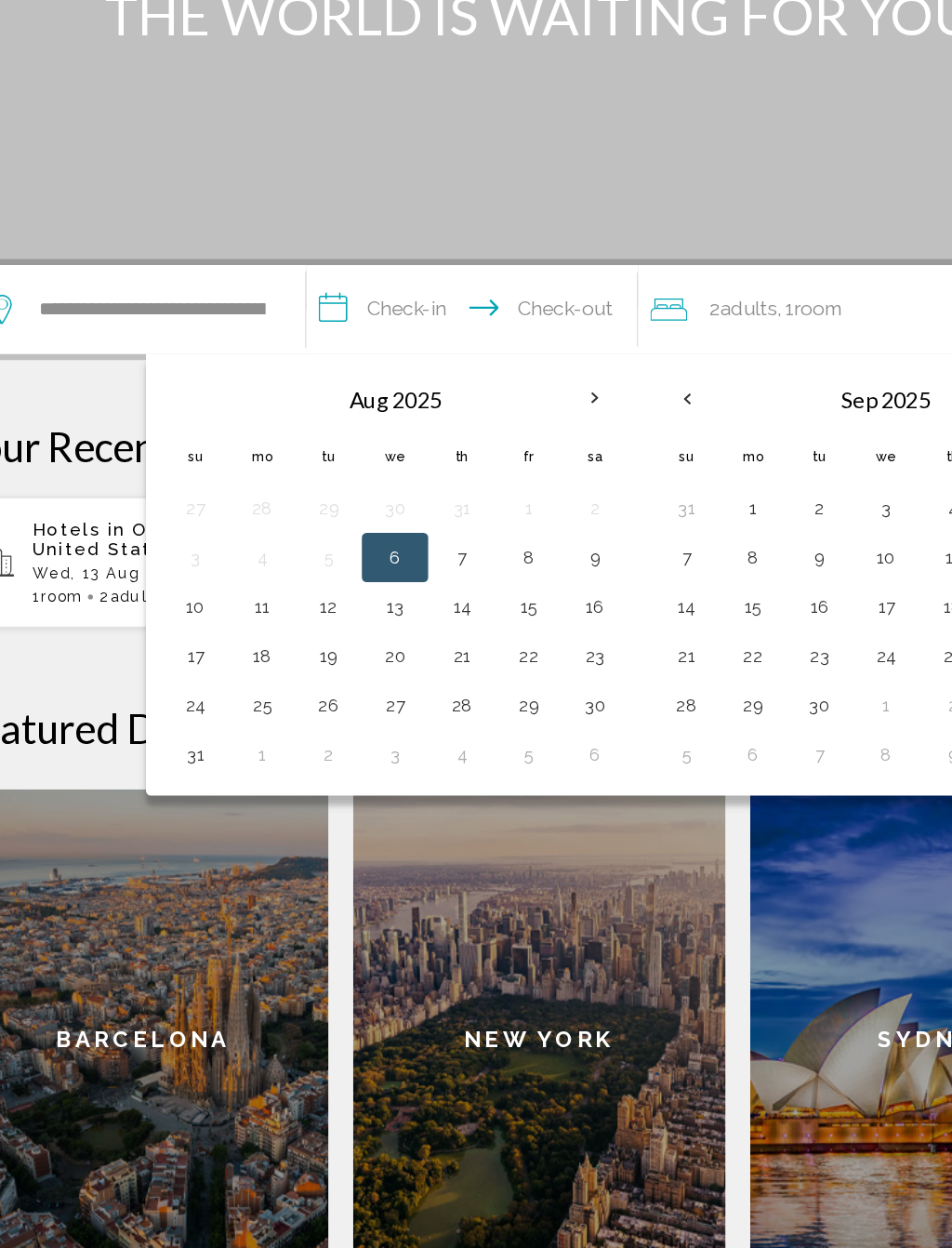 click on "18" at bounding box center [267, 724] 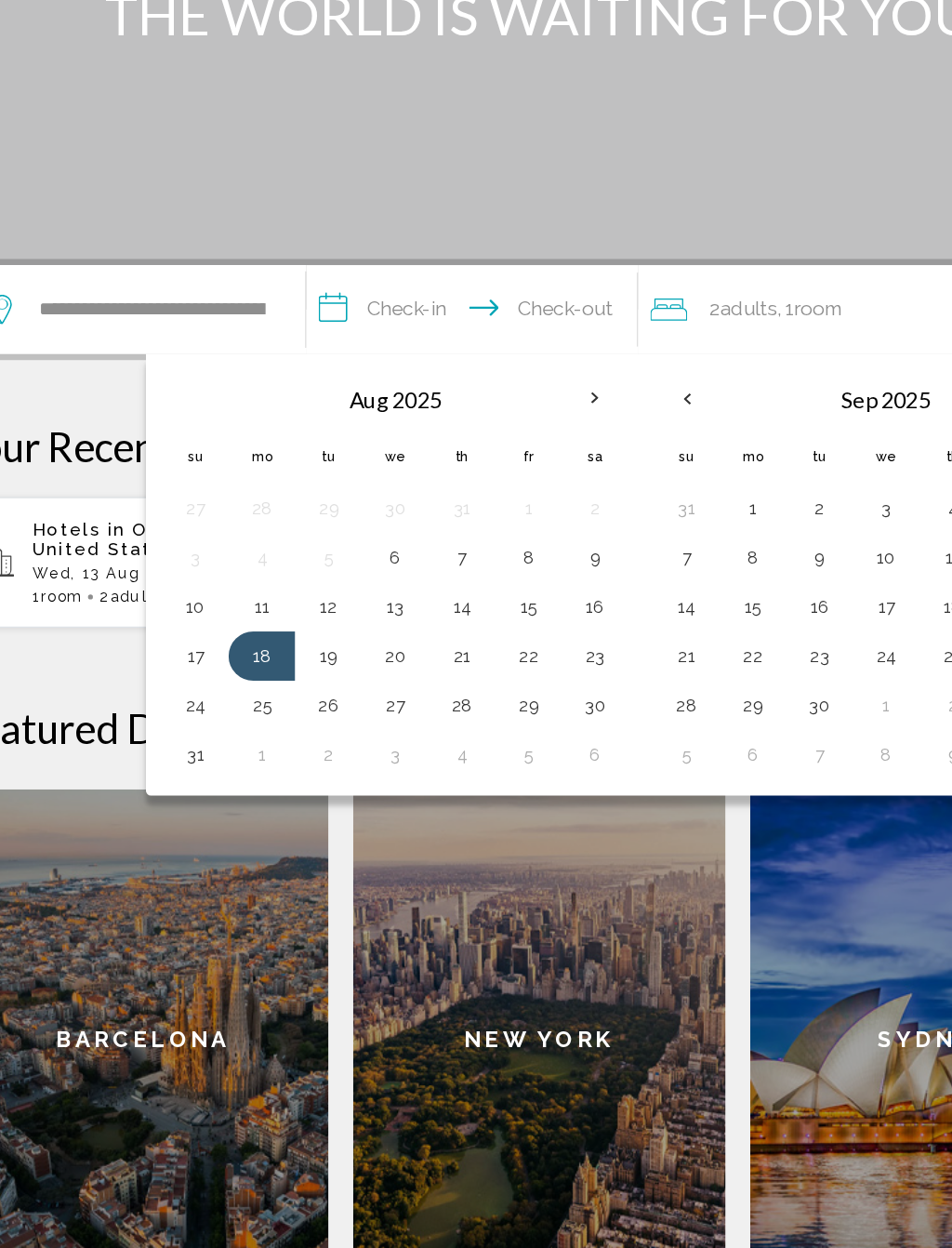 click on "21" at bounding box center (417, 724) 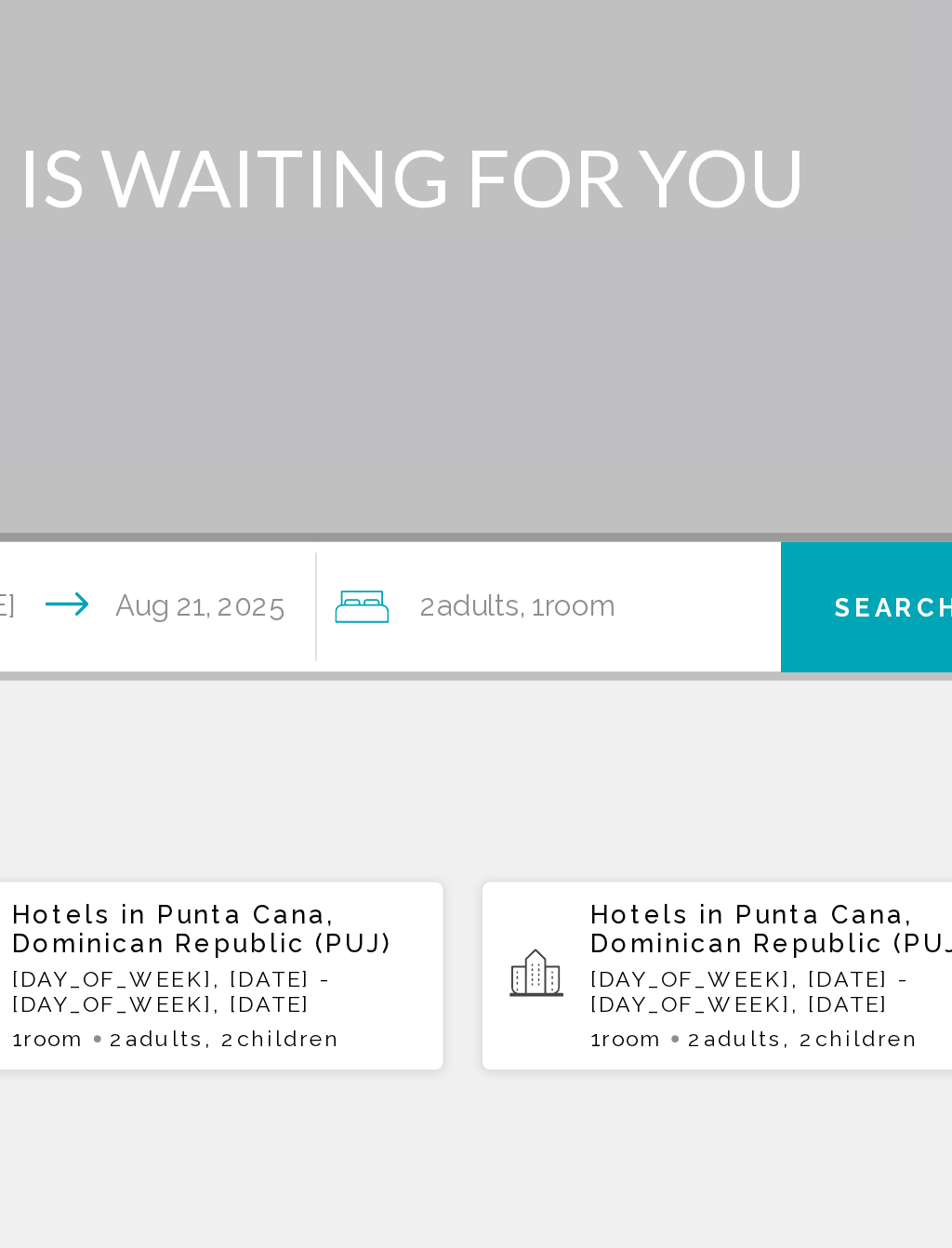 click on "Search" at bounding box center [851, 464] 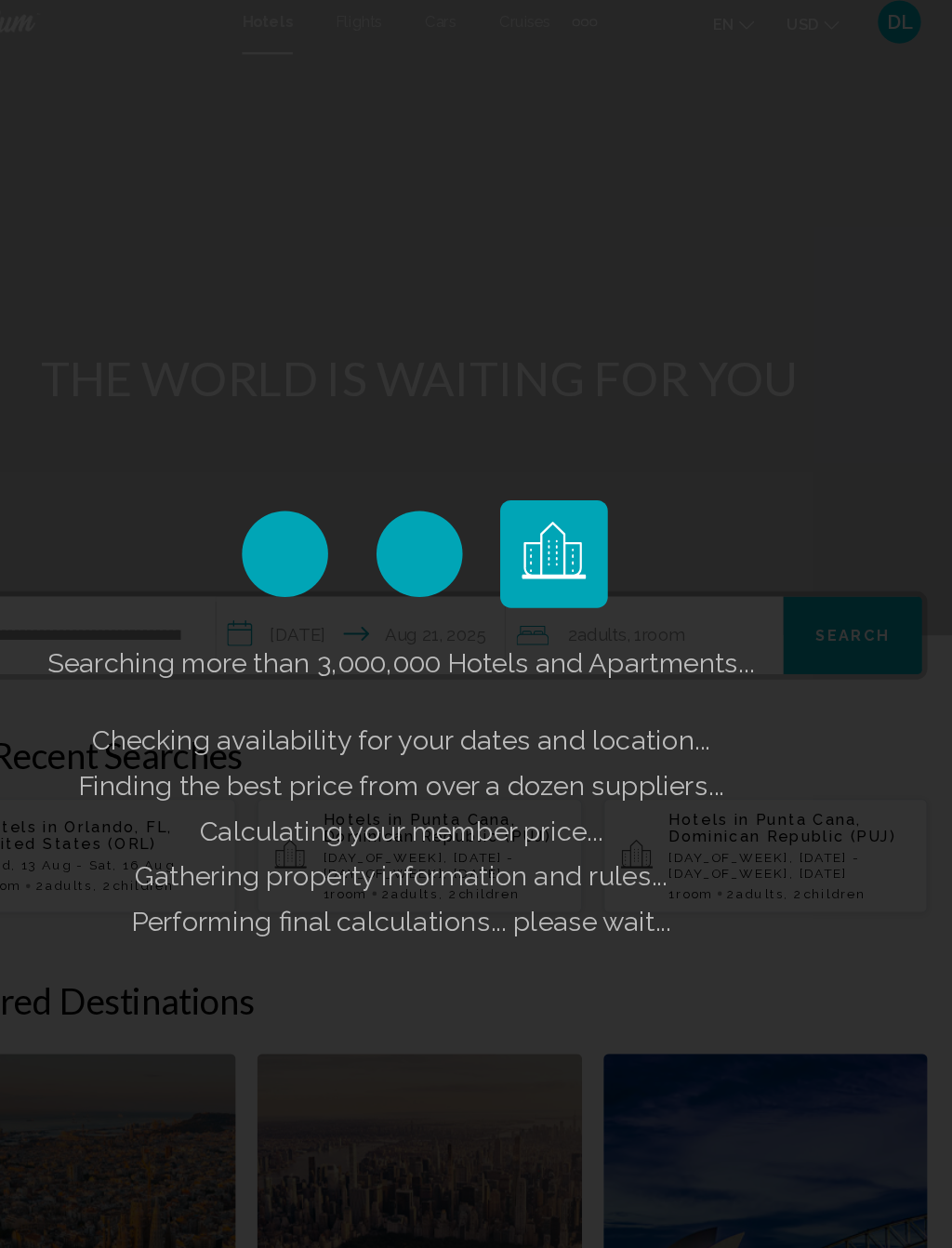 scroll, scrollTop: 0, scrollLeft: 0, axis: both 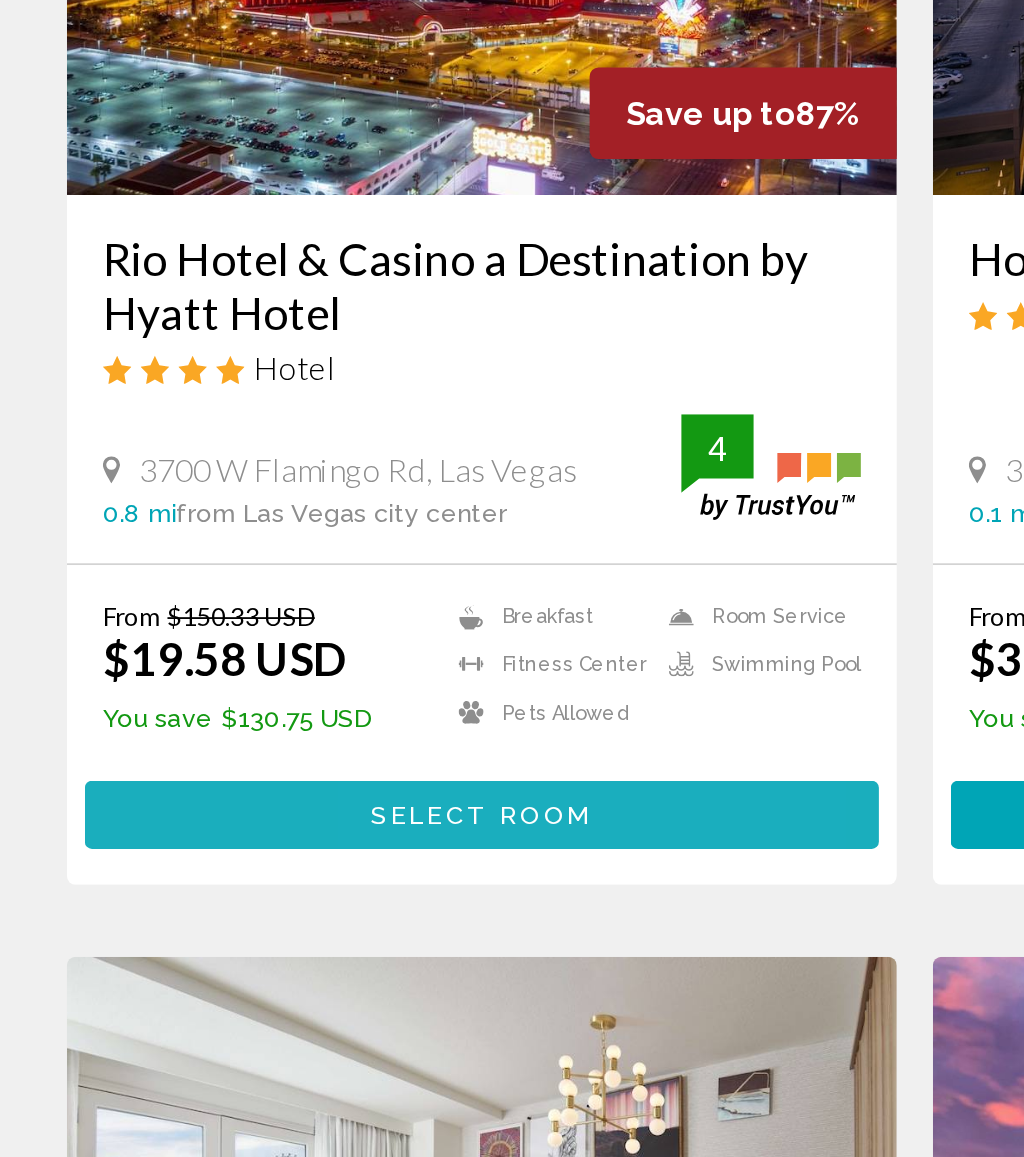 click on "Select Room" at bounding box center [270, 780] 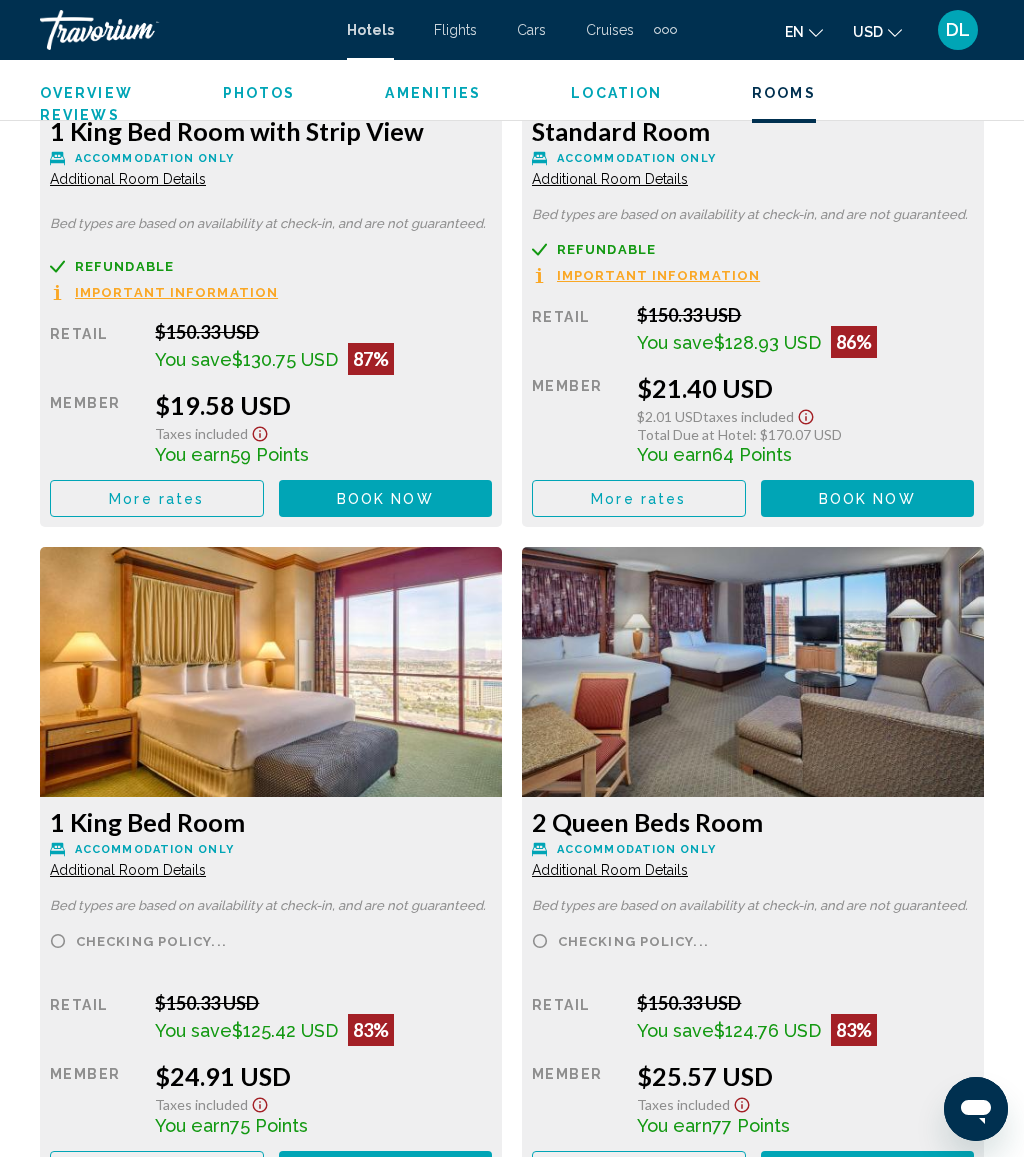 scroll, scrollTop: 3575, scrollLeft: 0, axis: vertical 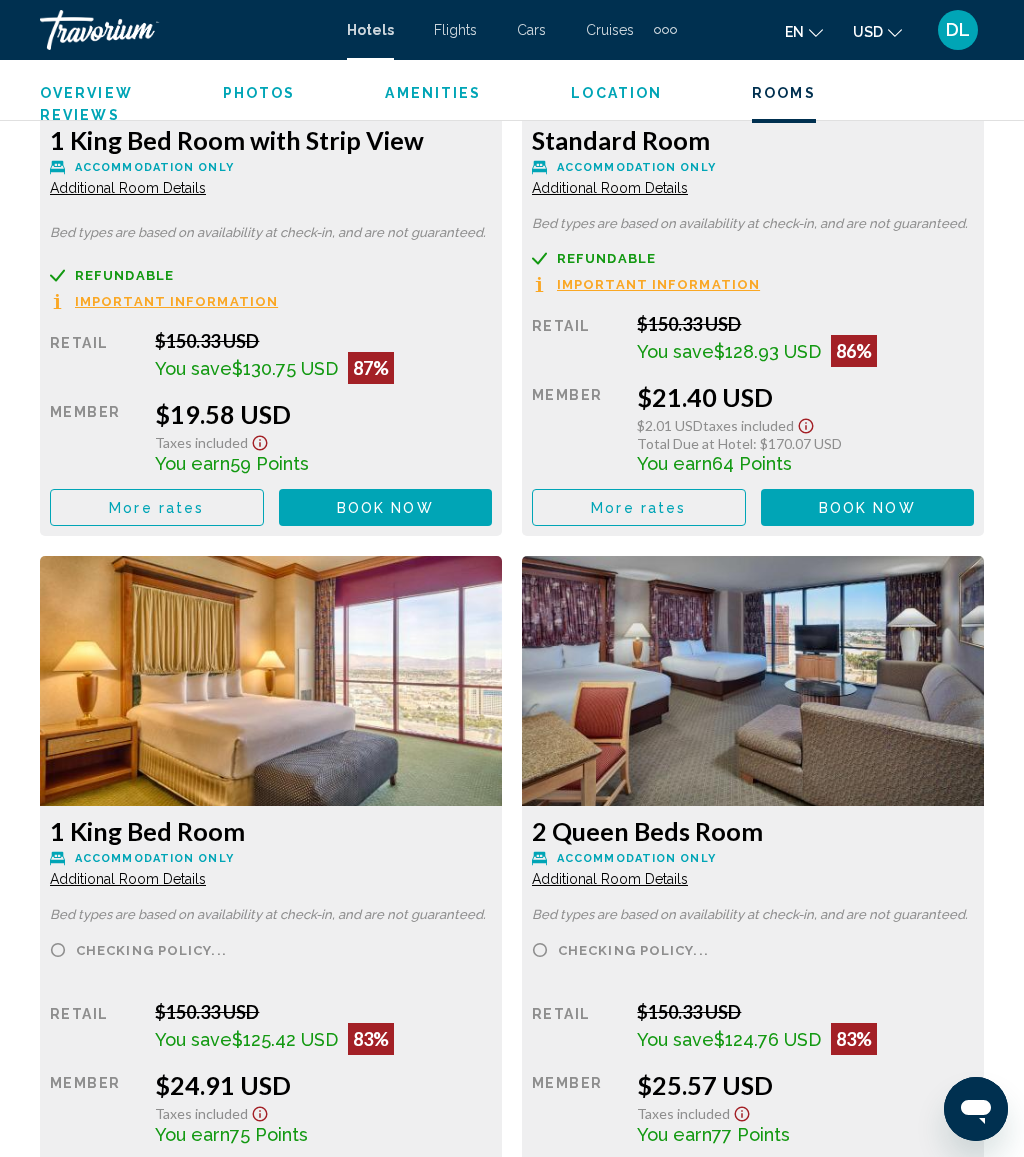 click on "Book now No longer available" at bounding box center (386, 507) 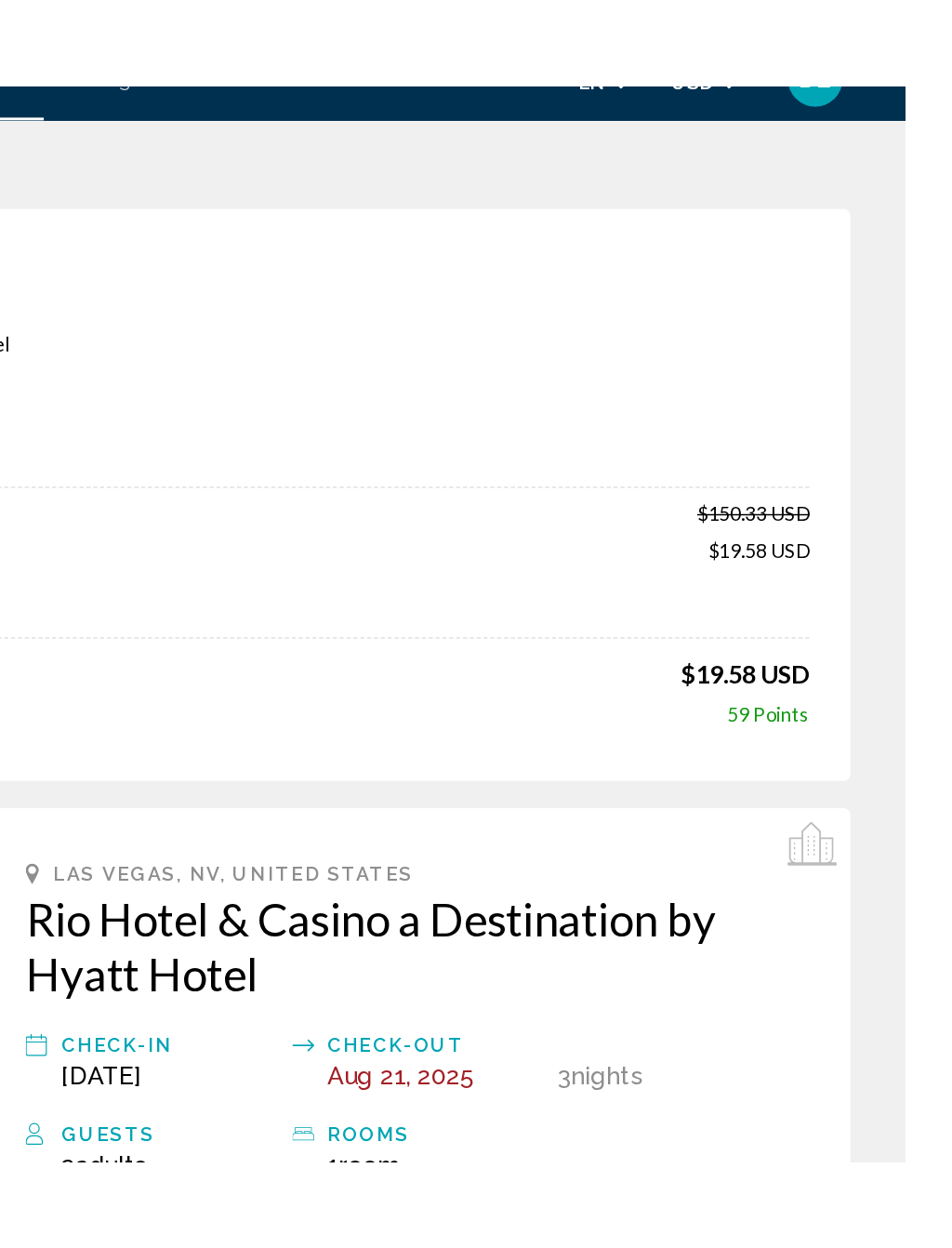 scroll, scrollTop: 0, scrollLeft: 0, axis: both 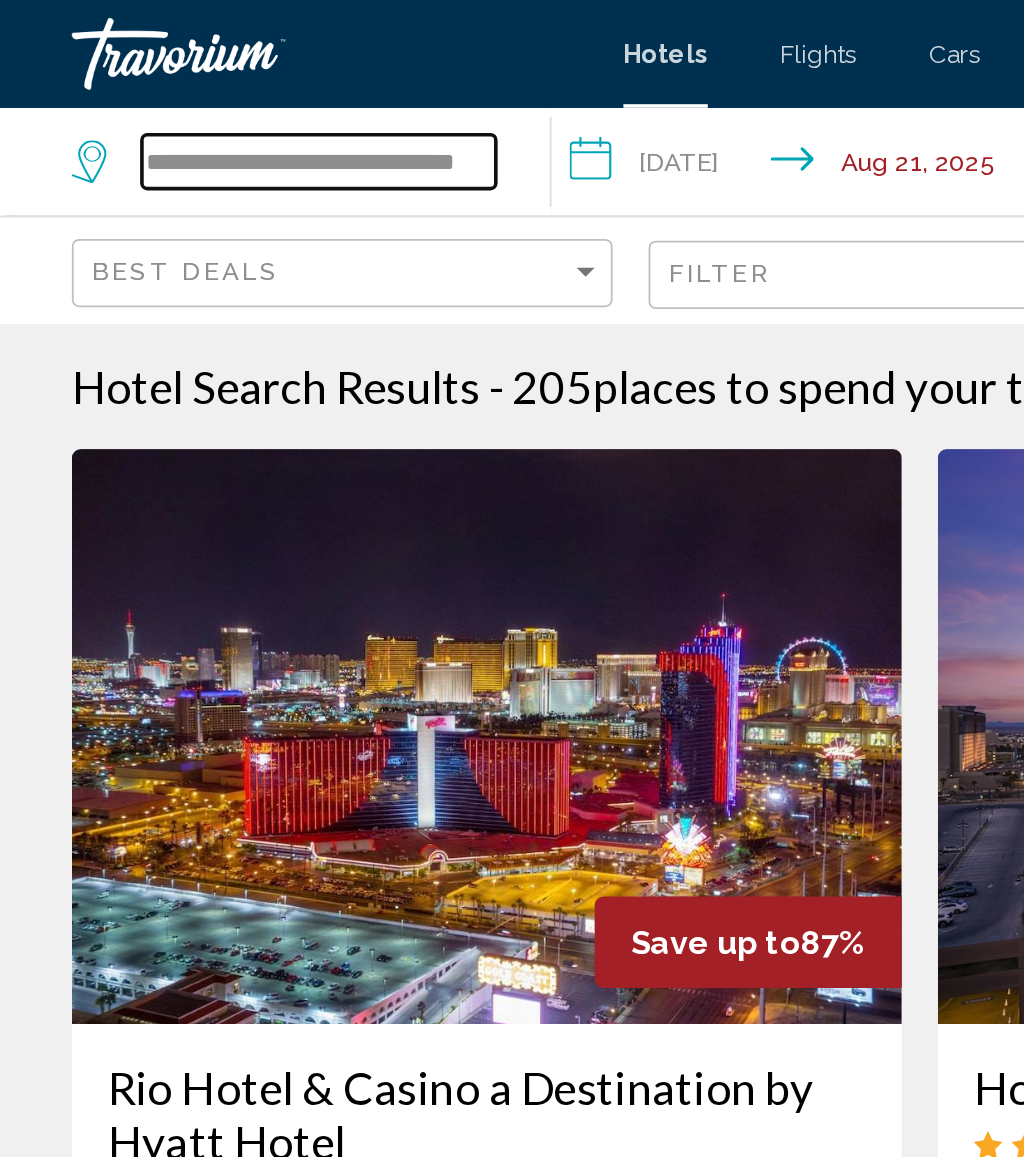 click on "**********" at bounding box center (177, 90) 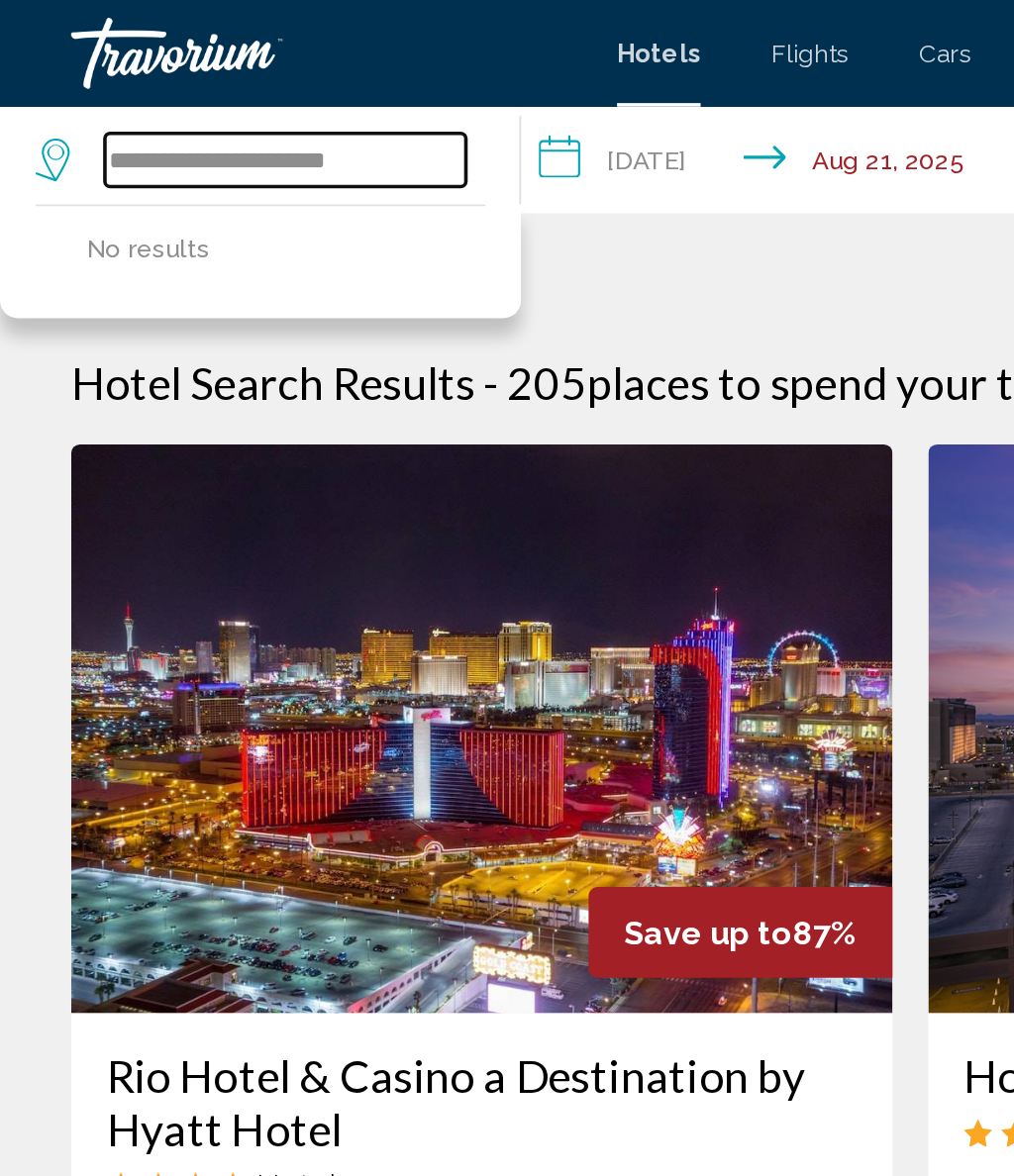 click on "**********" at bounding box center (158, 89) 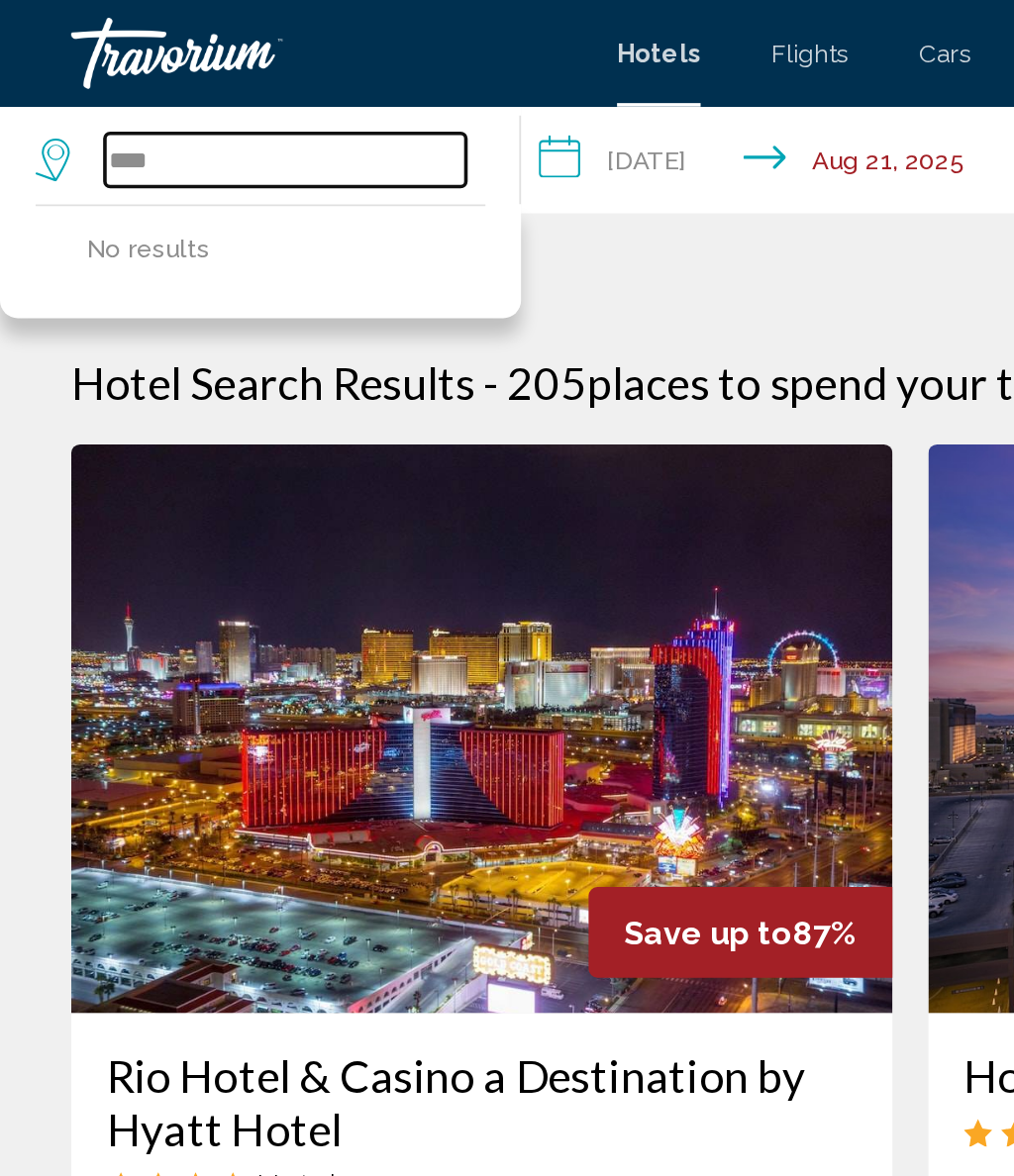 type on "***" 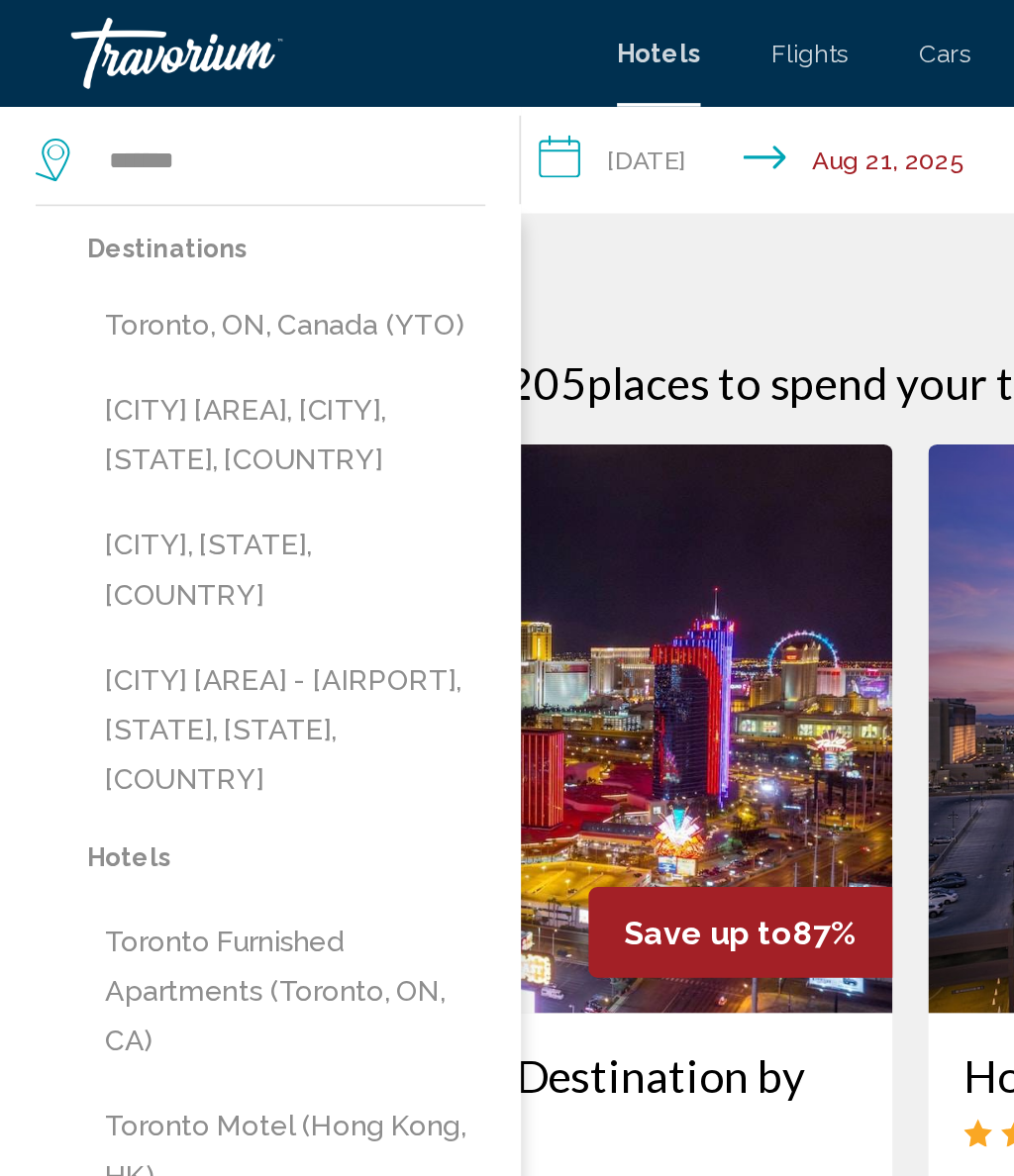 click on "Toronto, ON, Canada (YTO)" at bounding box center (159, 181) 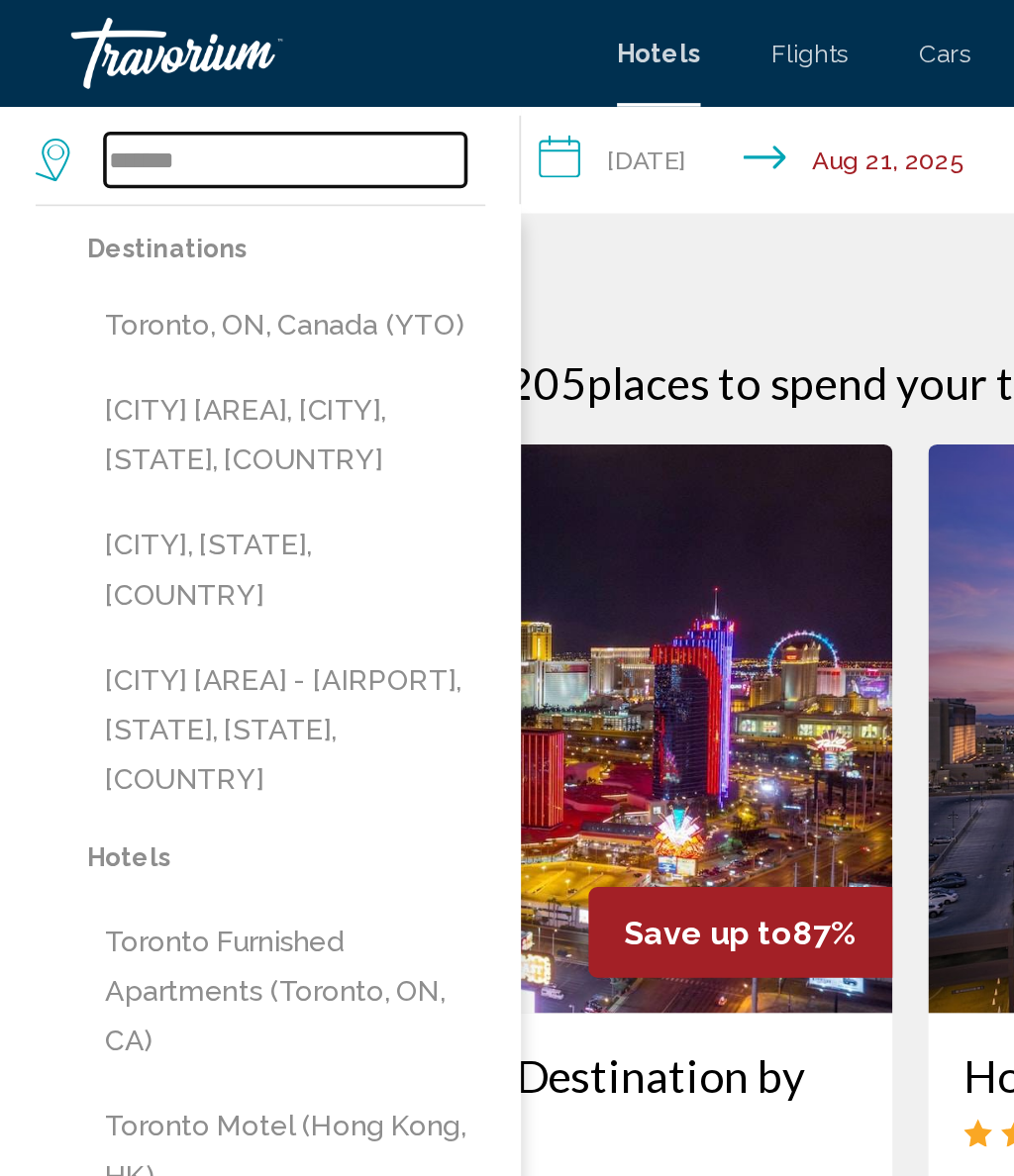 type on "**********" 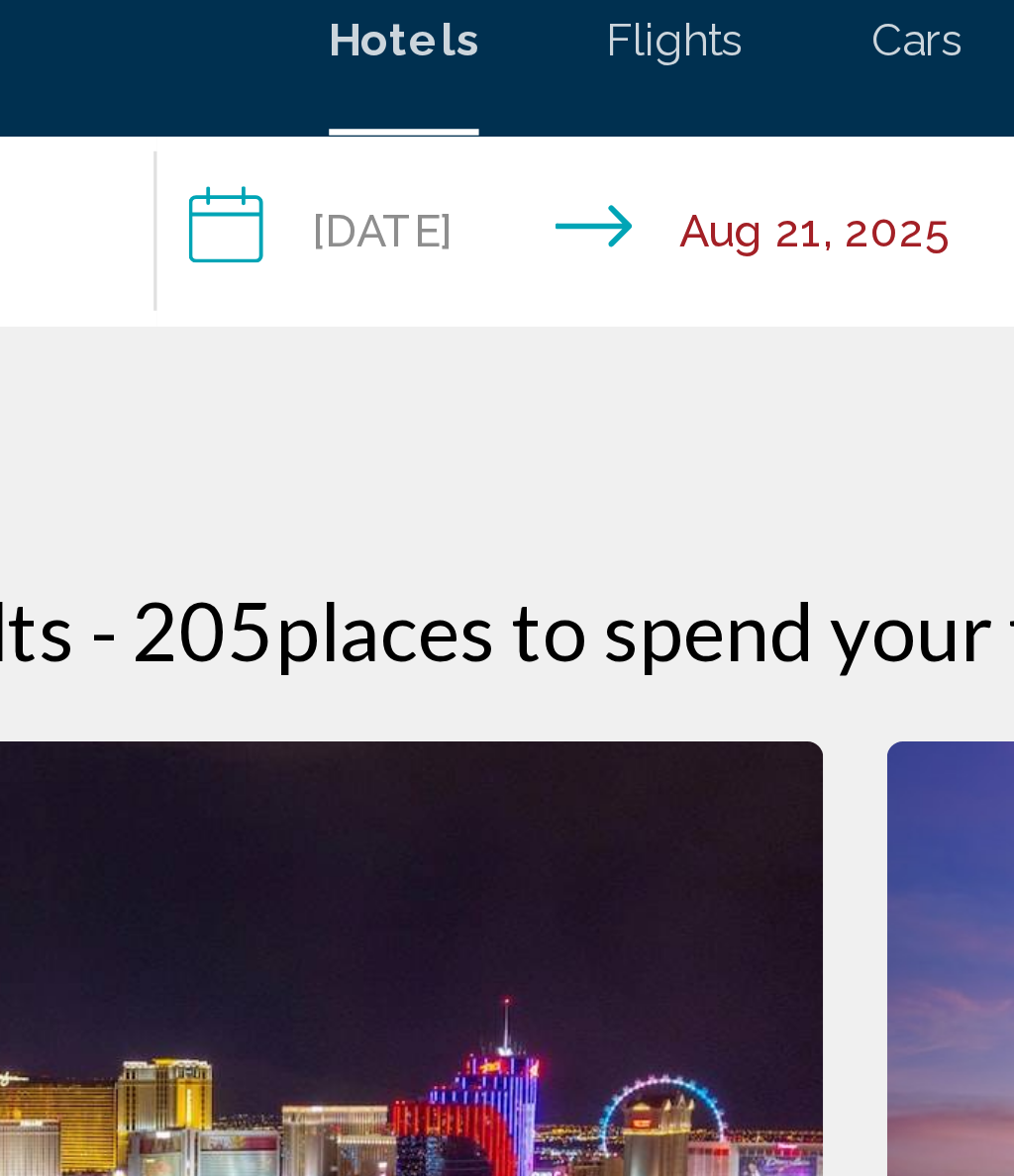 click on "**********" at bounding box center [434, 92] 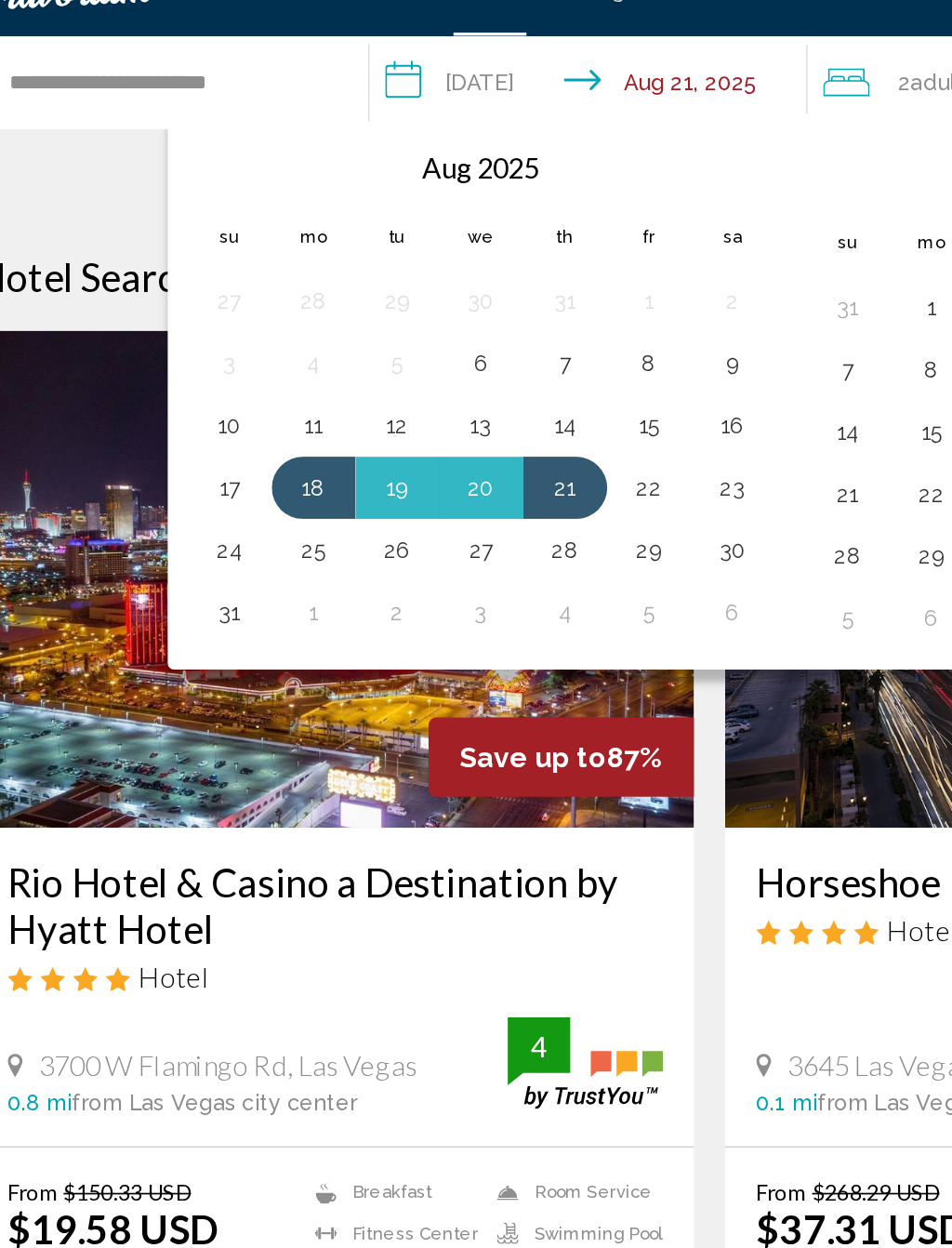 click on "27" at bounding box center (339, 364) 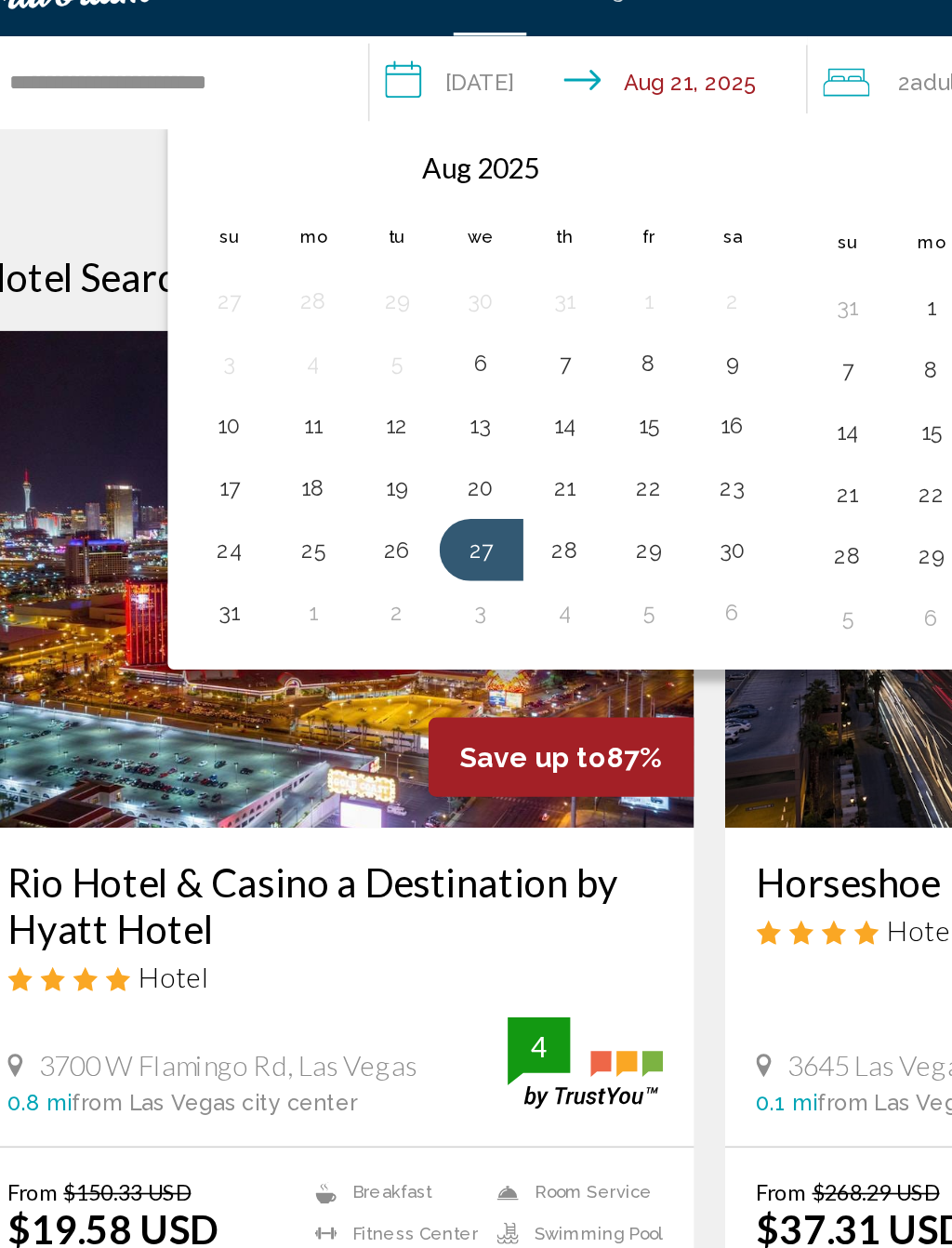 click on "30" at bounding box center [490, 364] 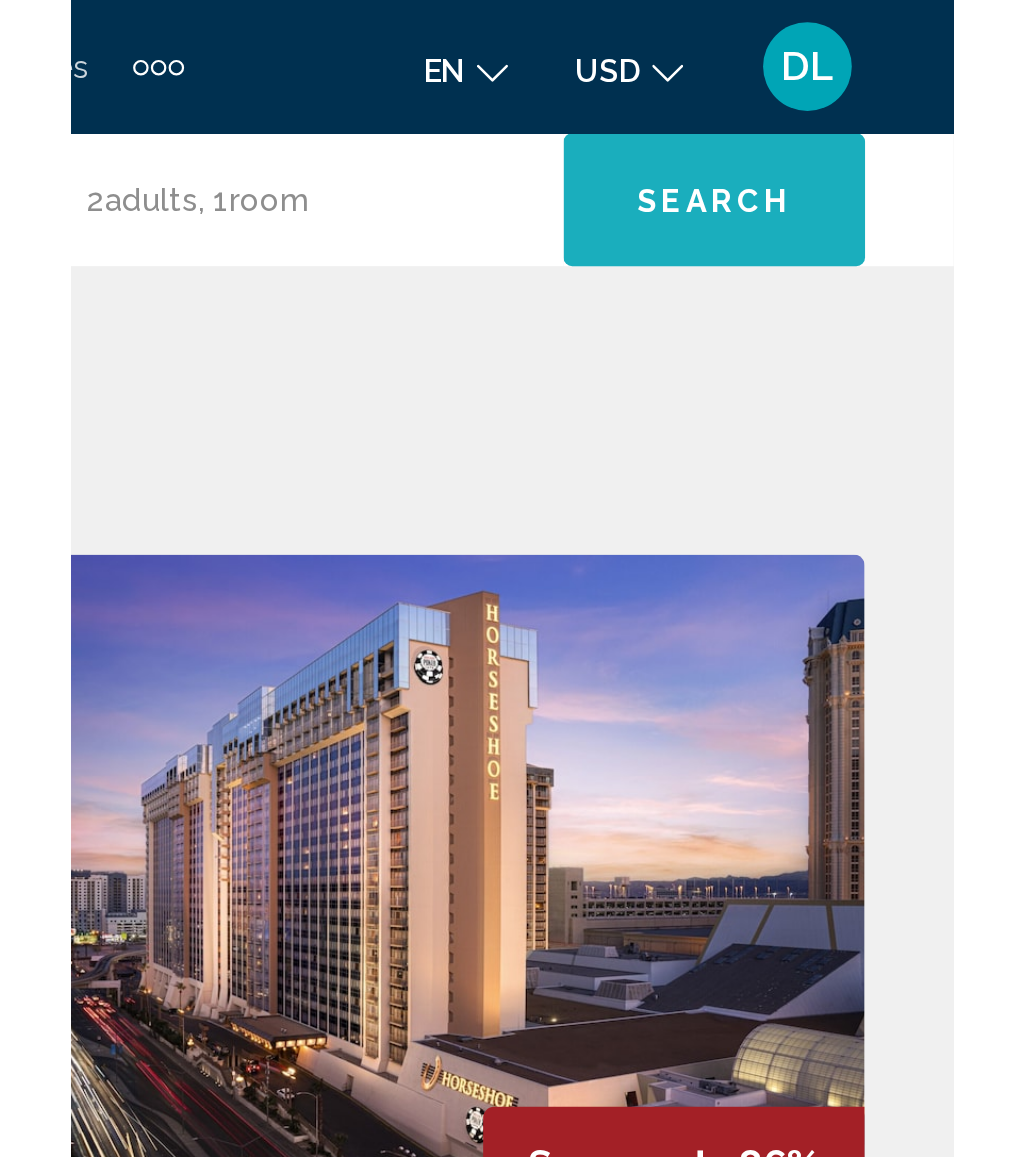 scroll, scrollTop: 0, scrollLeft: 0, axis: both 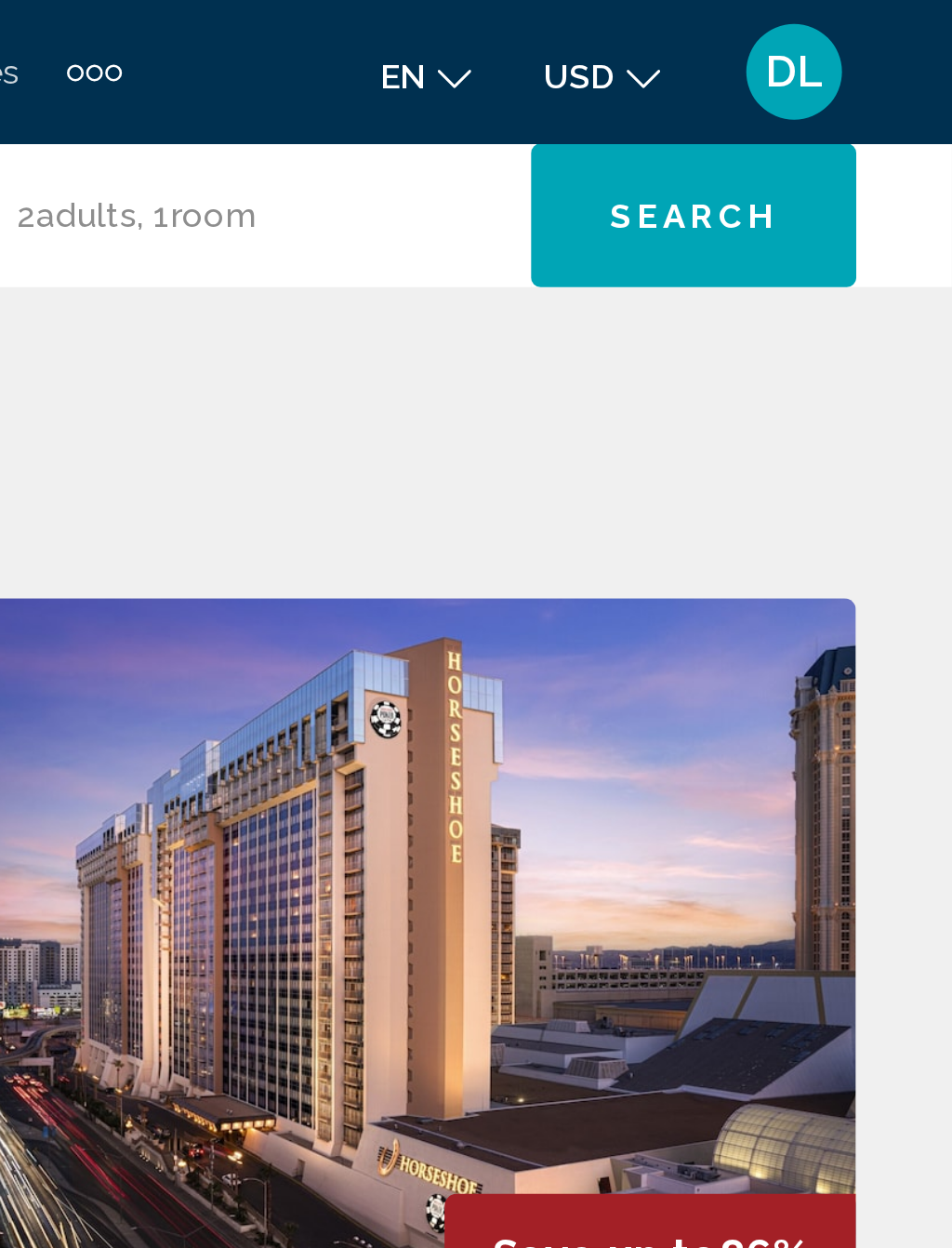click on "Search" 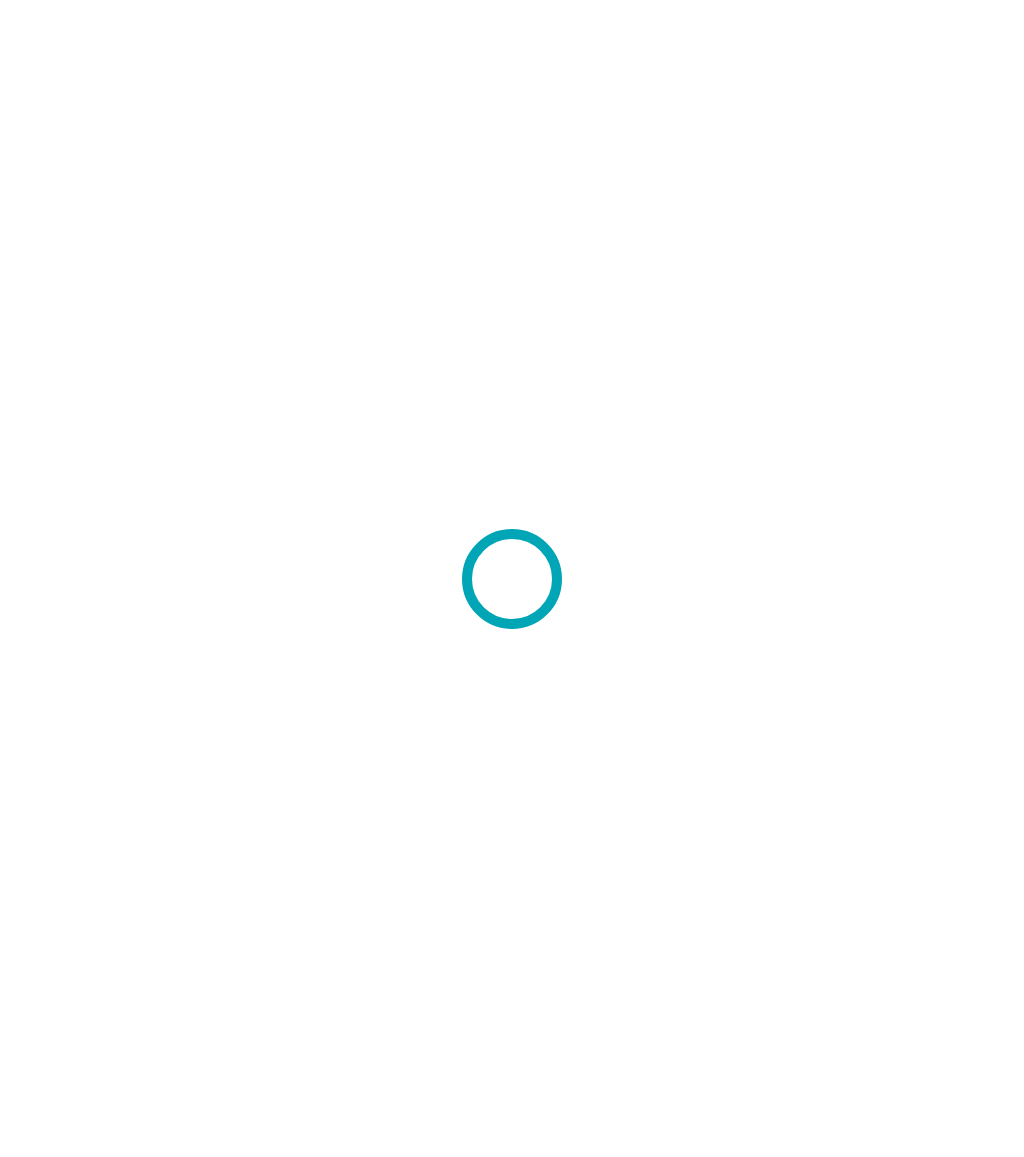 scroll, scrollTop: 0, scrollLeft: 0, axis: both 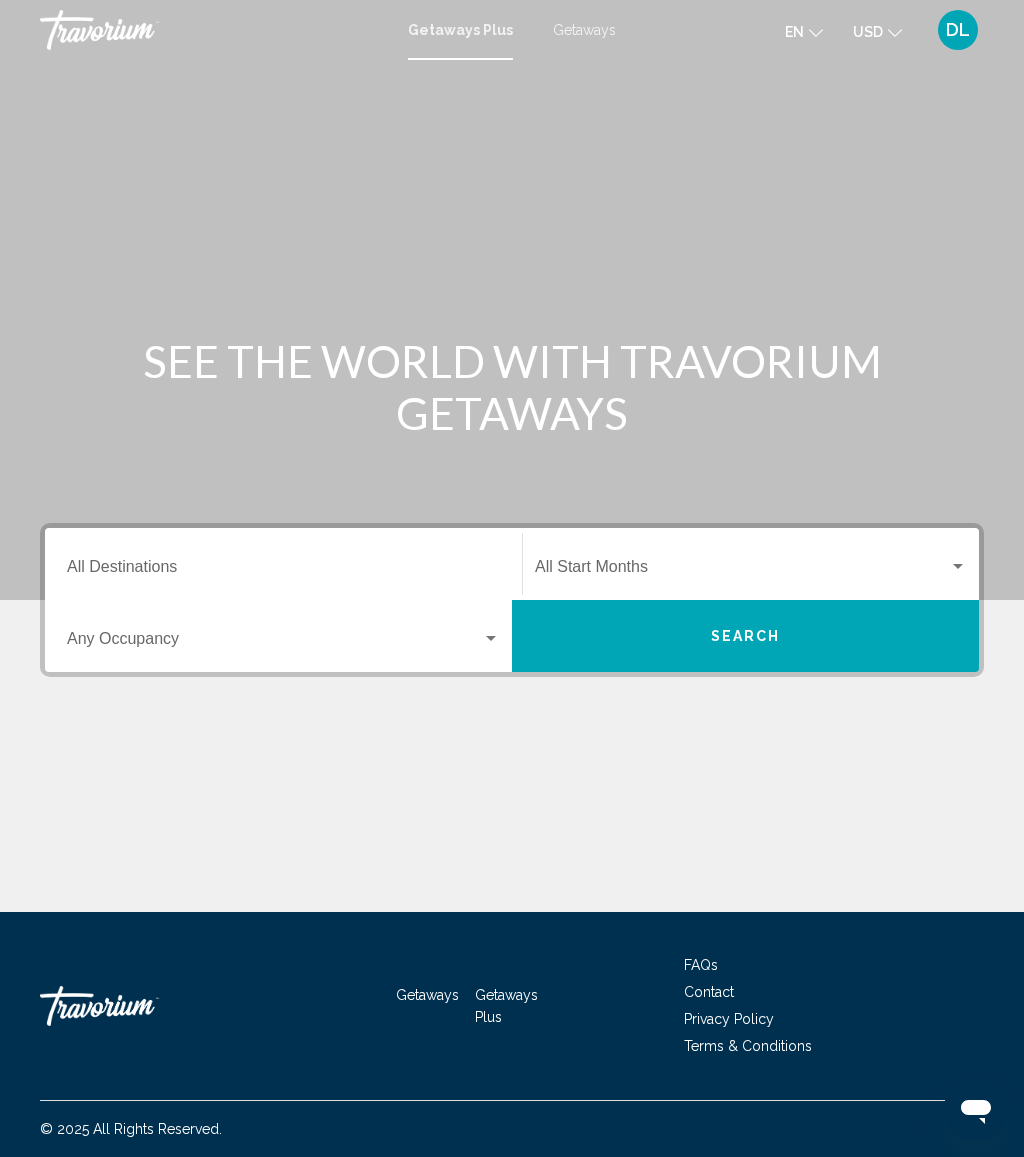 click on "Getaways" at bounding box center [584, 30] 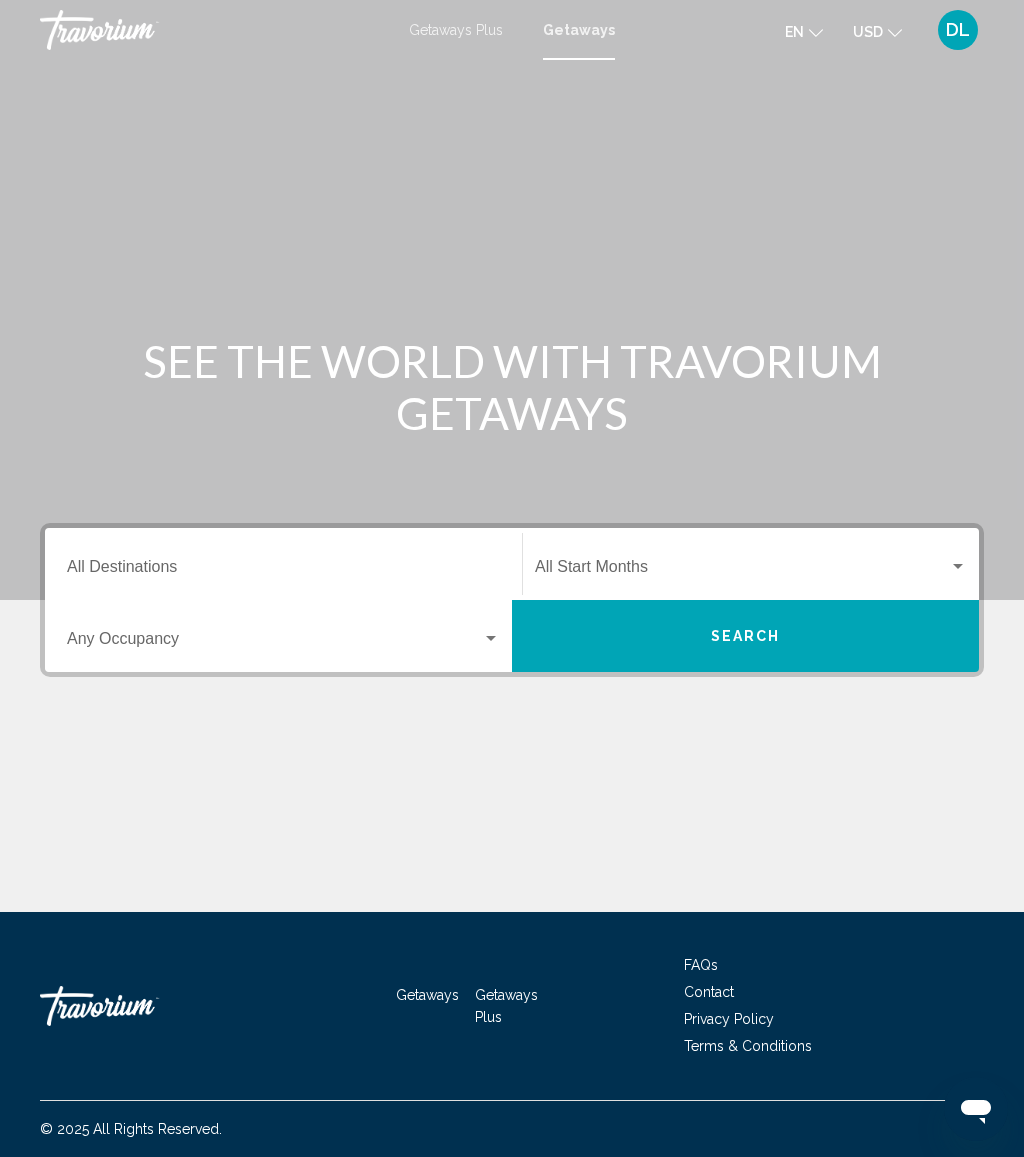 click on "Destination All Destinations" at bounding box center [283, 571] 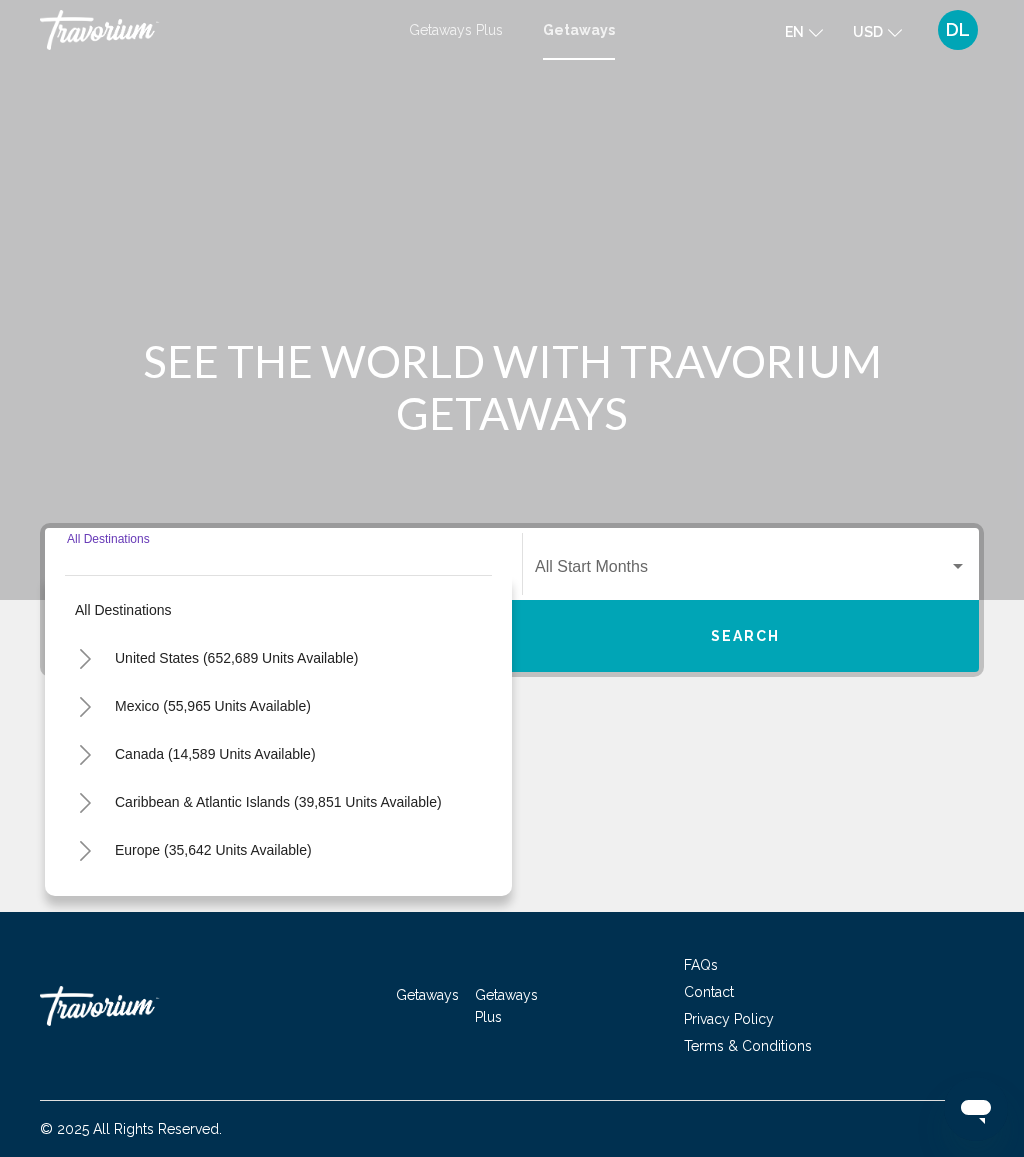 click on "Canada (14,589 units available)" at bounding box center [278, 802] 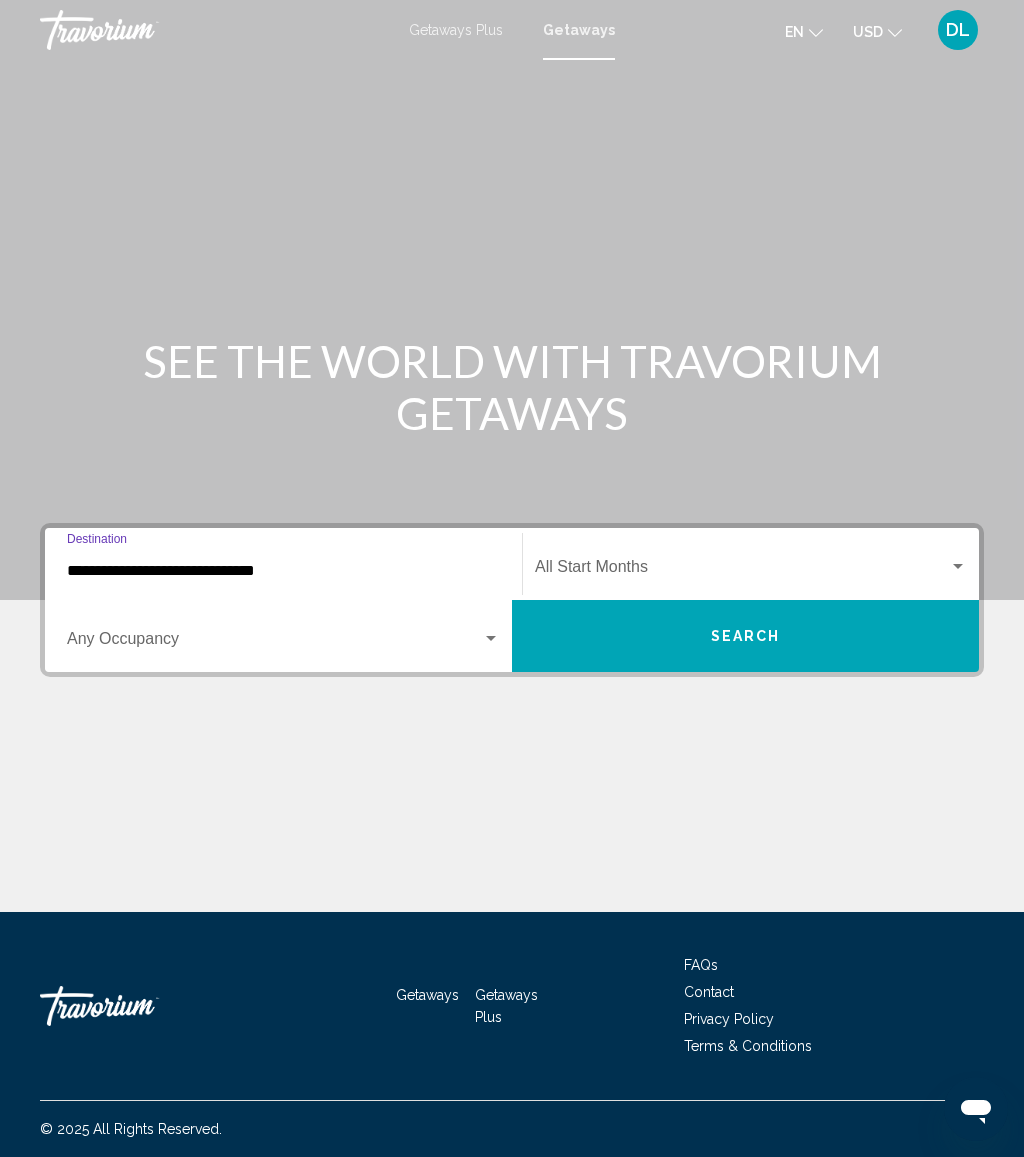 click at bounding box center [742, 571] 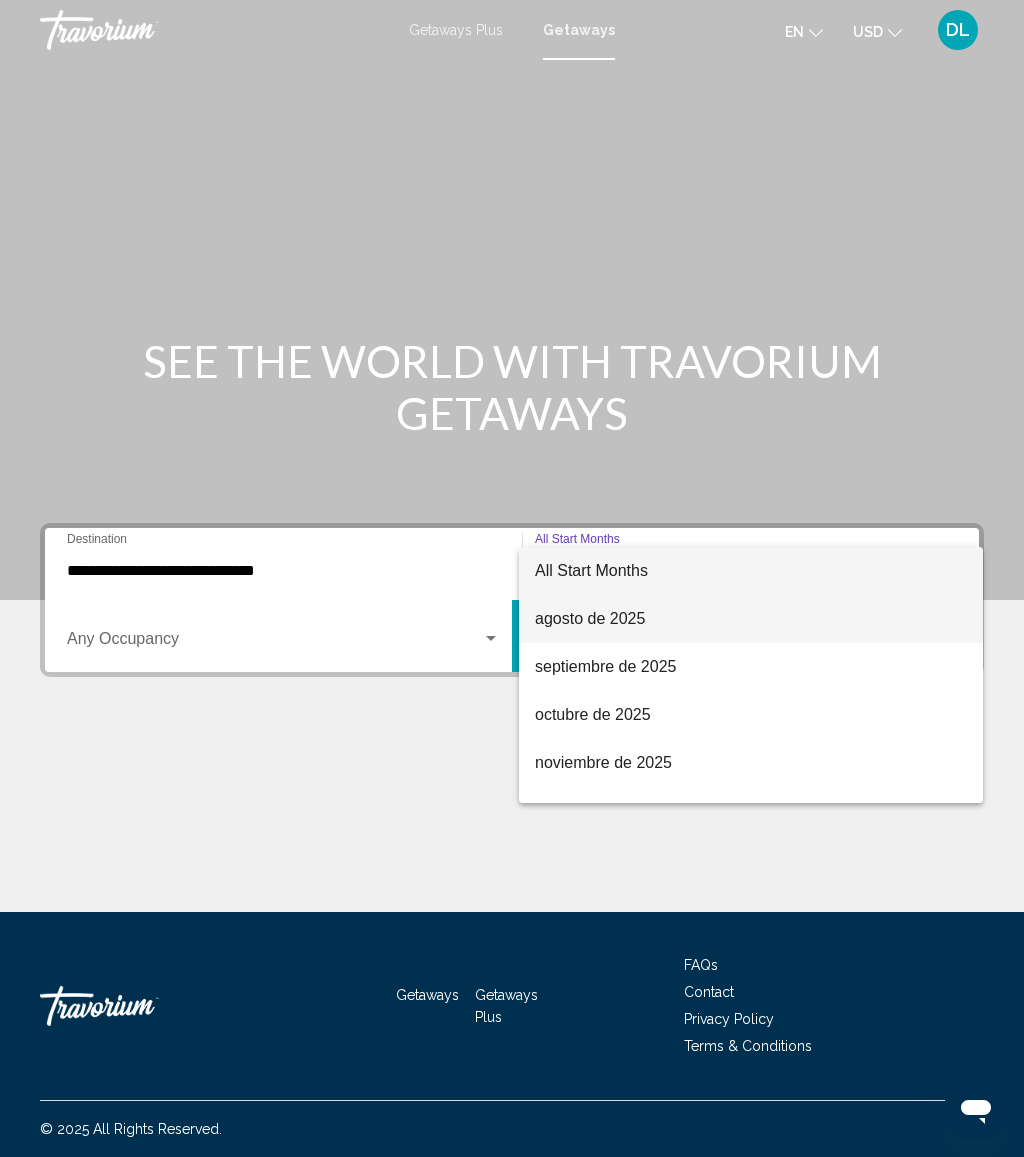 click on "agosto de 2025" at bounding box center (751, 619) 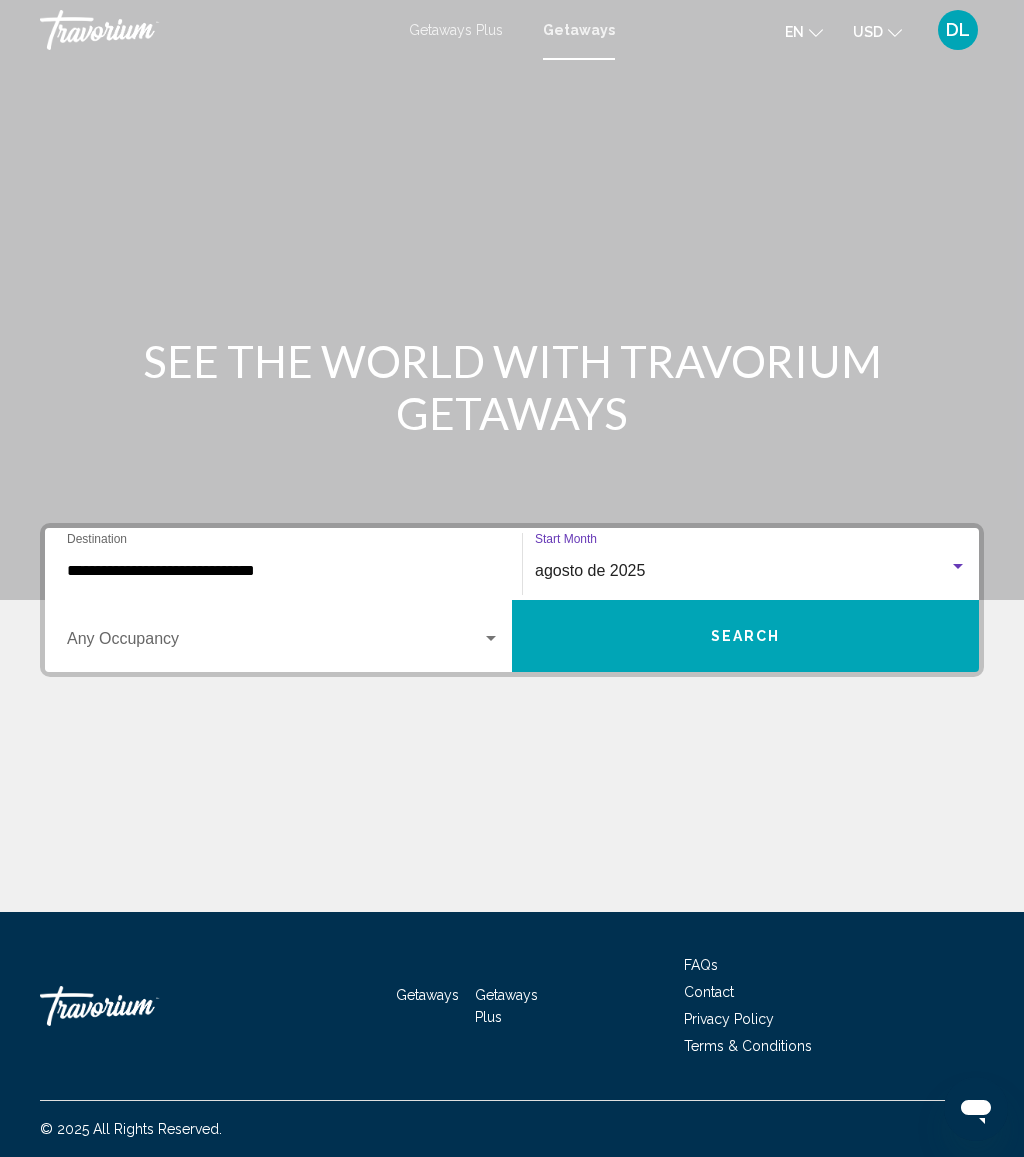 click at bounding box center [274, 643] 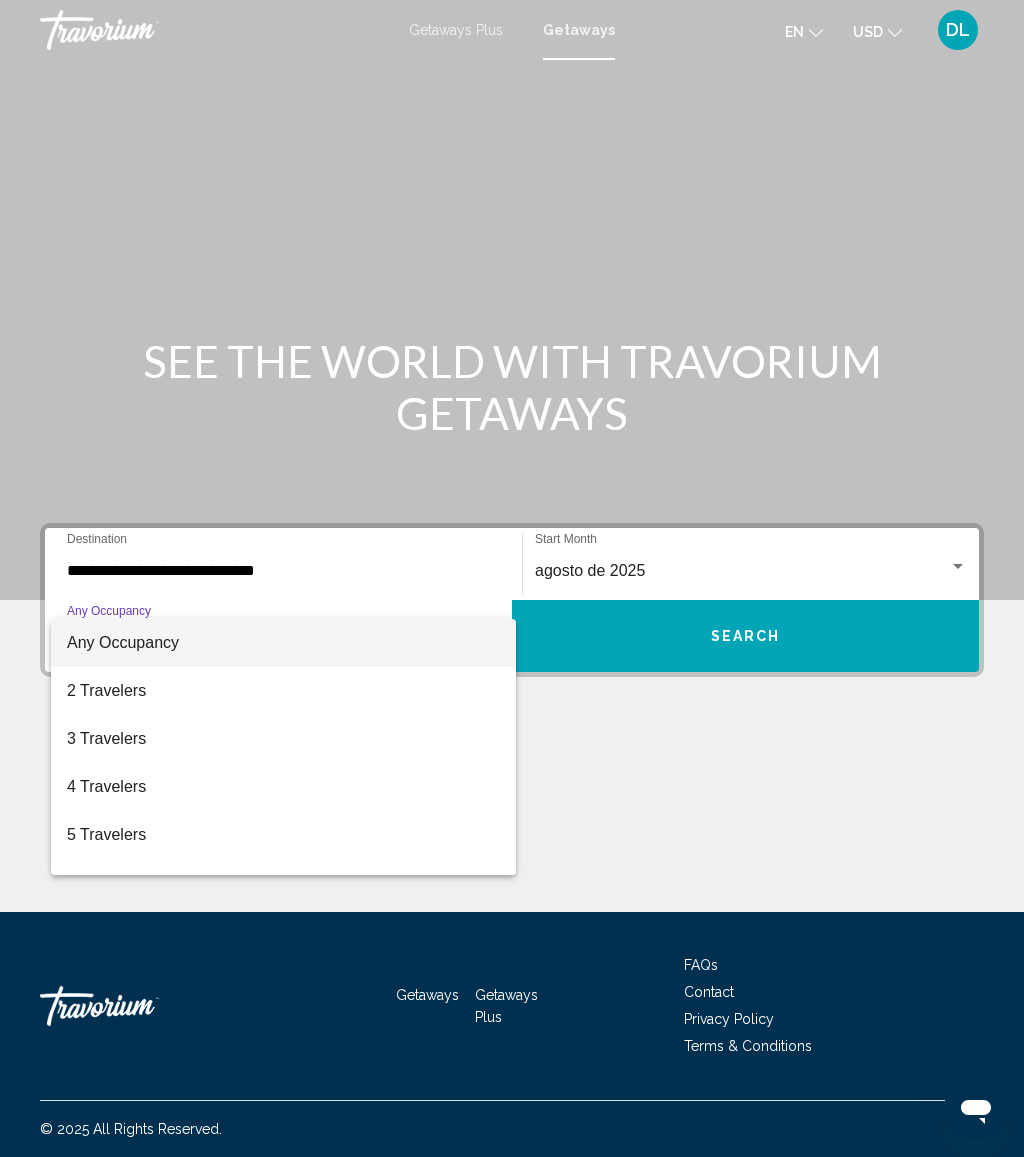 click on "2 Travelers" at bounding box center [283, 691] 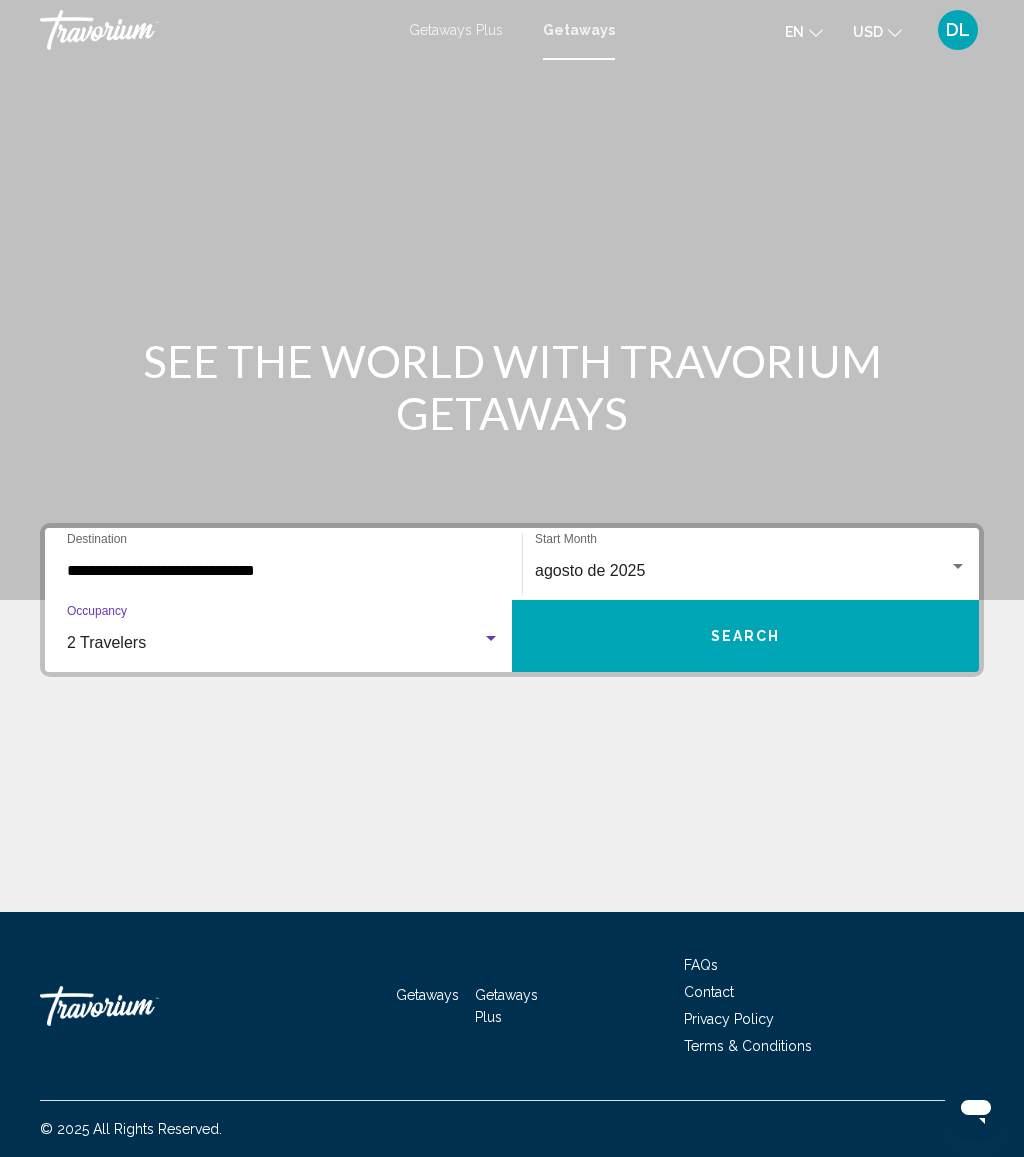 click on "Search" at bounding box center (745, 636) 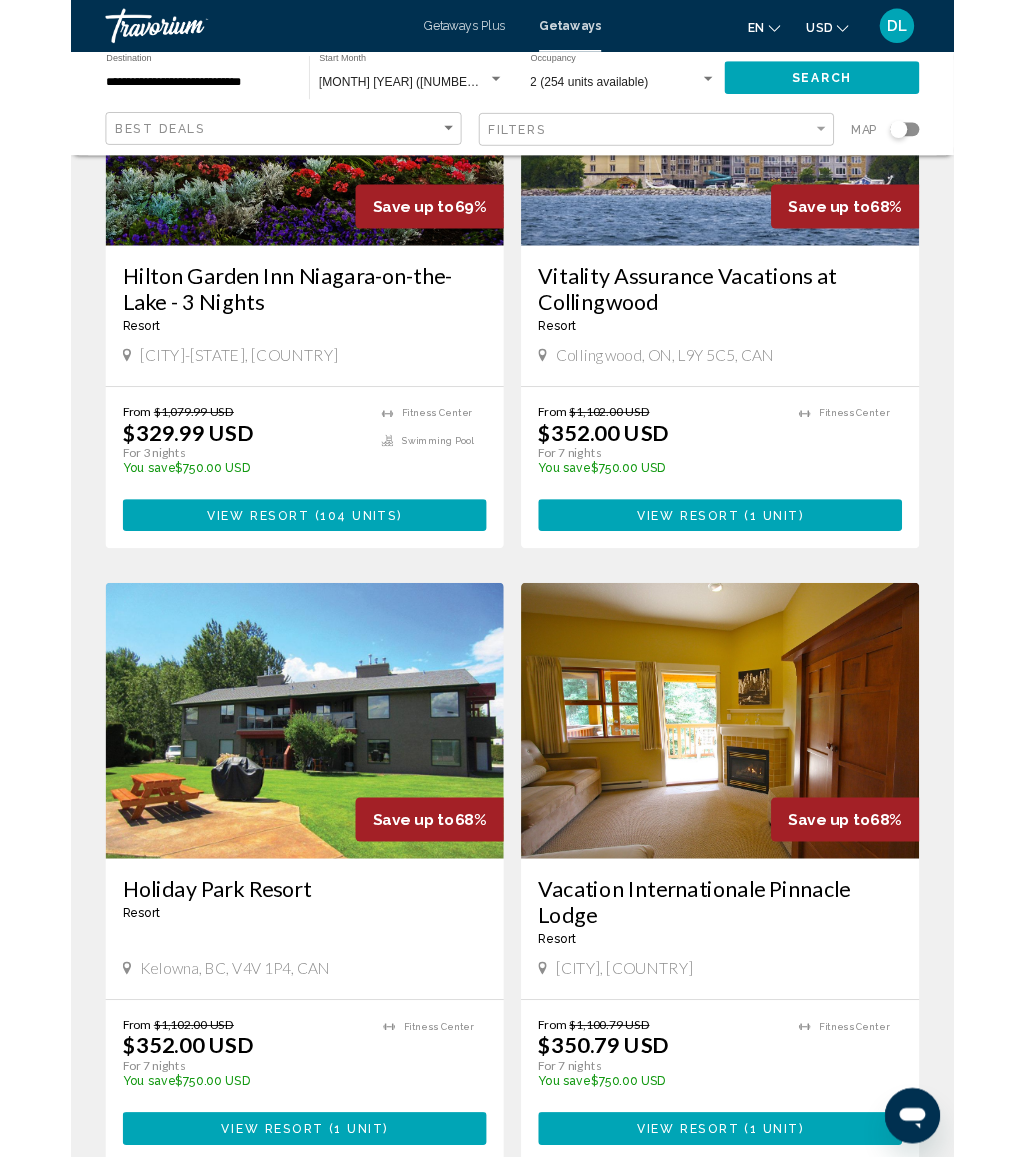 scroll, scrollTop: 0, scrollLeft: 0, axis: both 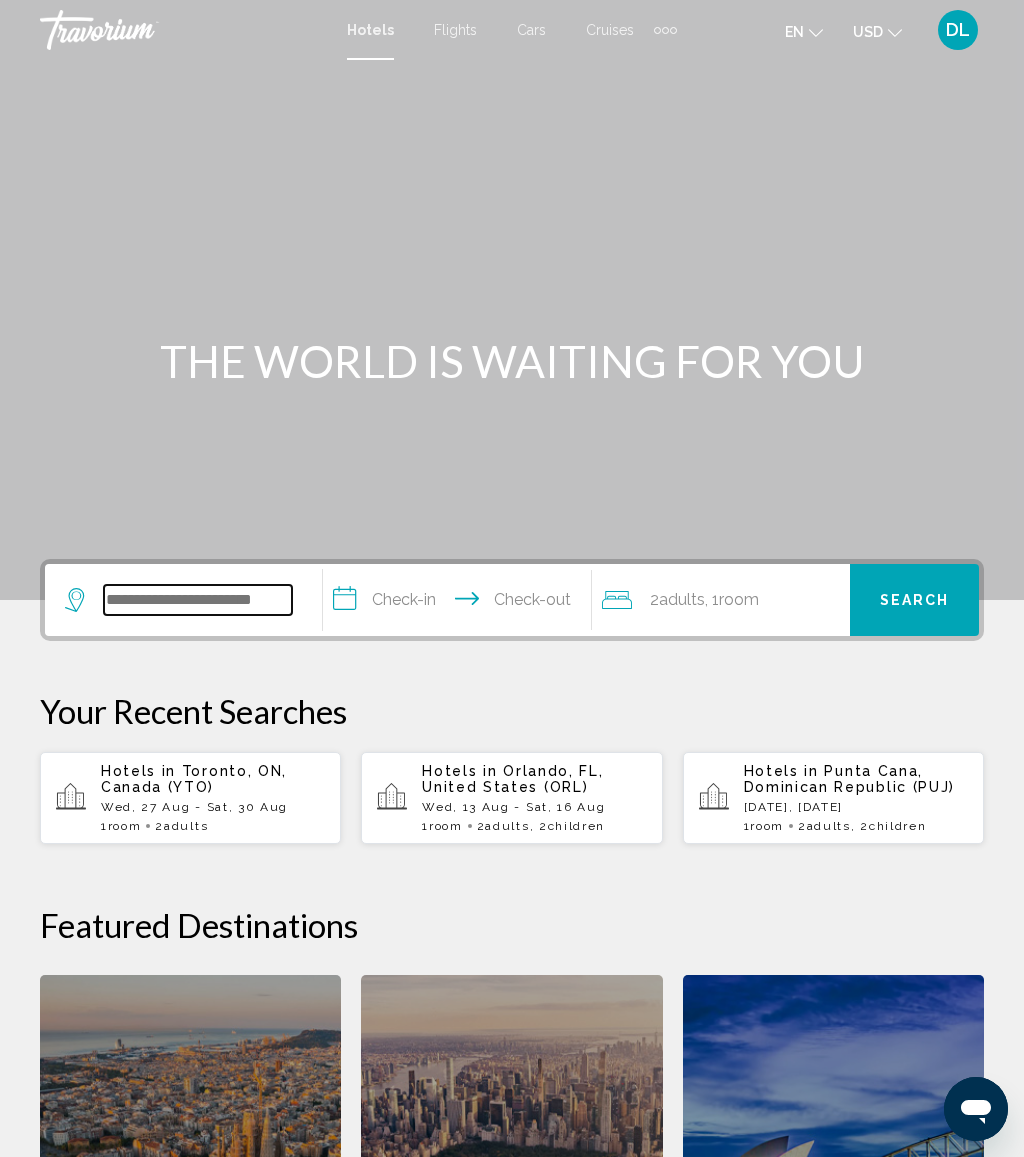 click at bounding box center [198, 600] 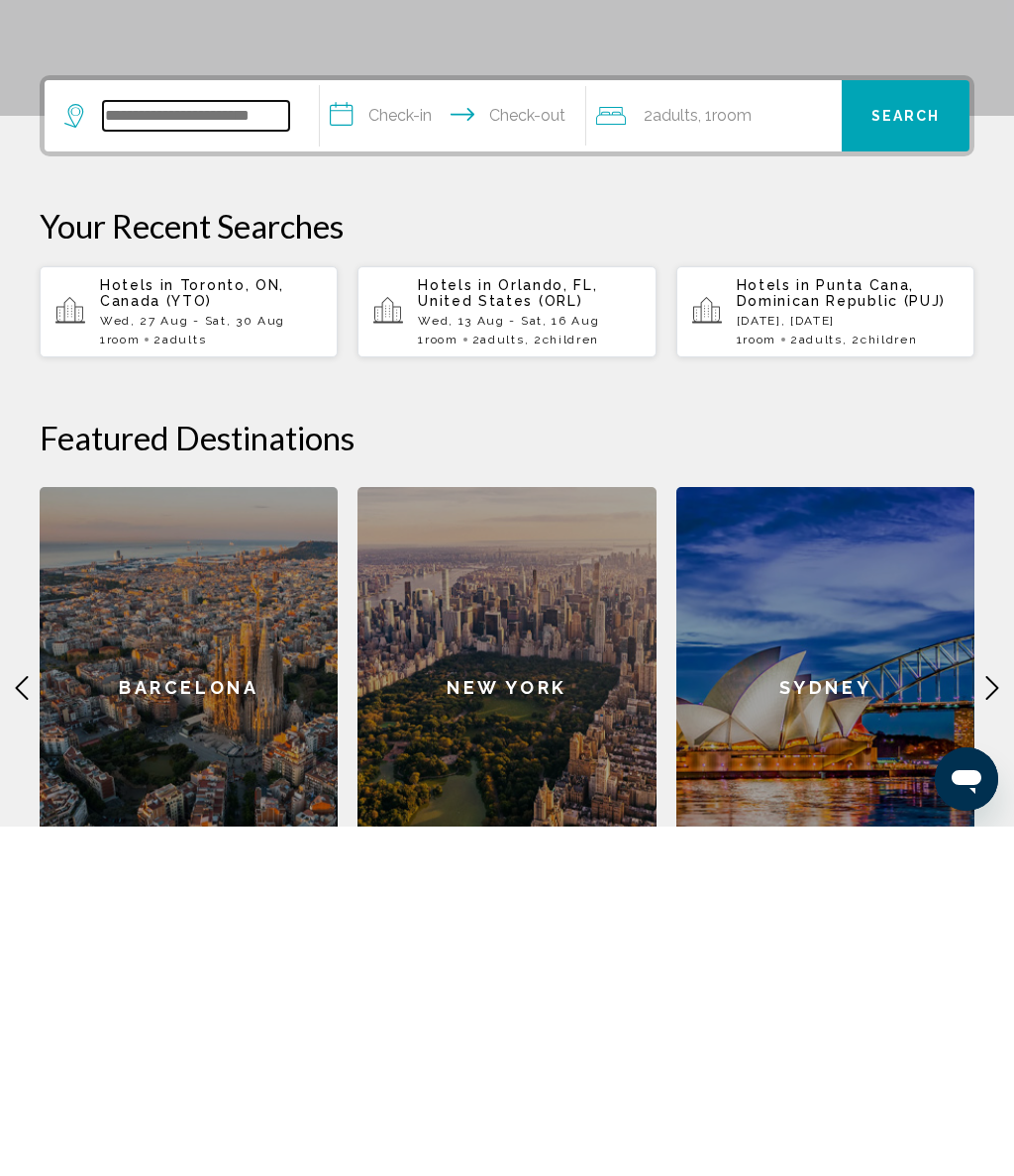 scroll, scrollTop: 140, scrollLeft: 0, axis: vertical 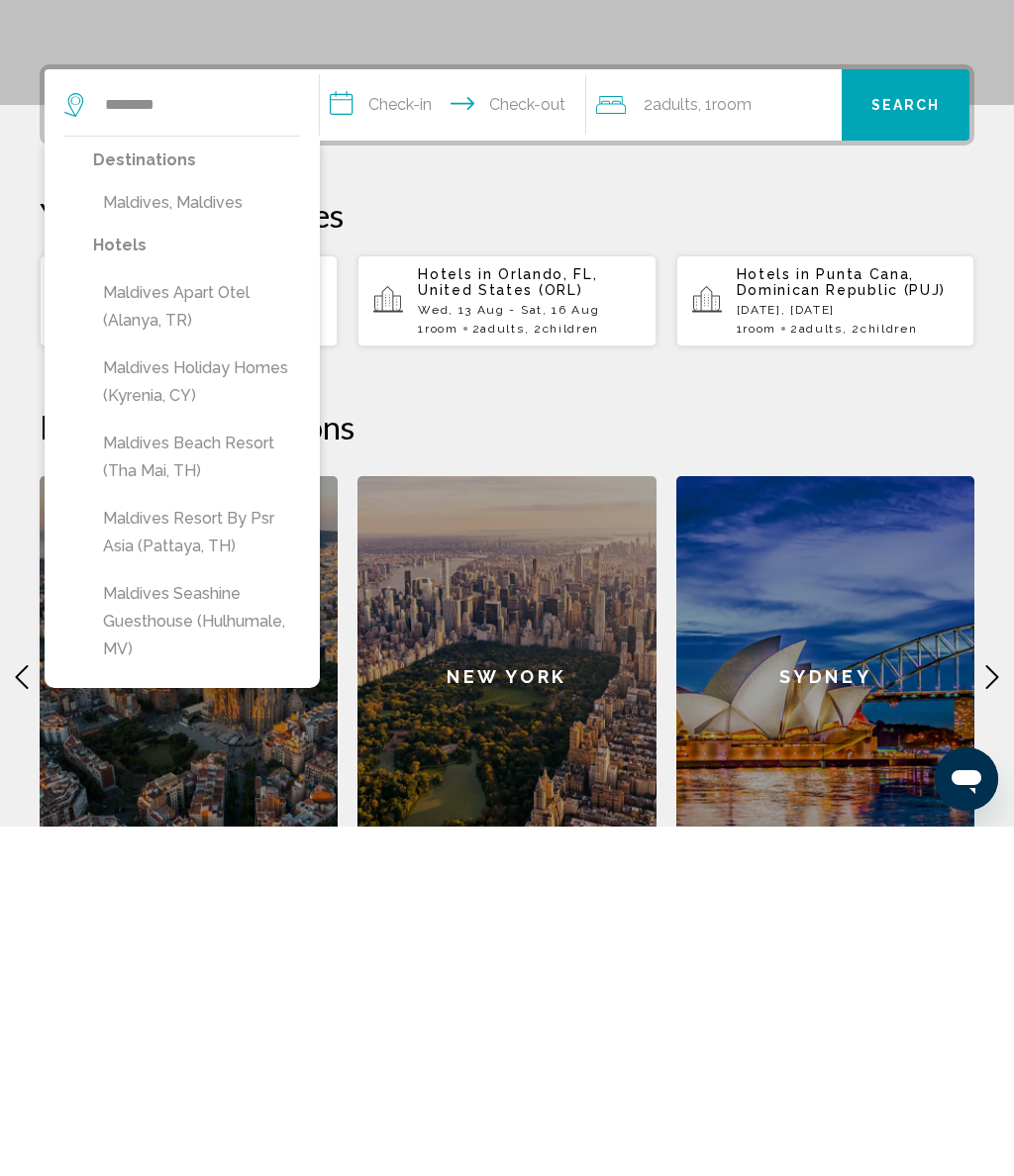 click on "Maldives, Maldives" at bounding box center [196, 552] 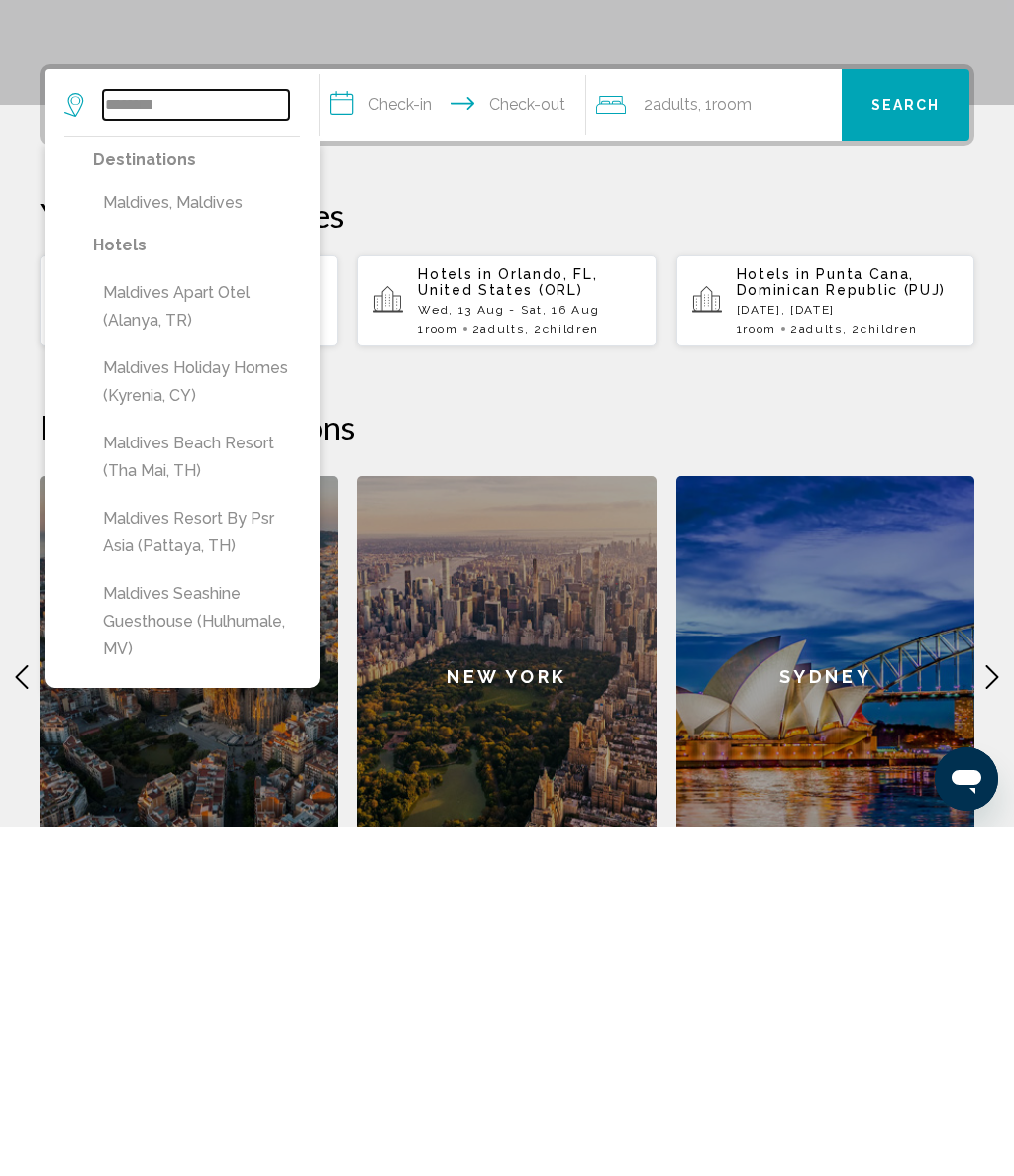 type on "**********" 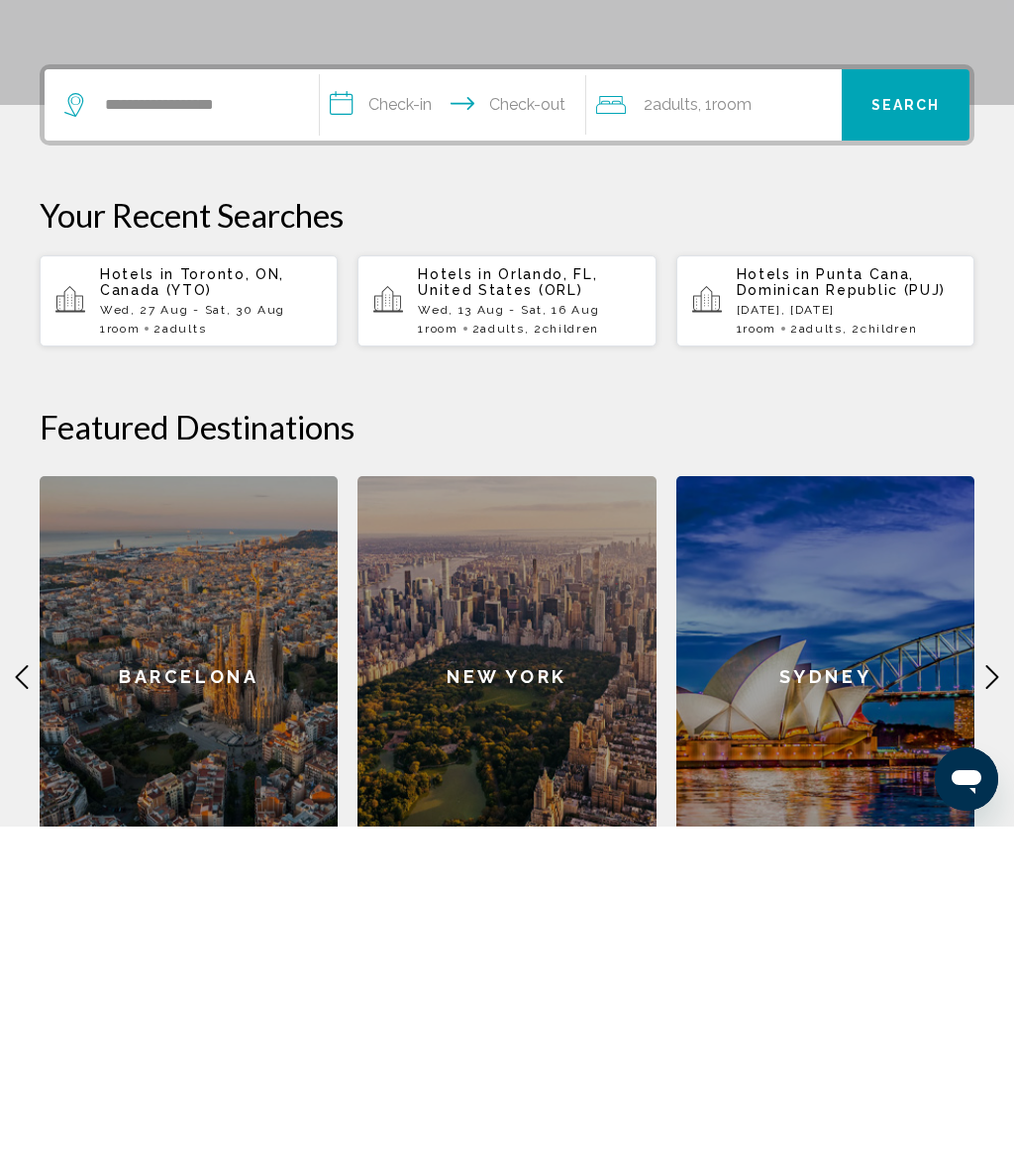 click on "**********" at bounding box center (456, 457) 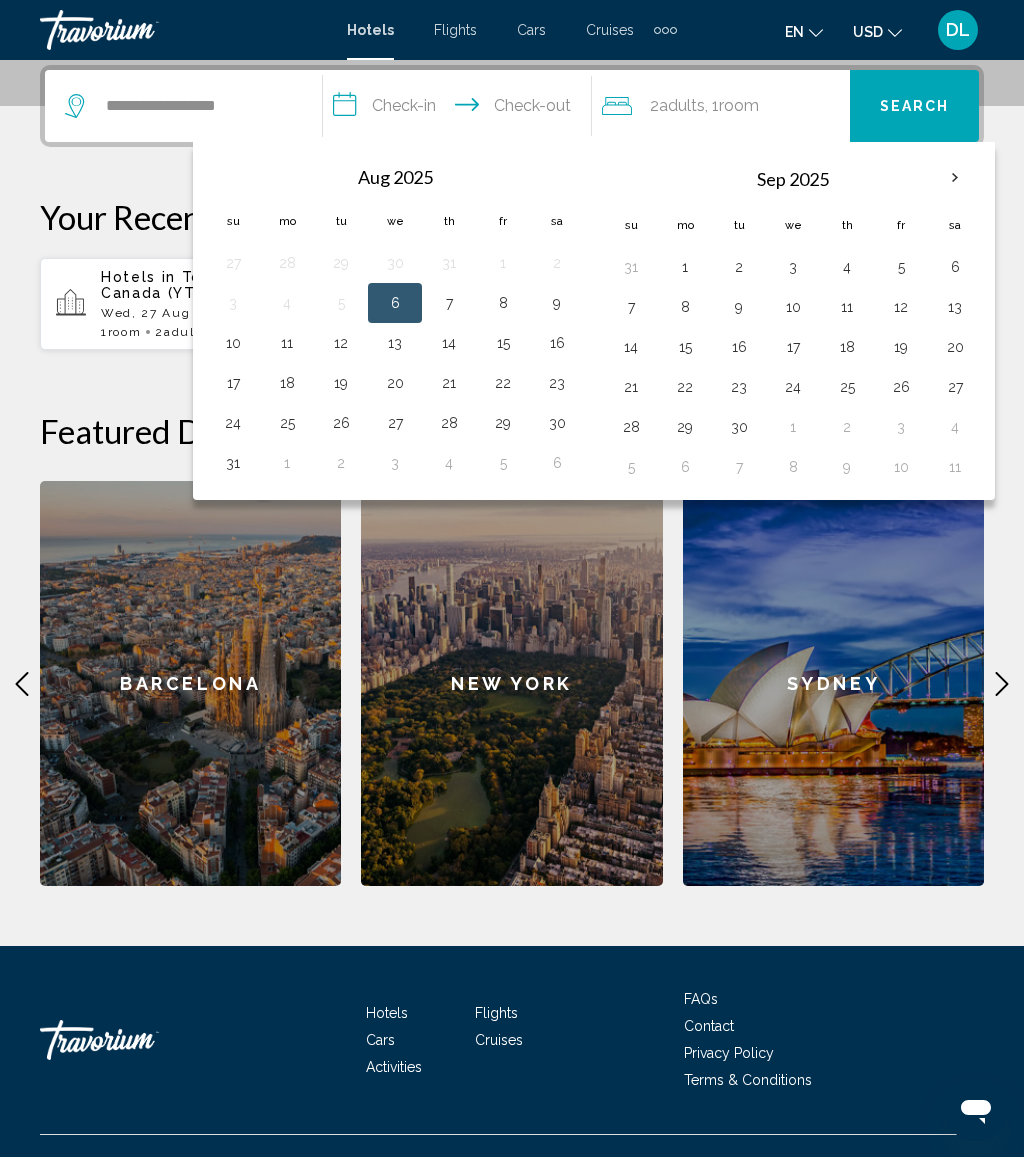 scroll, scrollTop: 493, scrollLeft: 0, axis: vertical 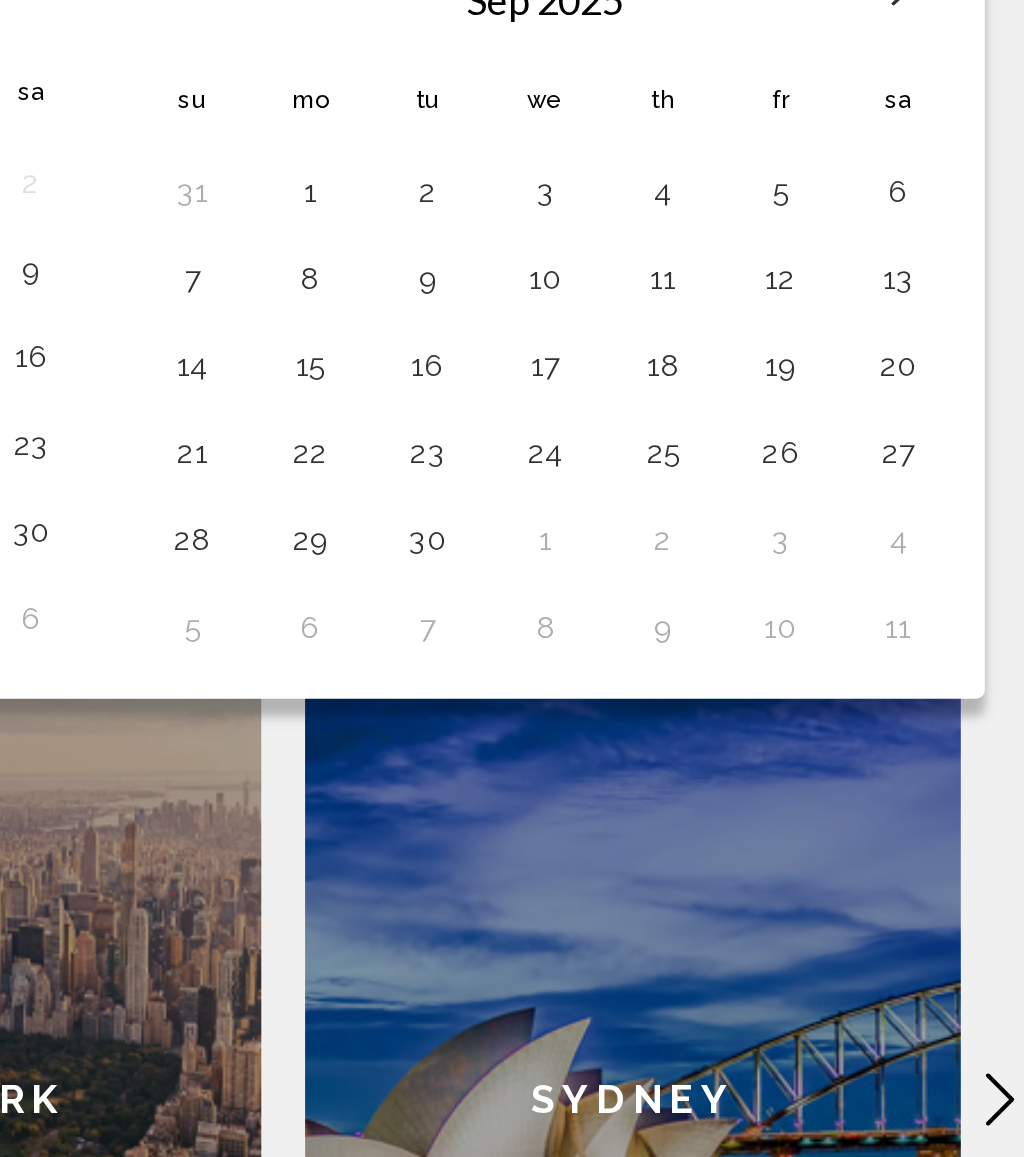 click on "18" at bounding box center (847, 348) 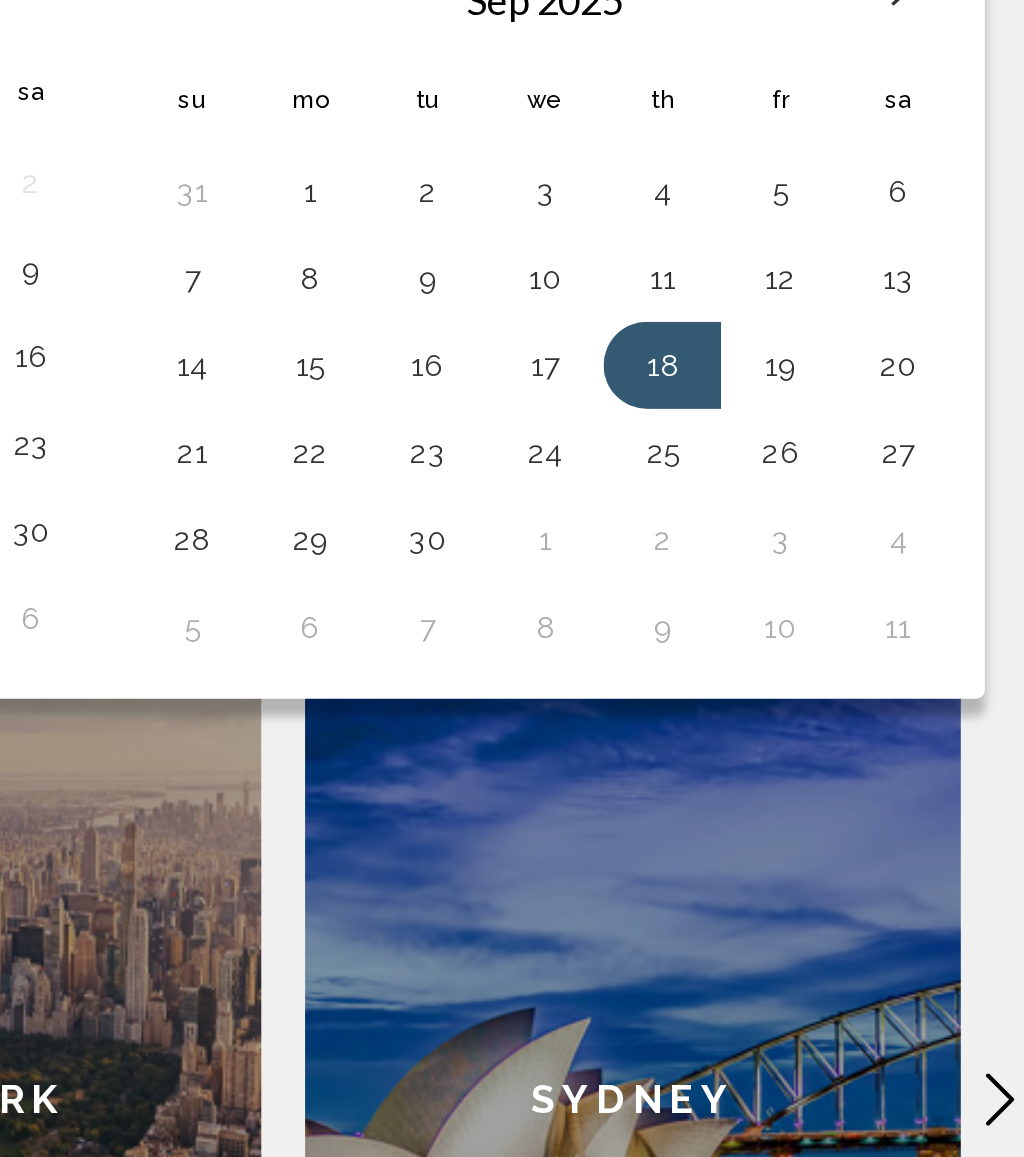 click on "24" at bounding box center (793, 388) 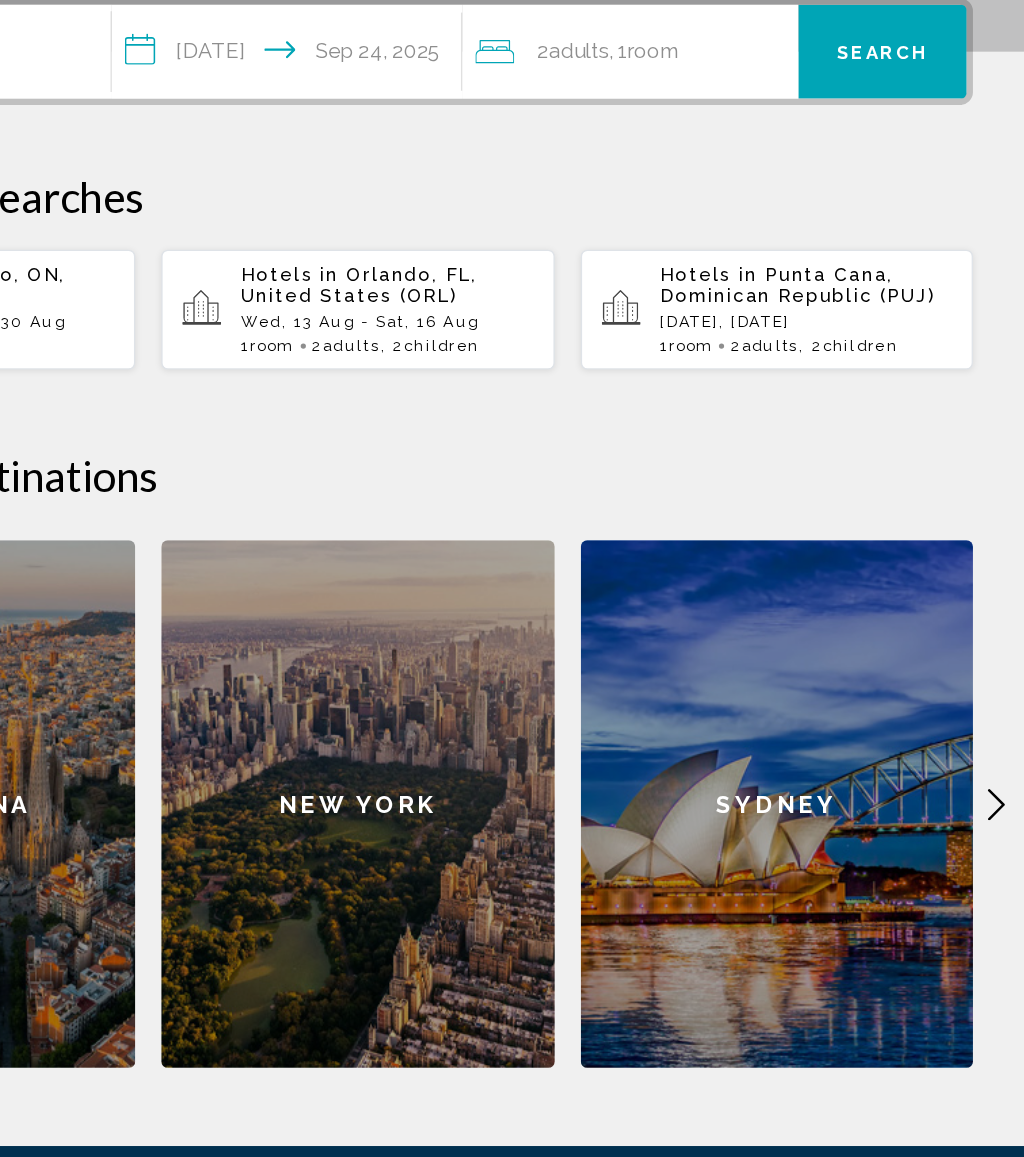 click on "Search" at bounding box center [915, 108] 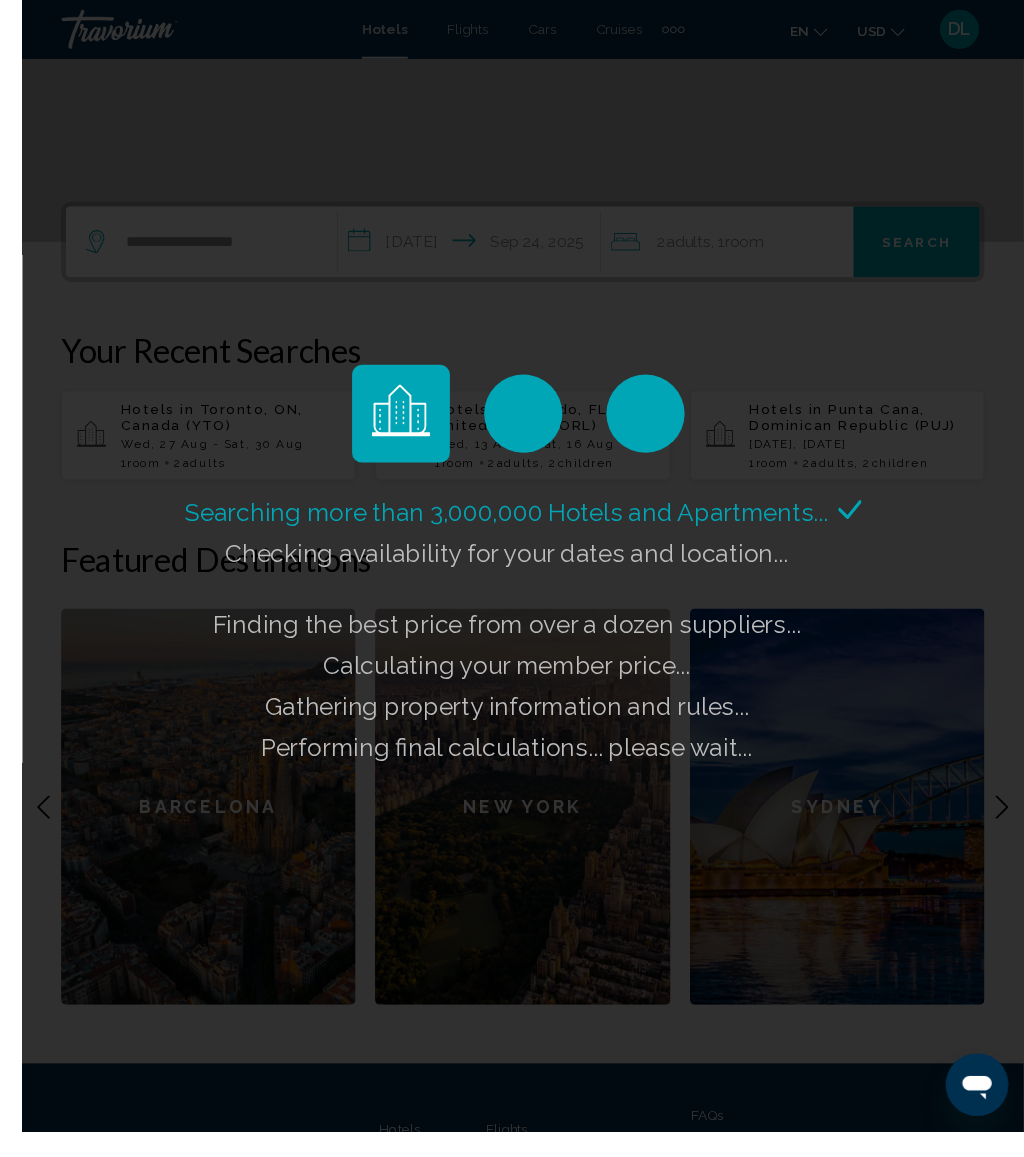 scroll, scrollTop: 425, scrollLeft: 0, axis: vertical 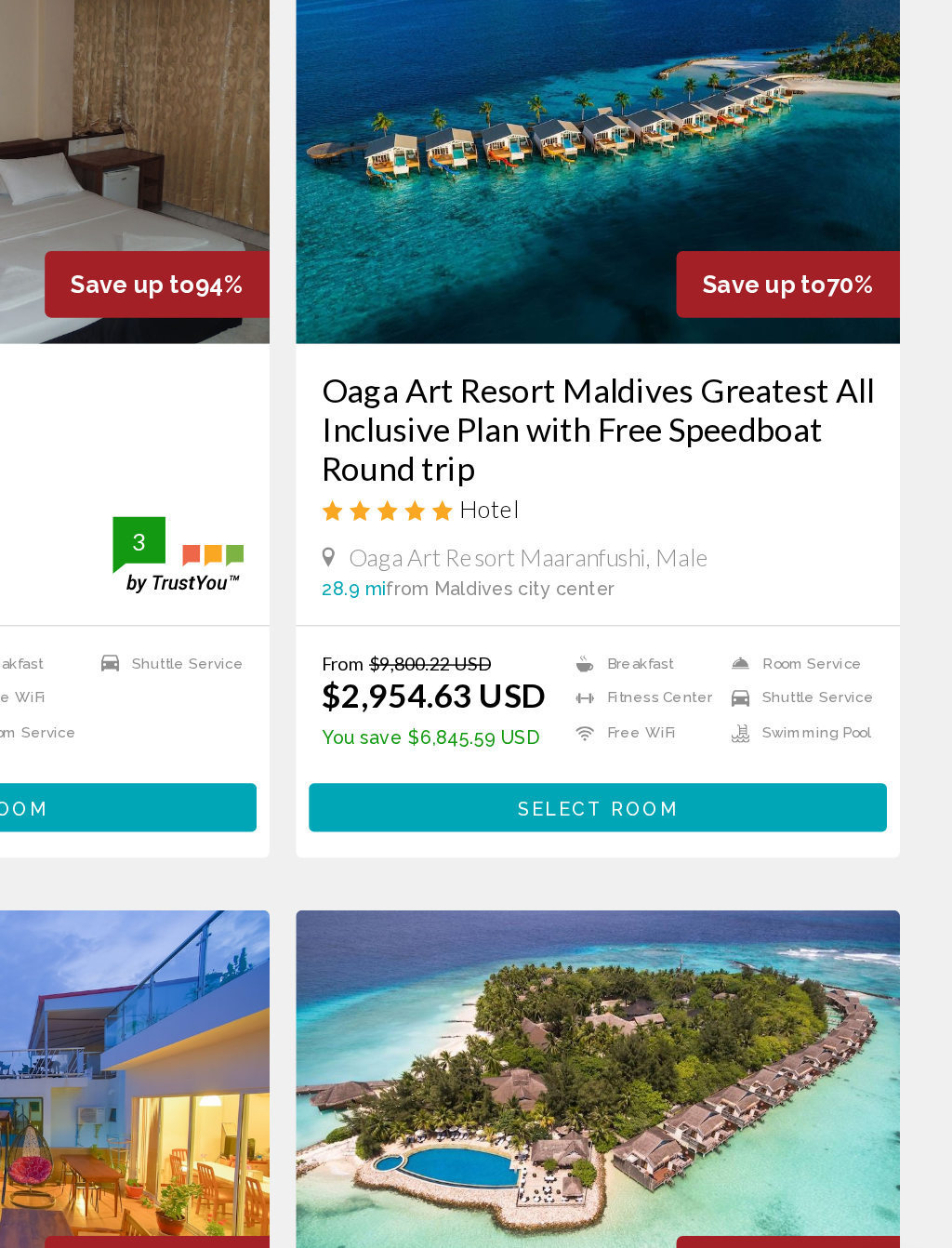click on "Select Room" at bounding box center (700, 859) 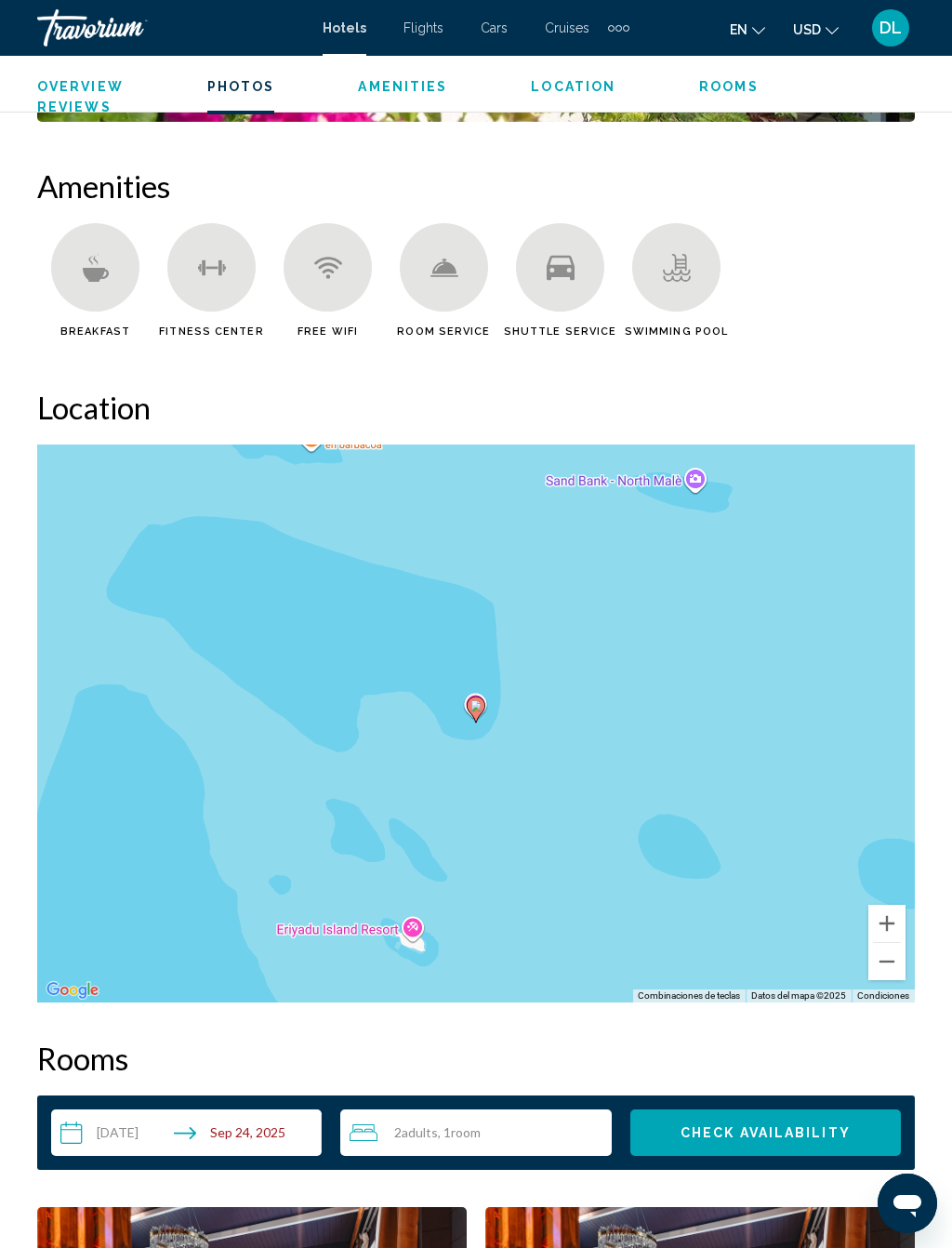 scroll, scrollTop: 2031, scrollLeft: 0, axis: vertical 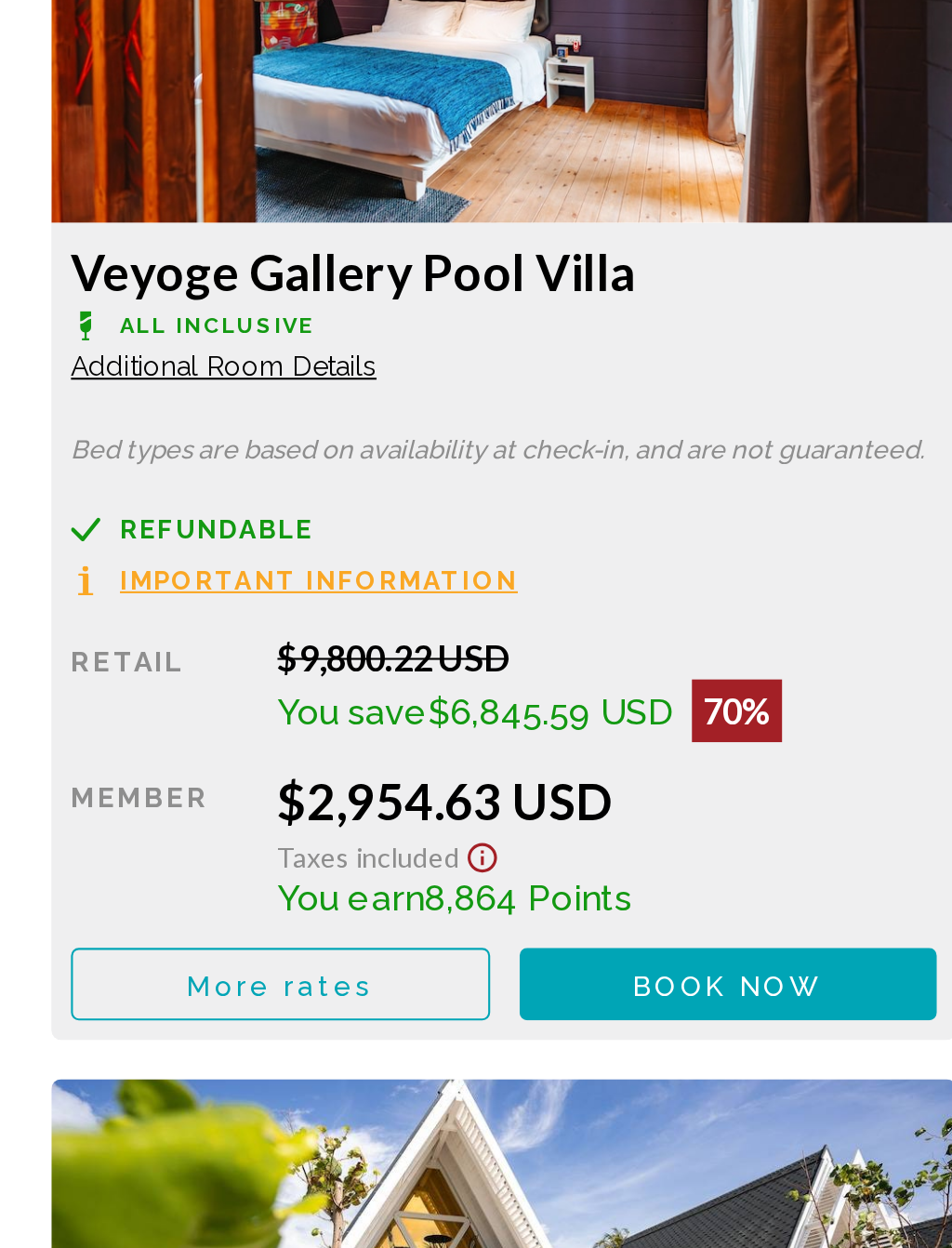 click on "Book now" at bounding box center [358, 987] 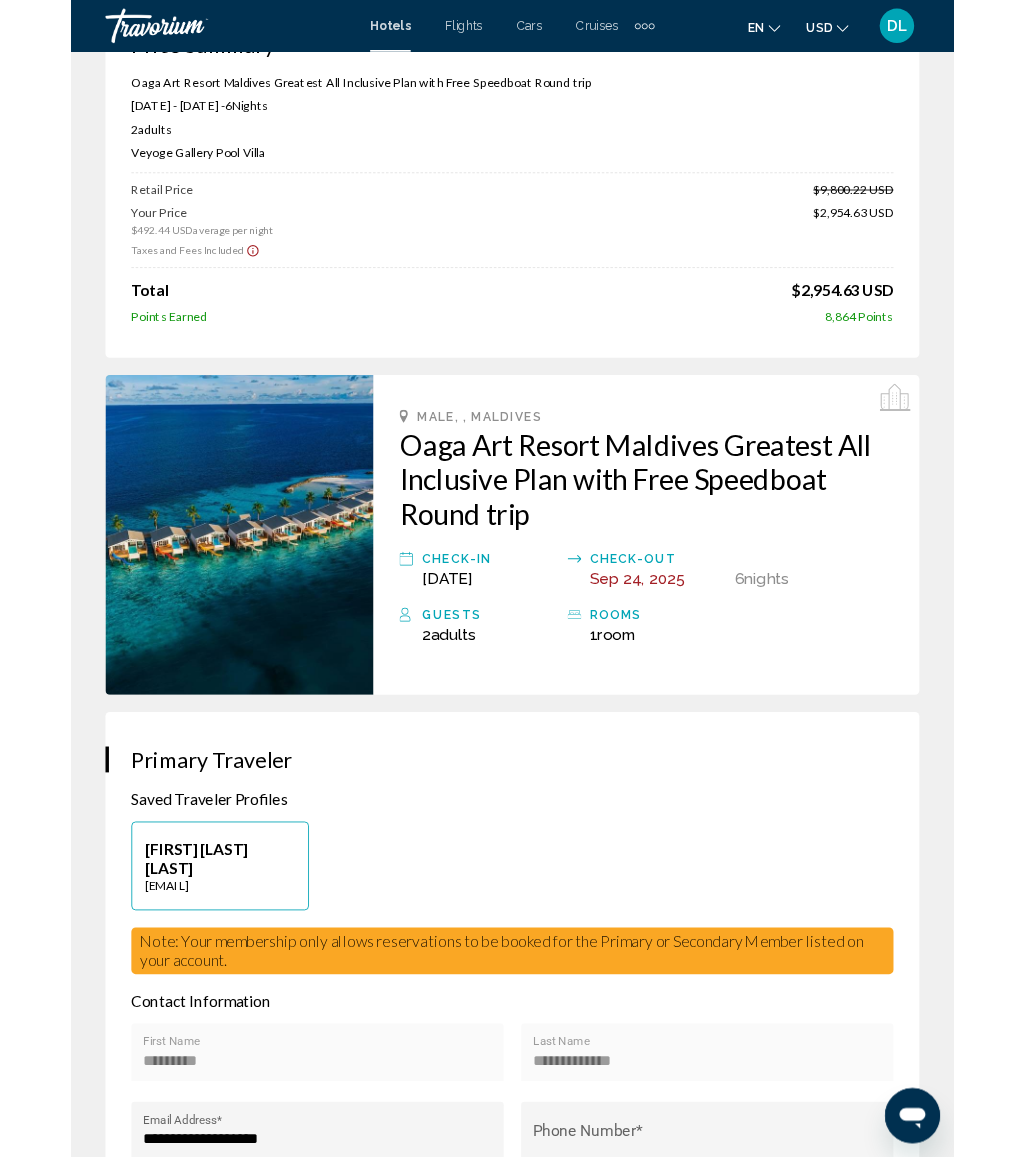 scroll, scrollTop: 0, scrollLeft: 0, axis: both 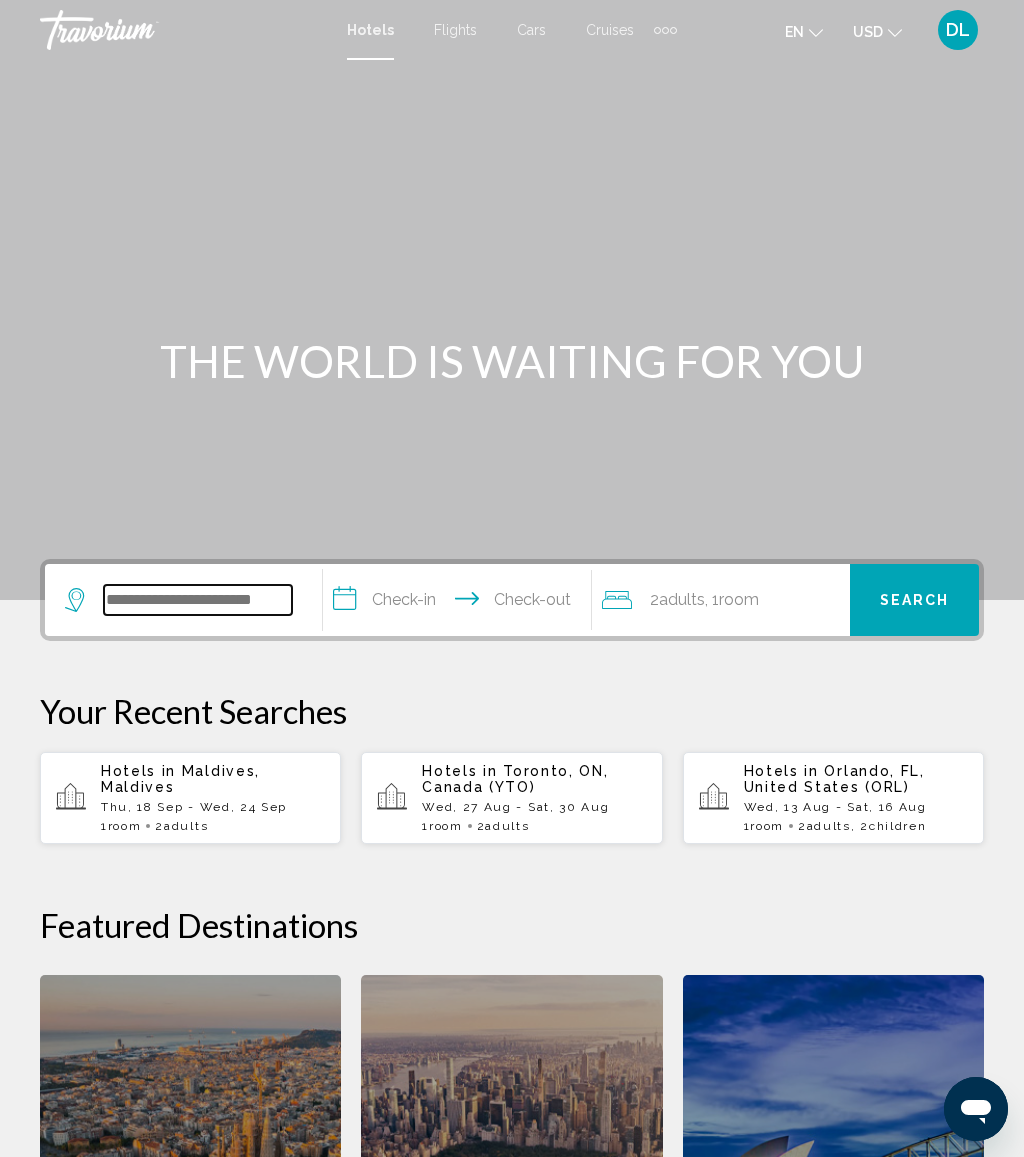 click at bounding box center (198, 600) 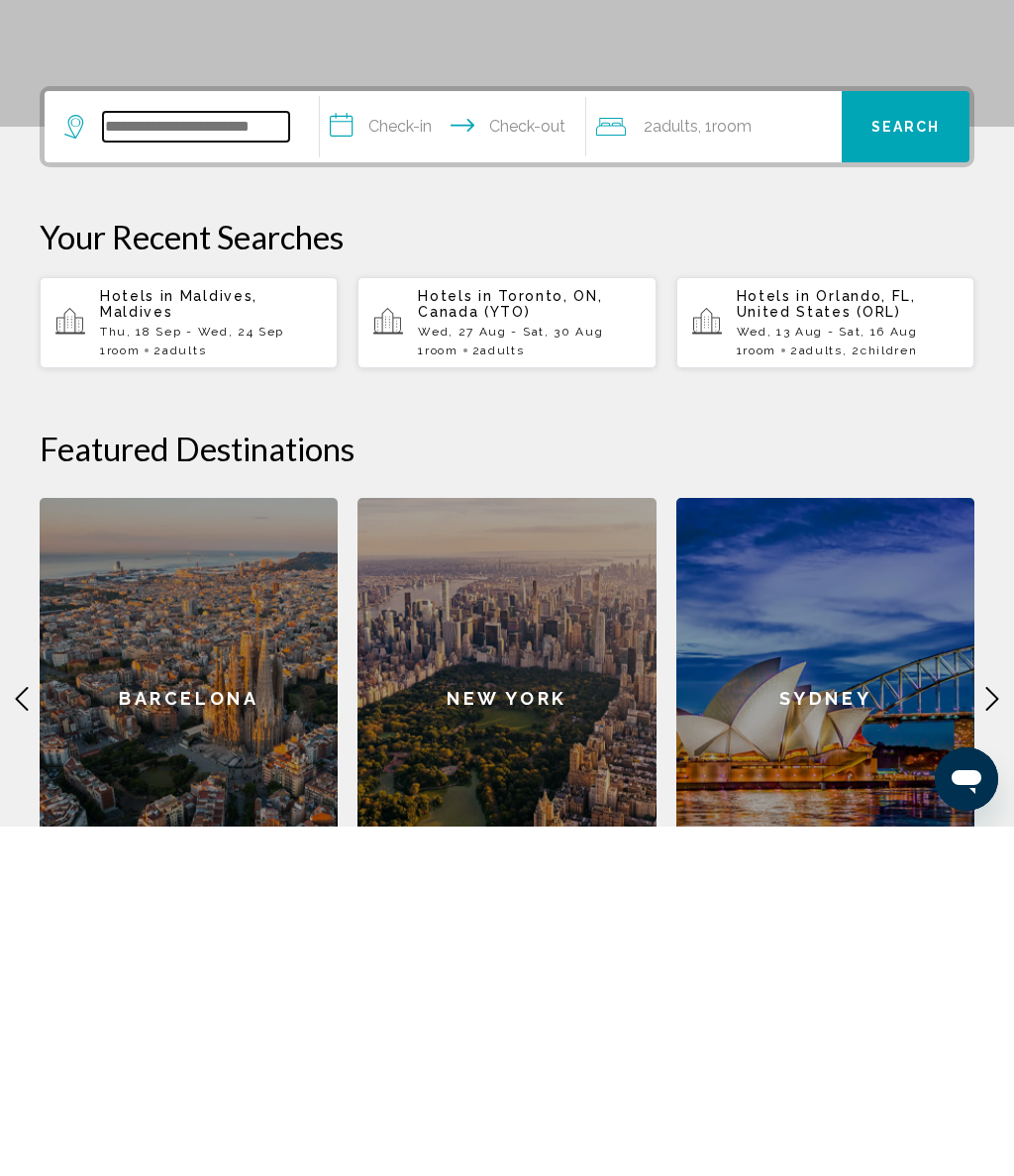 scroll, scrollTop: 140, scrollLeft: 0, axis: vertical 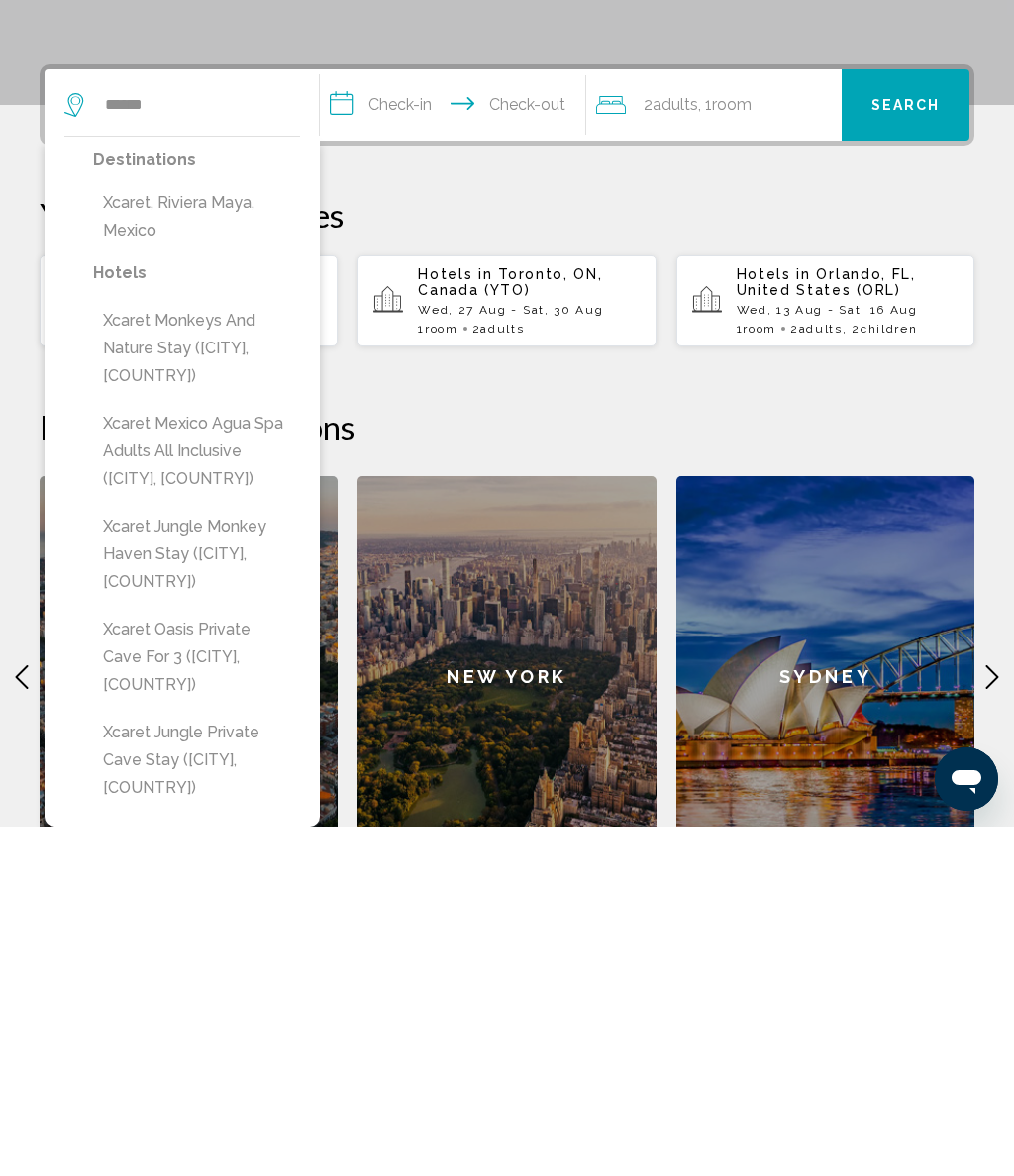 click on "Xcaret Mexico Agua Spa Adults All Inclusive ([CITY], [COUNTRY])" at bounding box center [196, 801] 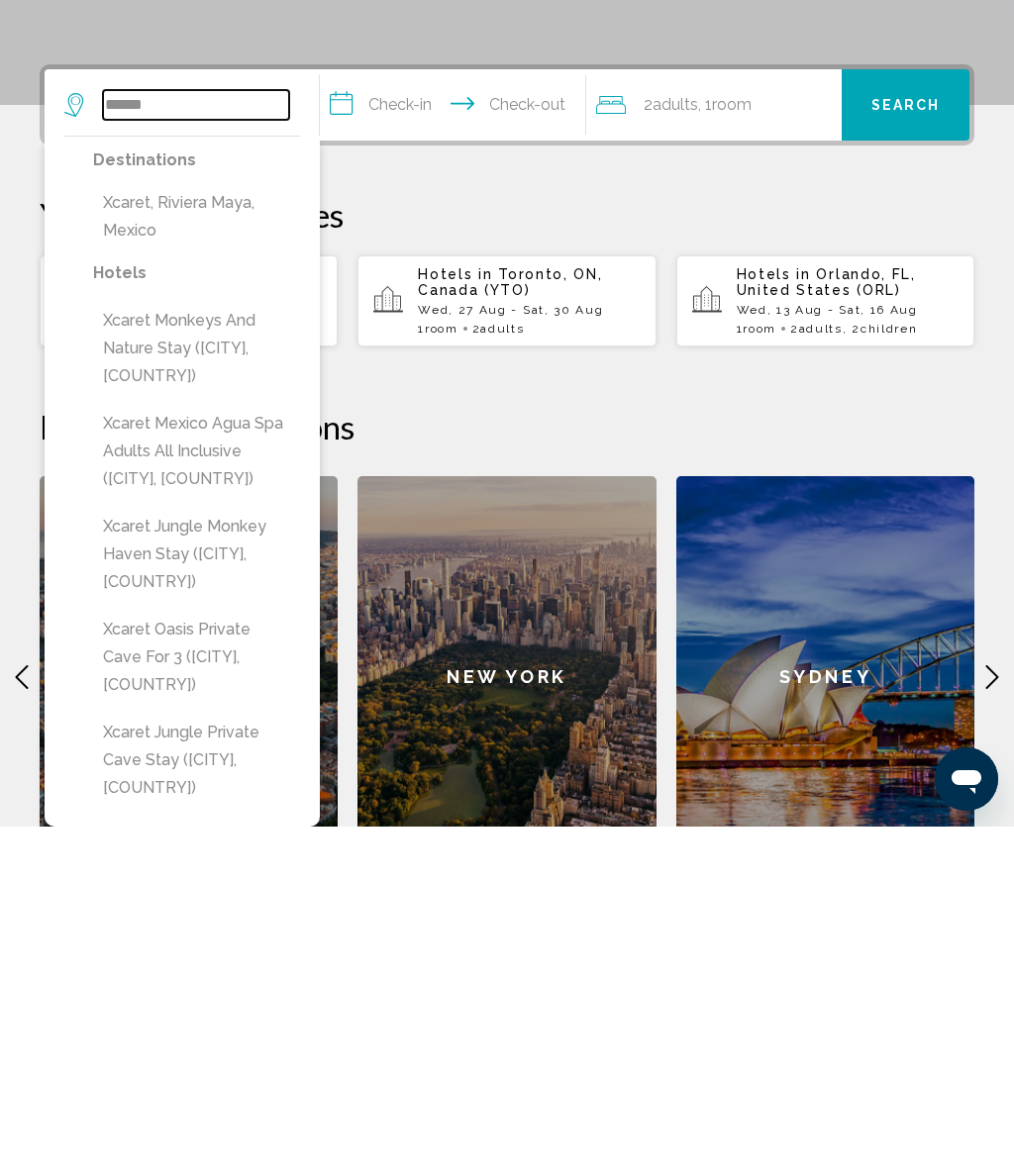 type on "**********" 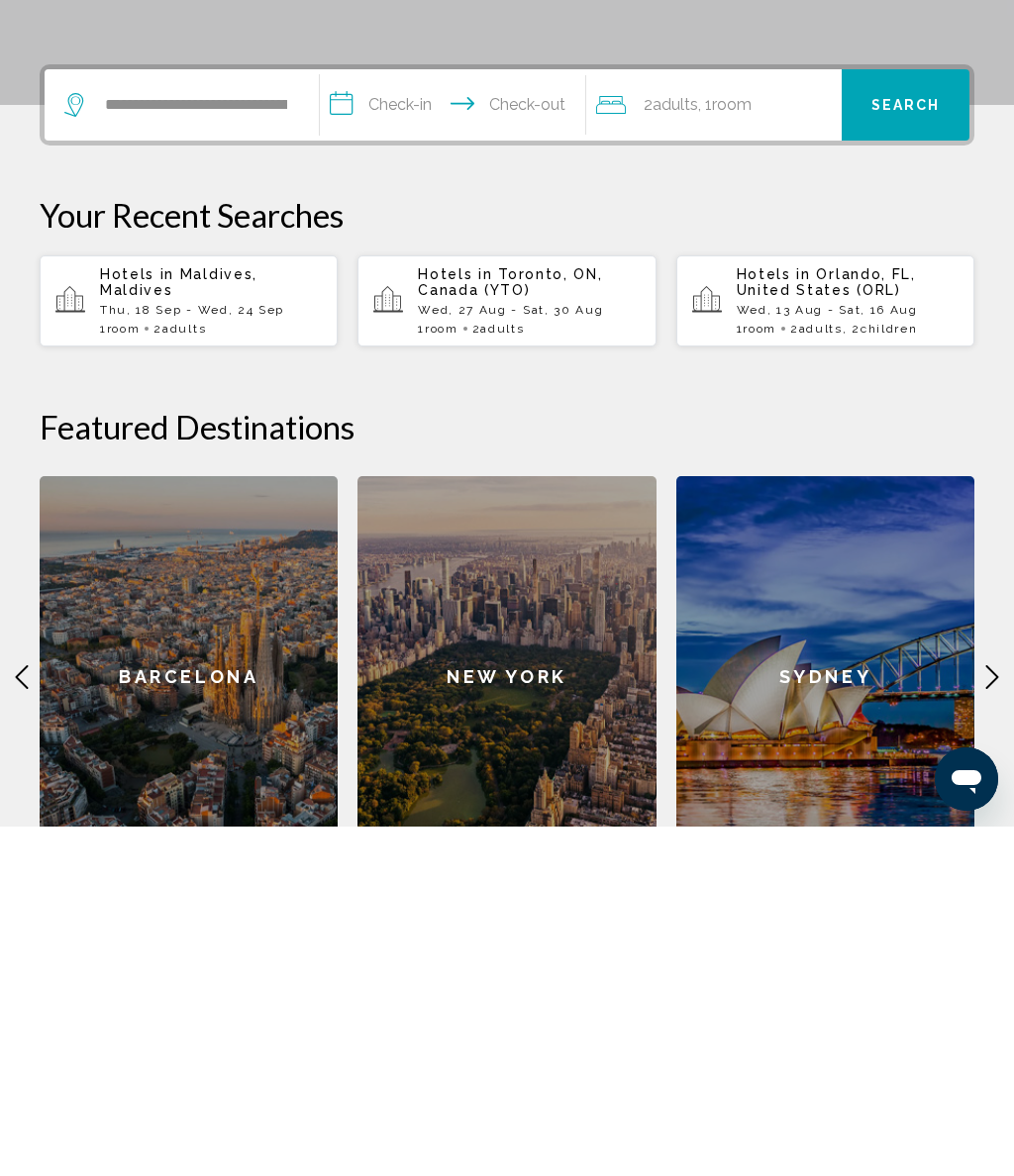 click on "**********" at bounding box center (456, 457) 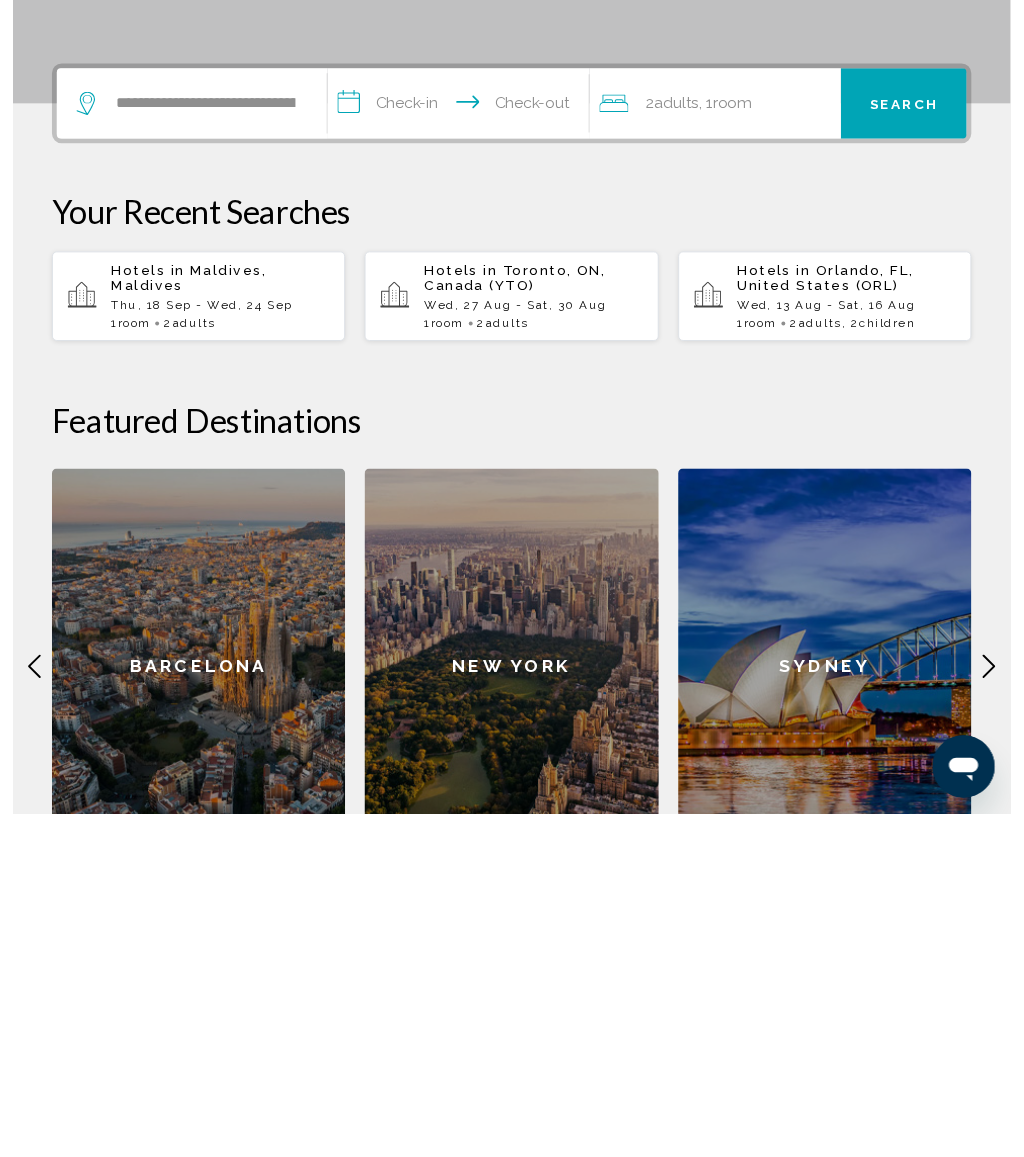 scroll, scrollTop: 494, scrollLeft: 0, axis: vertical 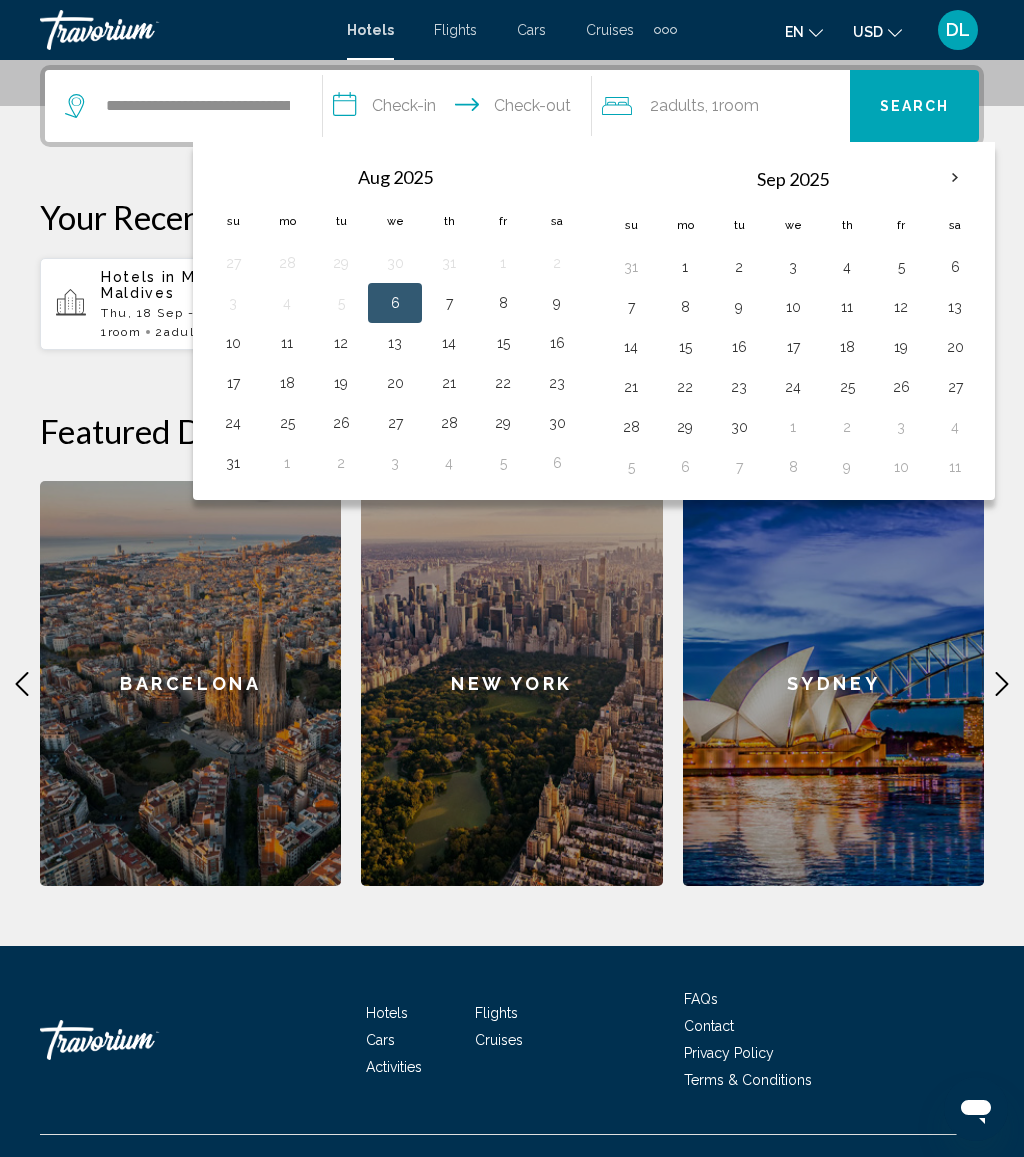 click on "13" at bounding box center [955, 307] 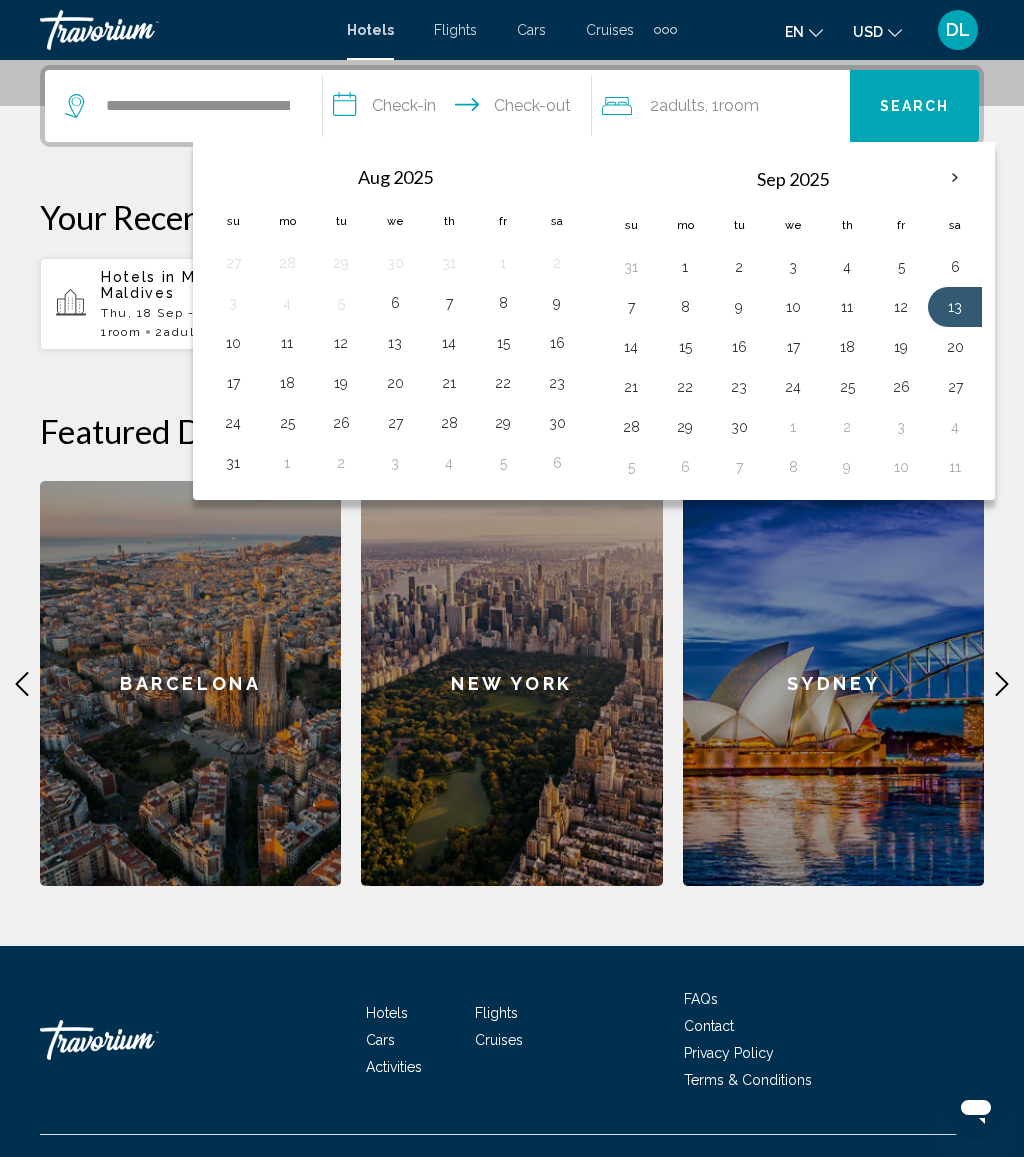 click on "23" at bounding box center (739, 387) 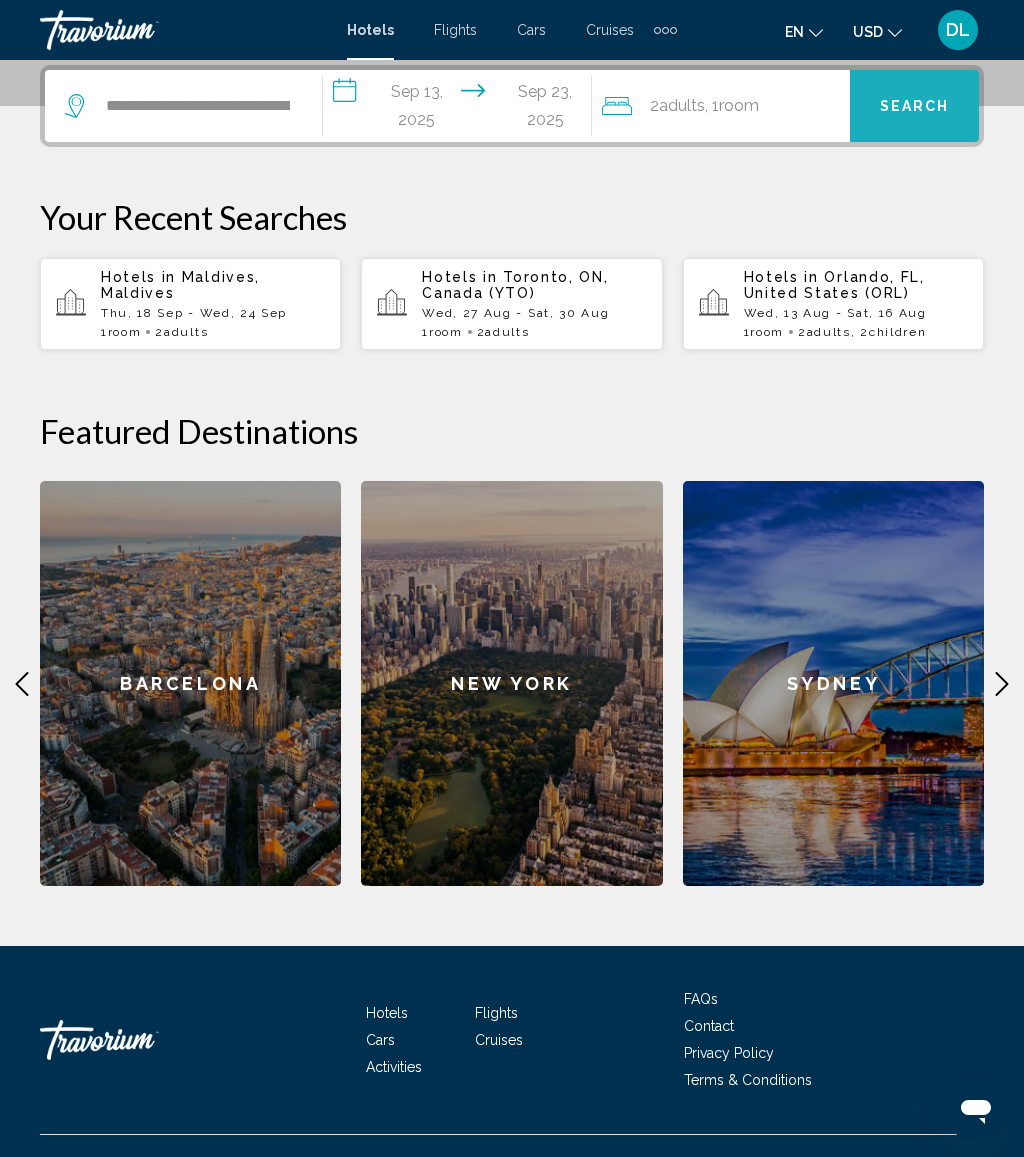 click on "Search" at bounding box center [915, 107] 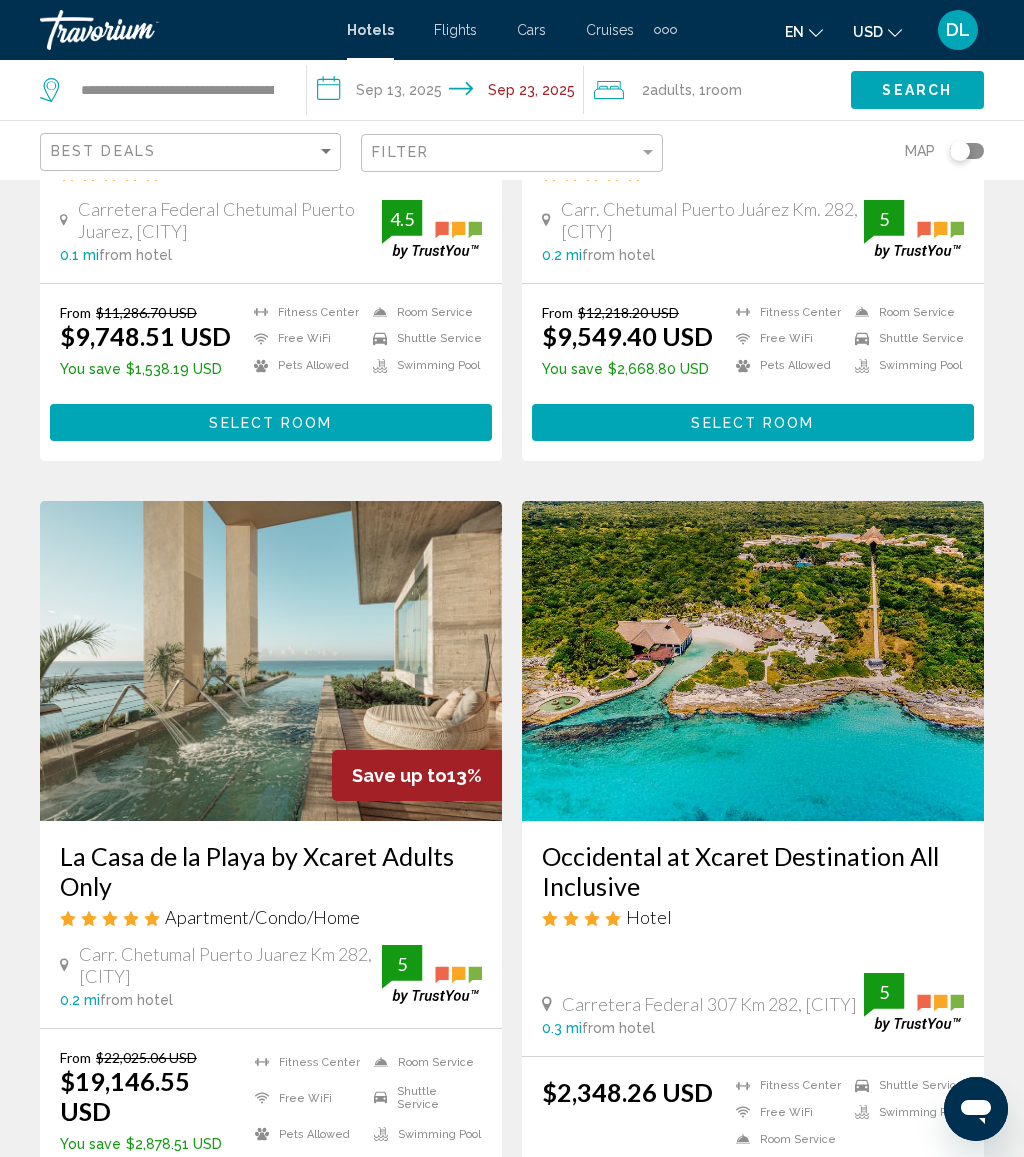scroll, scrollTop: 0, scrollLeft: 0, axis: both 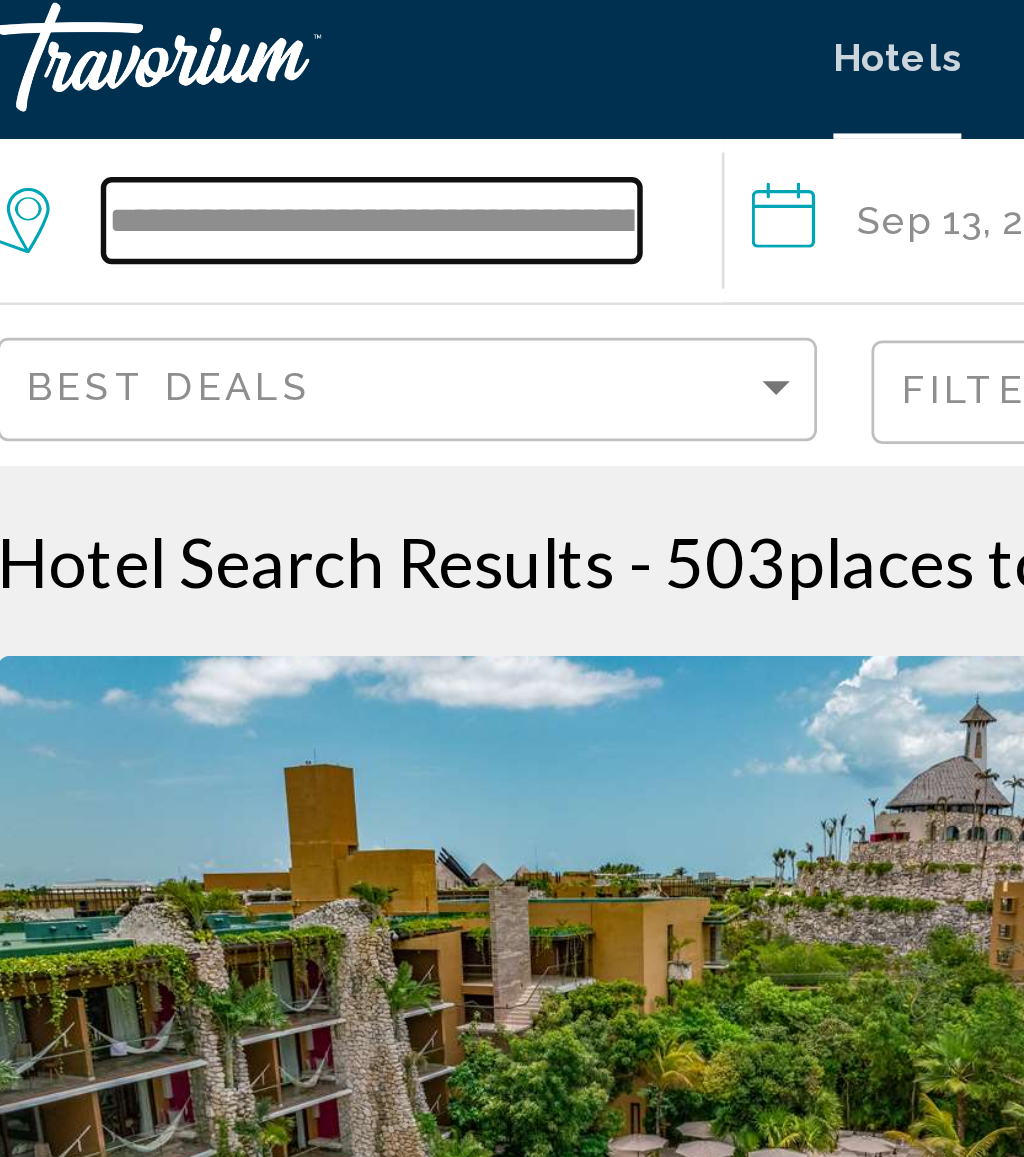 click on "**********" at bounding box center [177, 90] 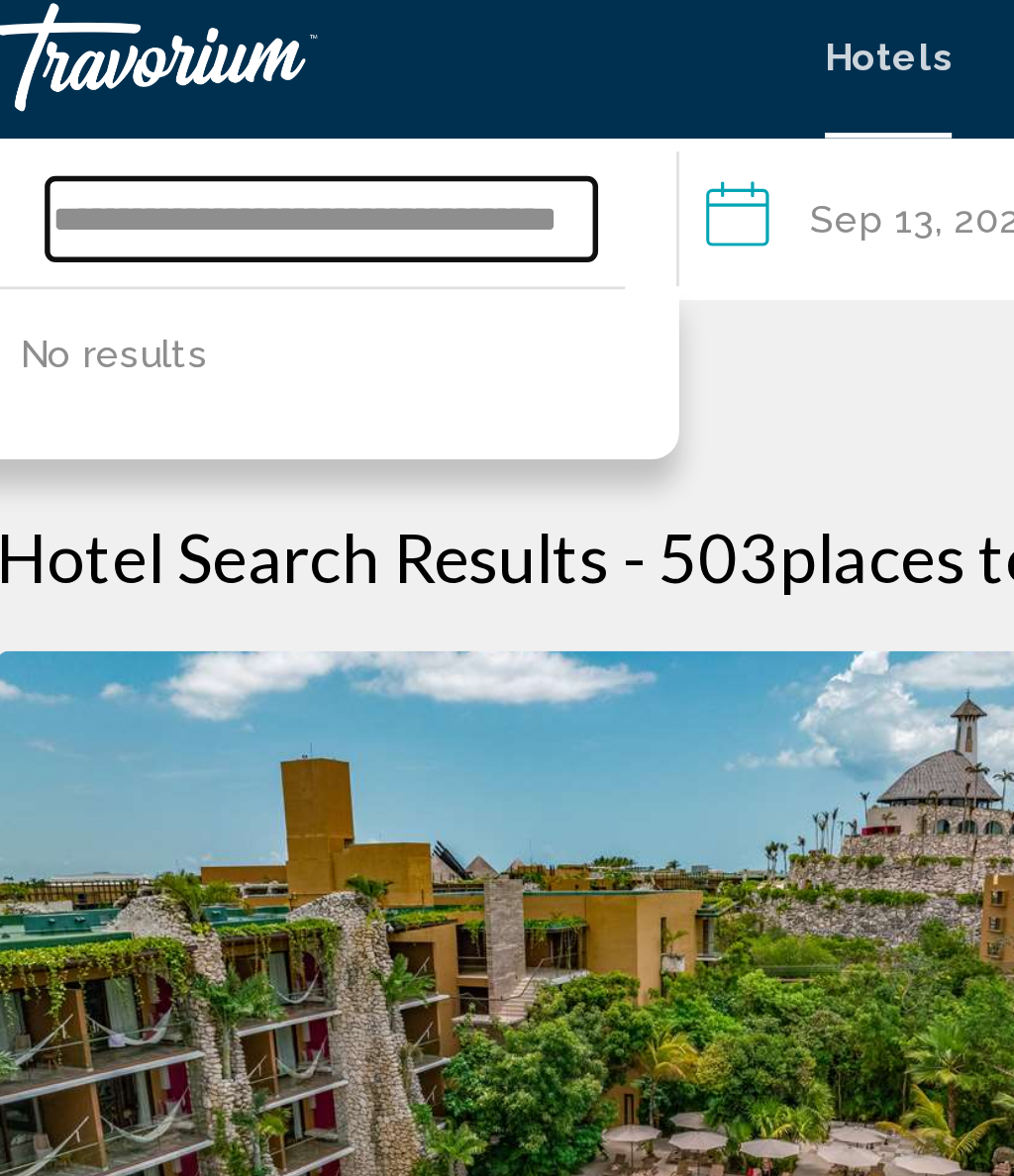 click on "**********" at bounding box center (158, 89) 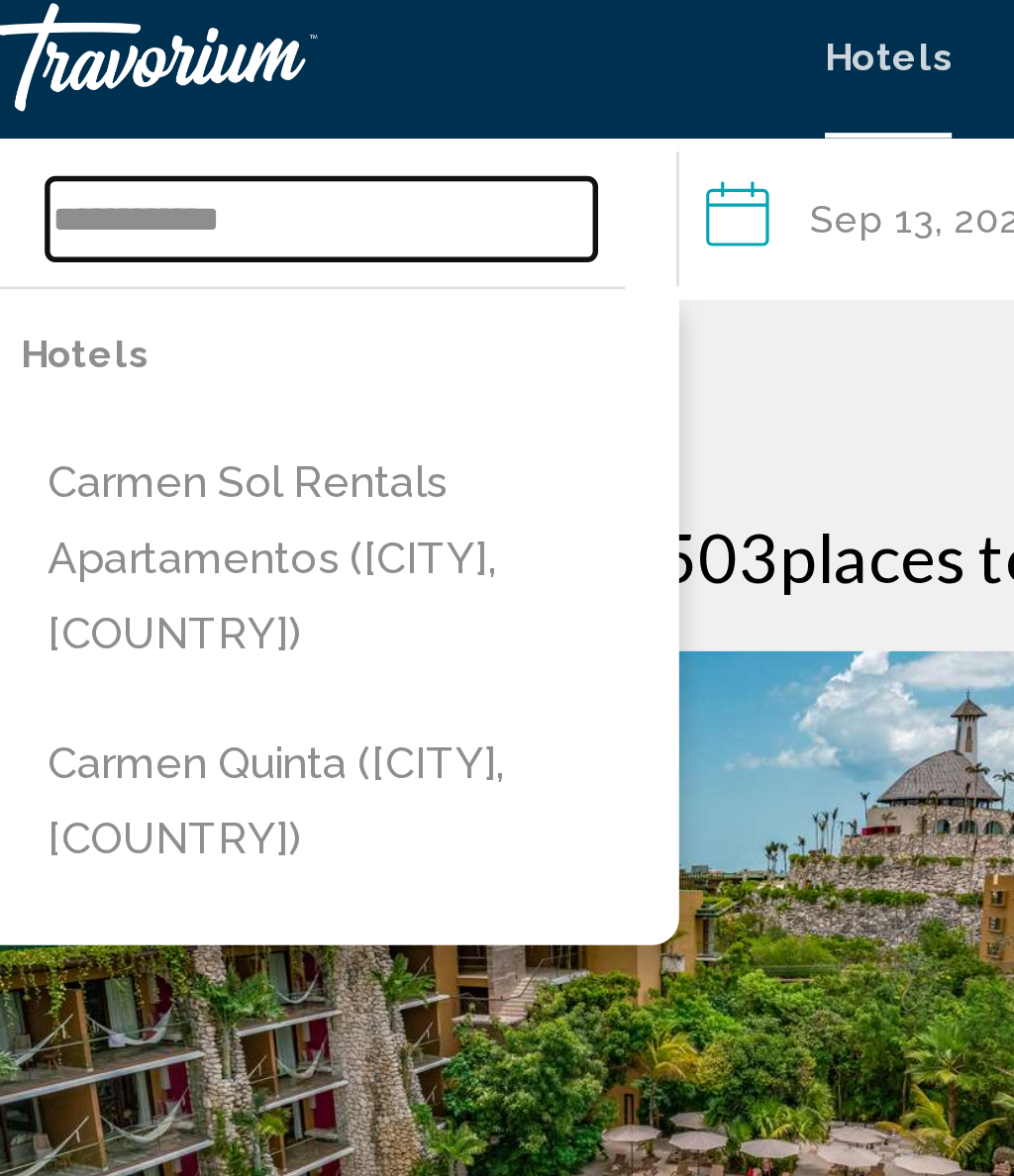 click on "**********" at bounding box center [158, 89] 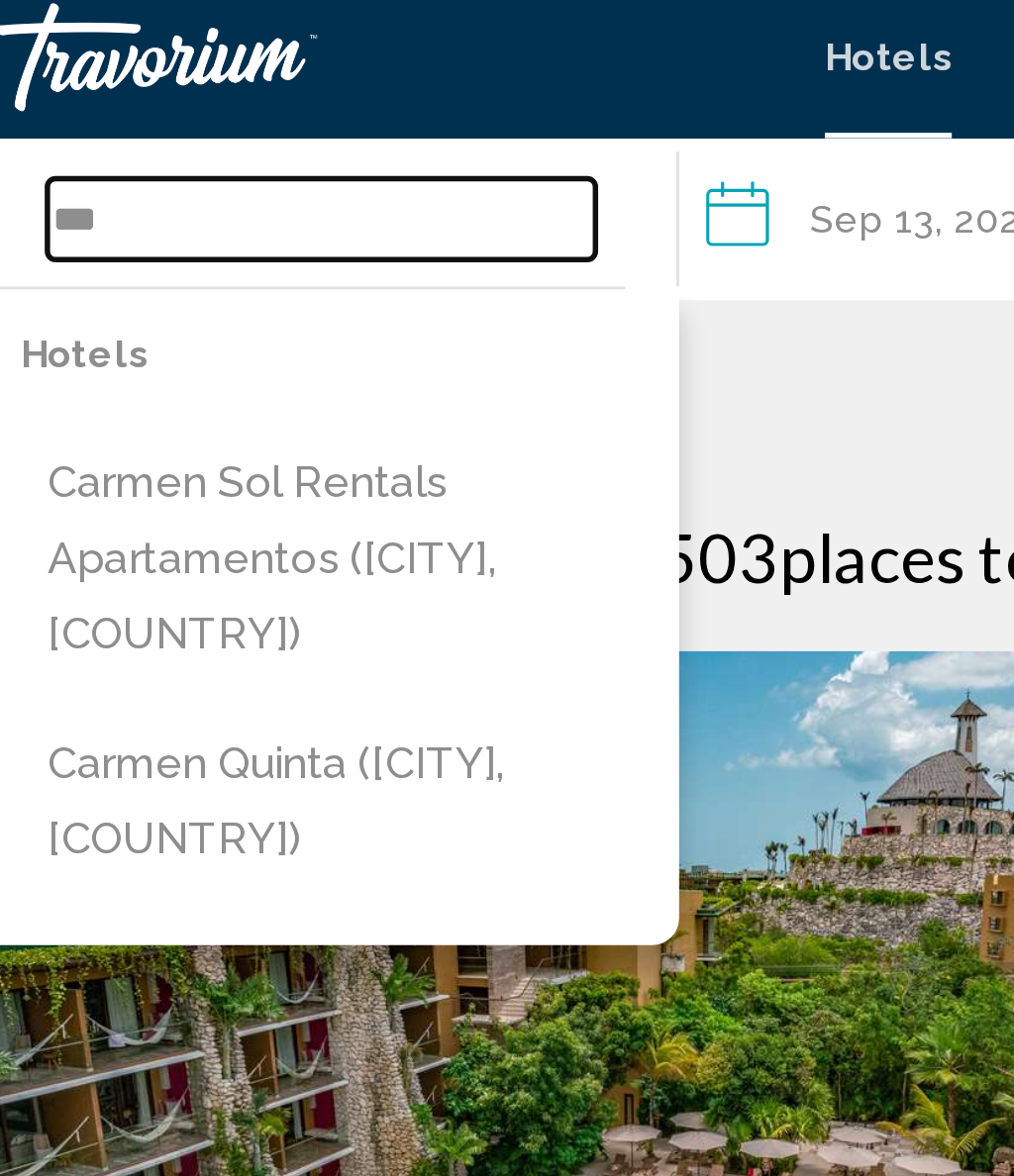 type on "*" 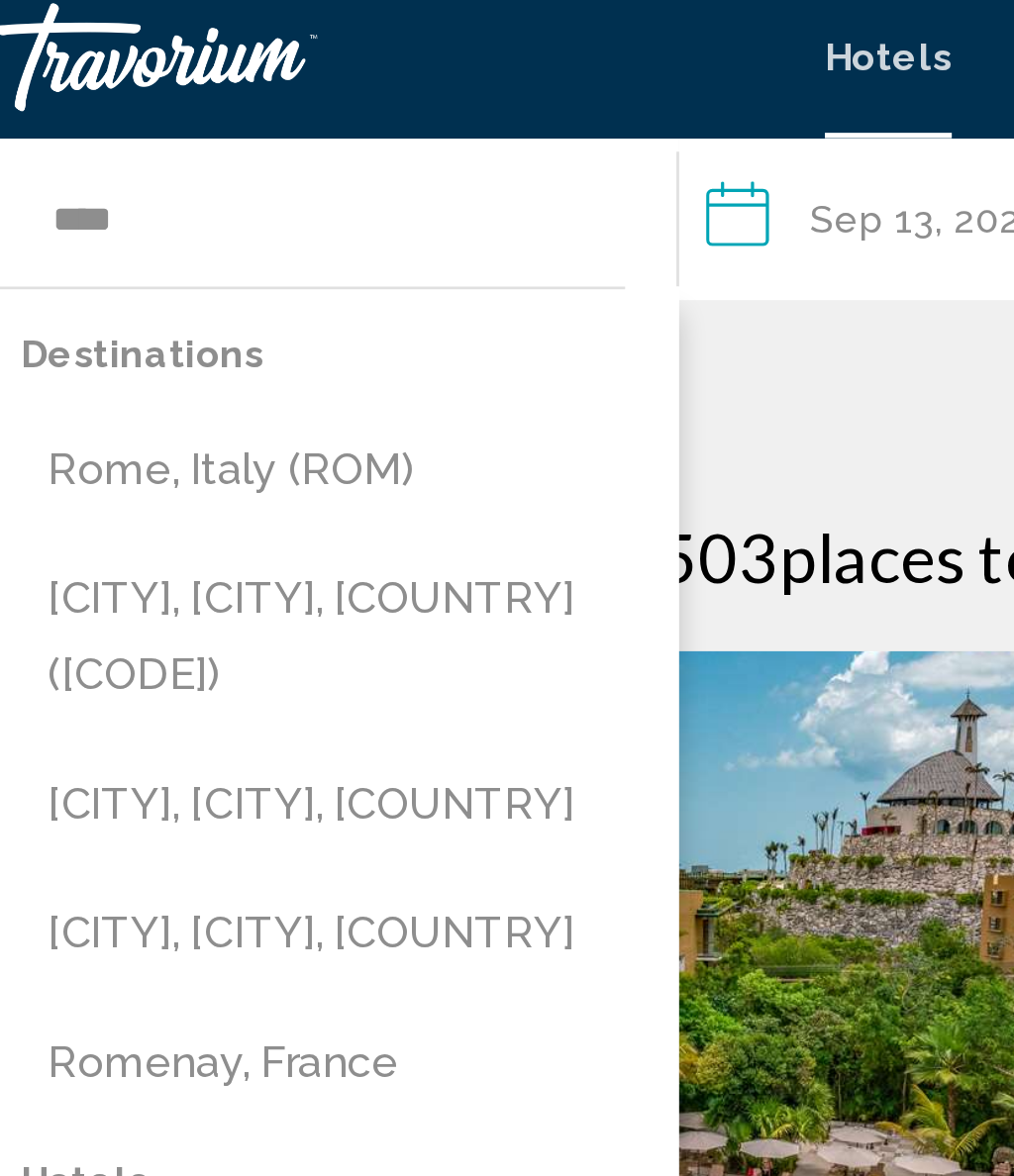 click on "Rome, Italy (ROM)" at bounding box center [159, 181] 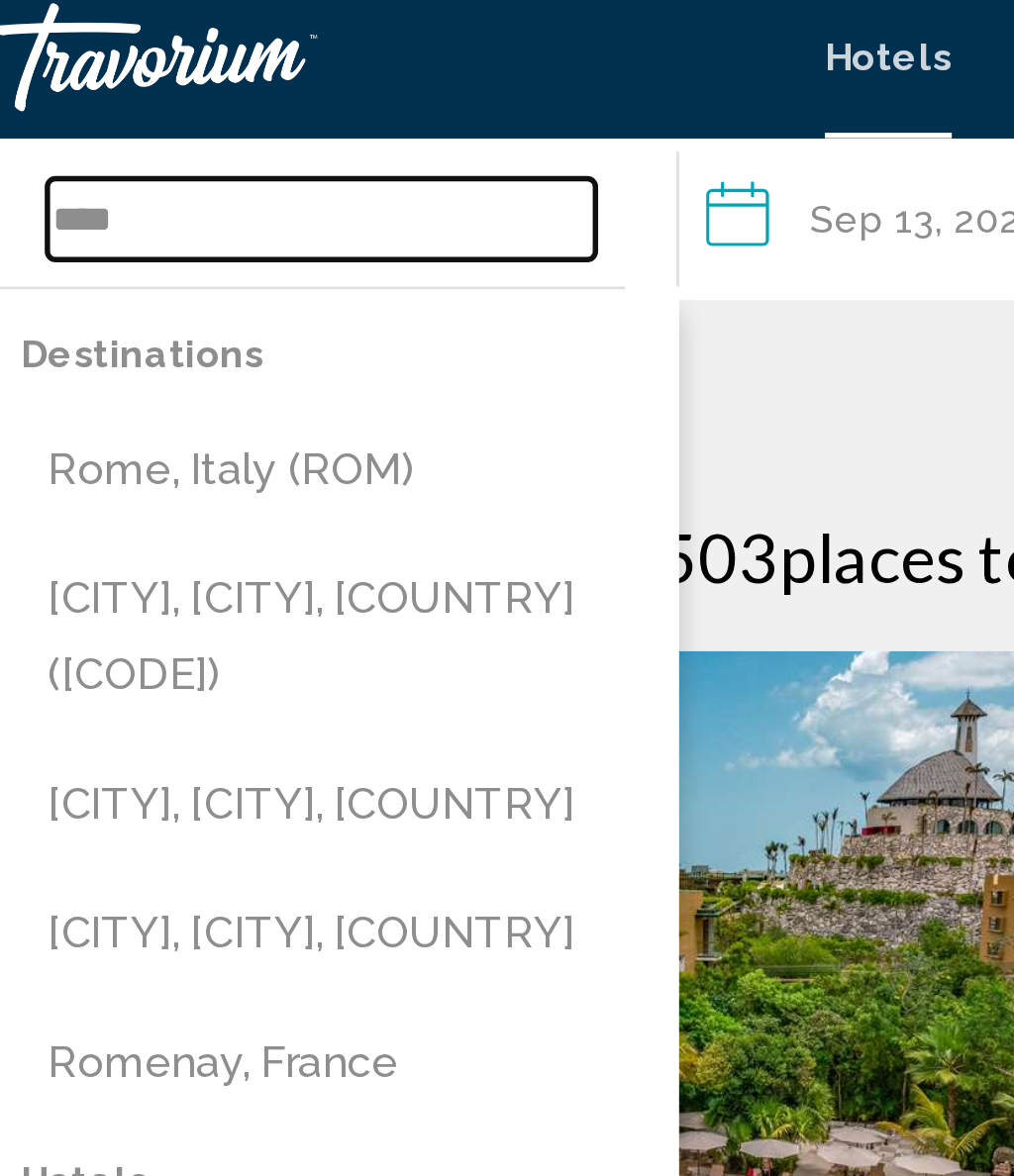 type on "**********" 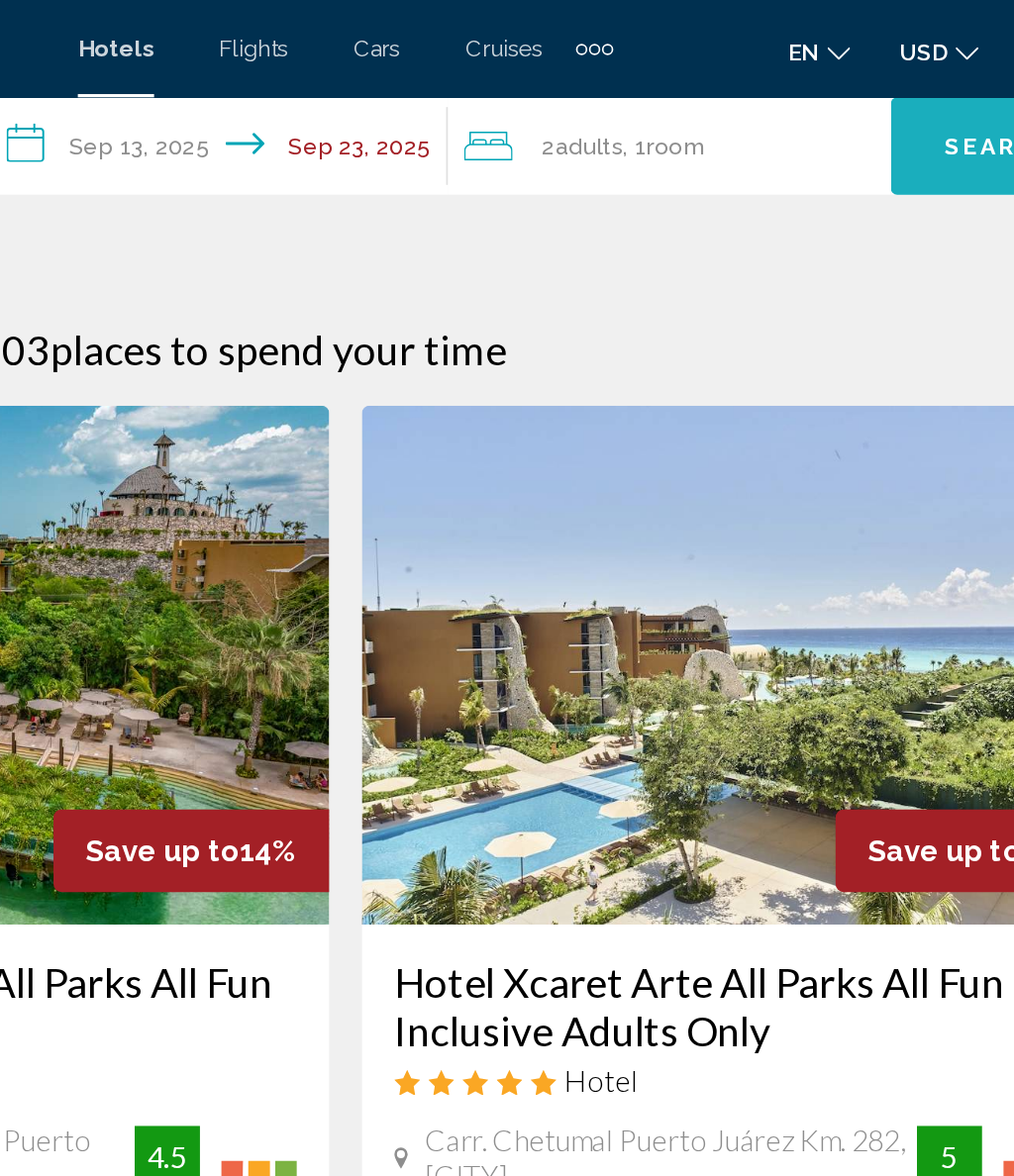 click on "Search" 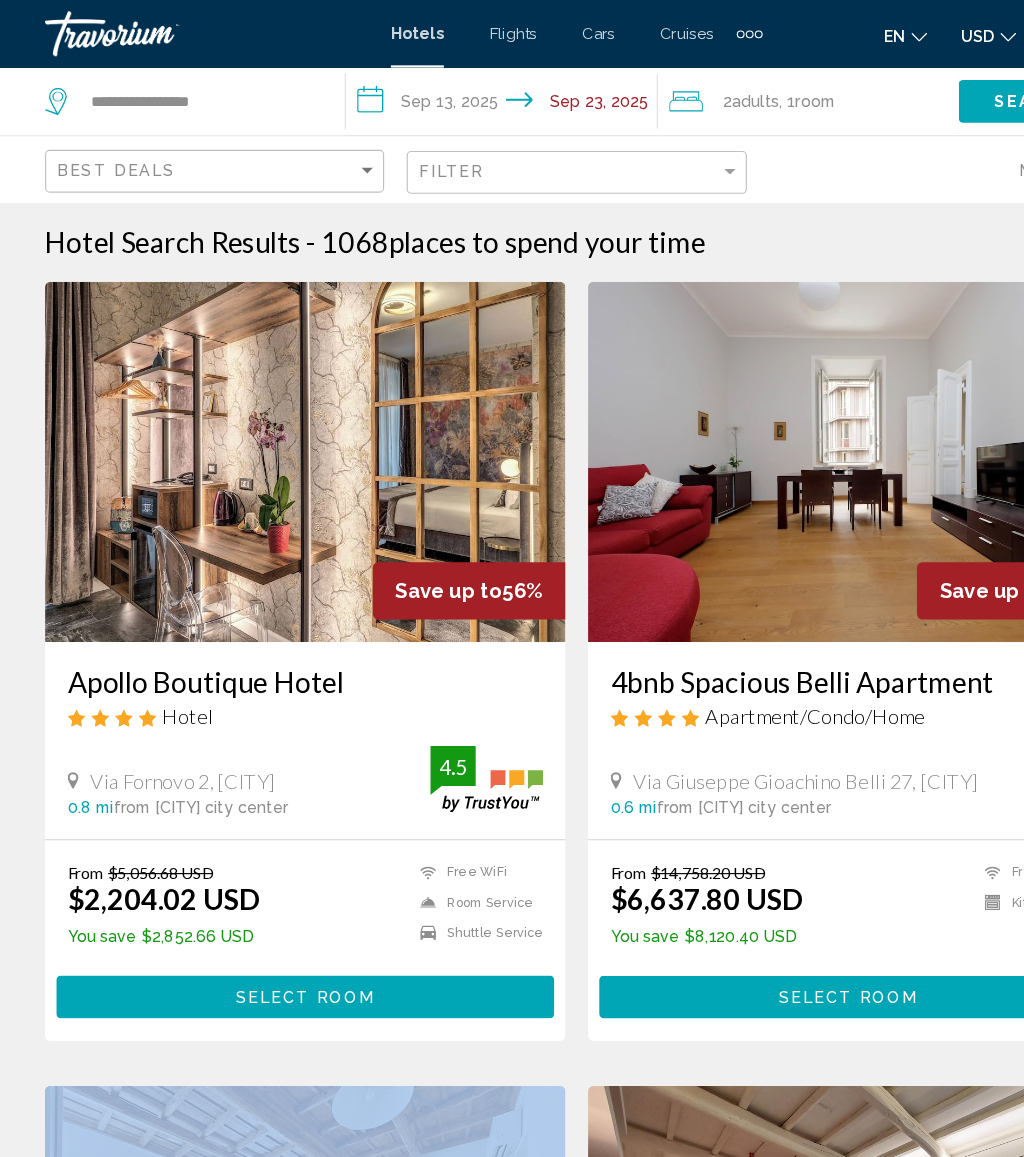 click on "**********" at bounding box center [449, 93] 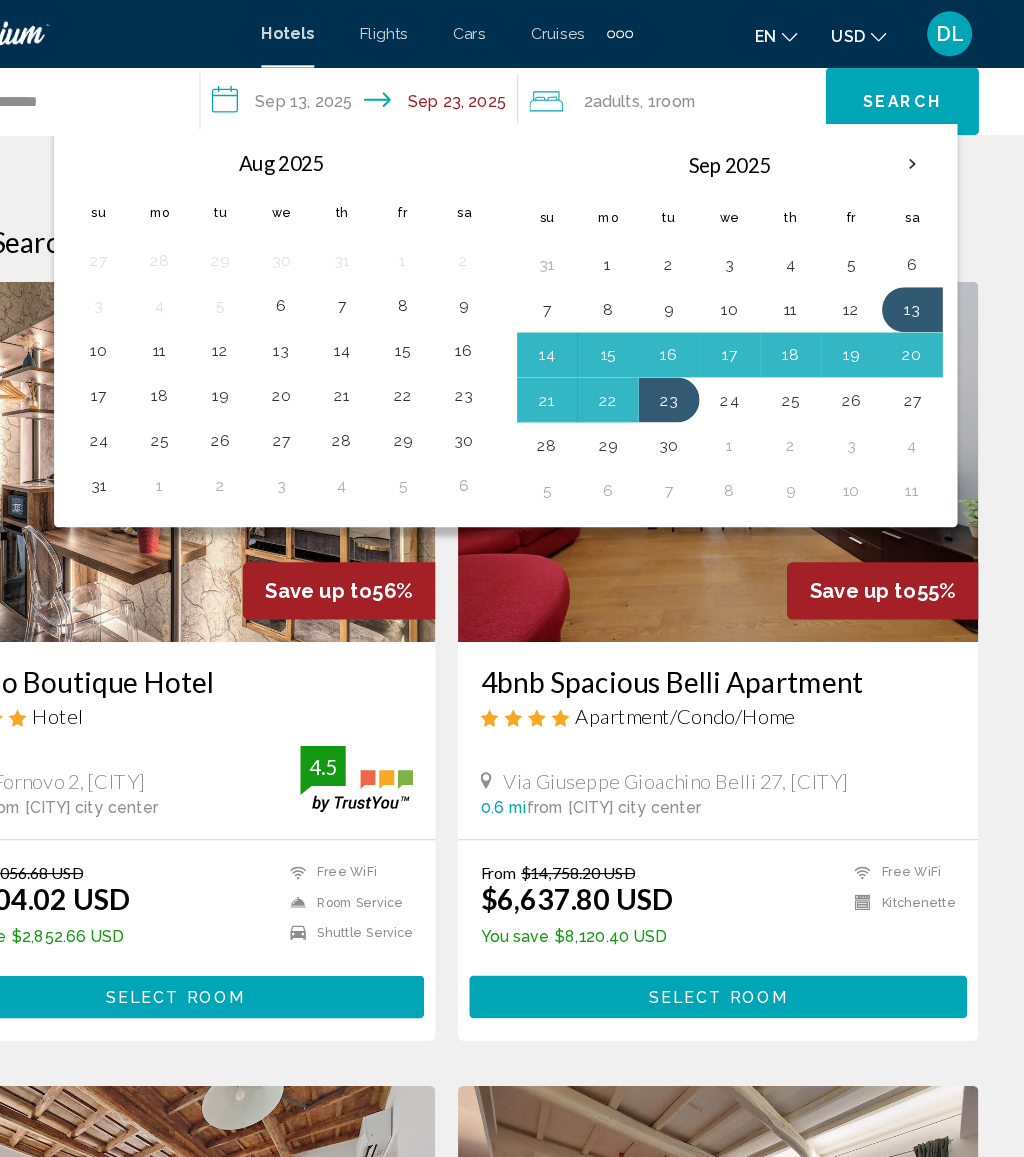 click at bounding box center [925, 146] 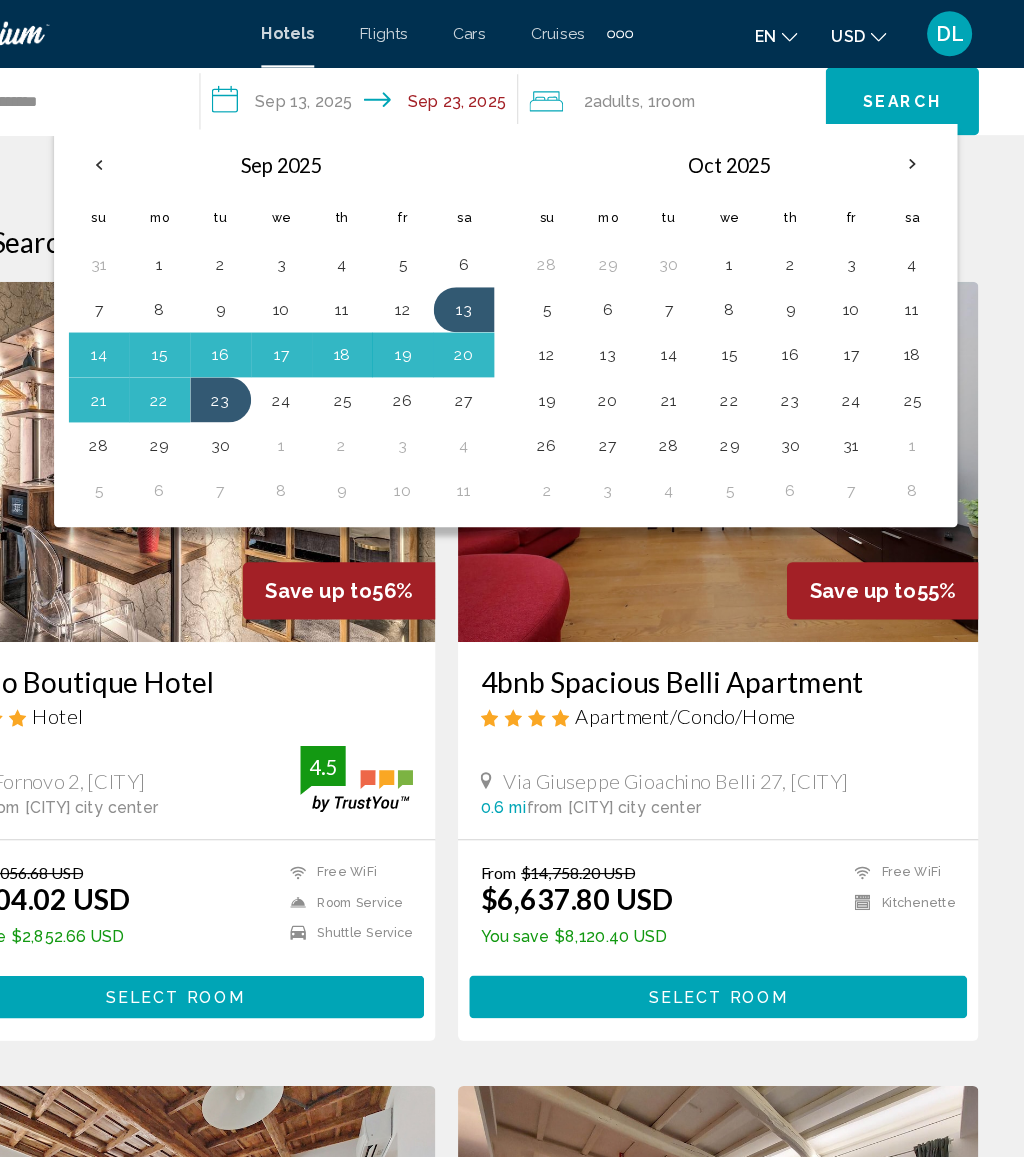 click on "8" at bounding box center [763, 275] 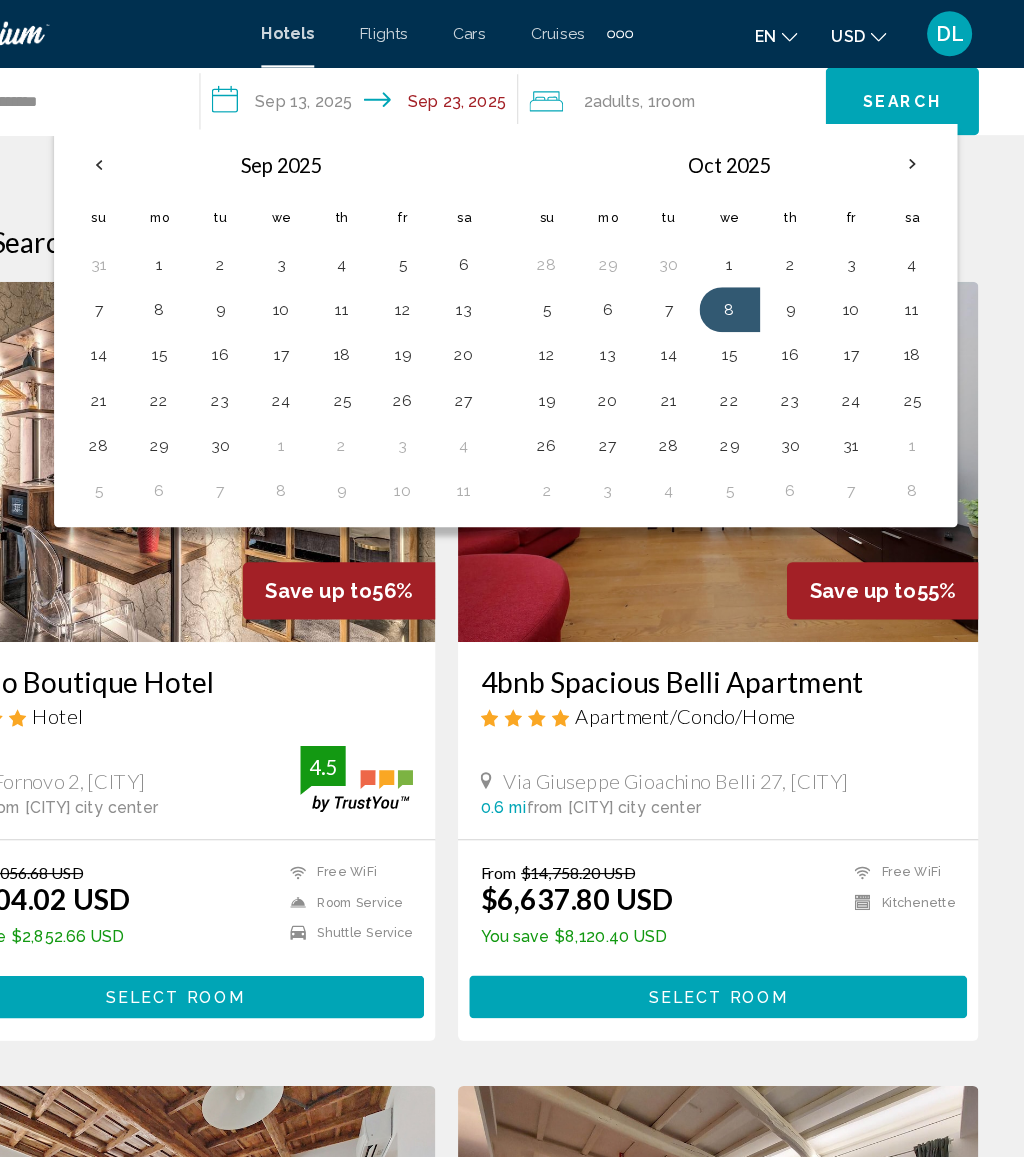 click on "14" at bounding box center (709, 315) 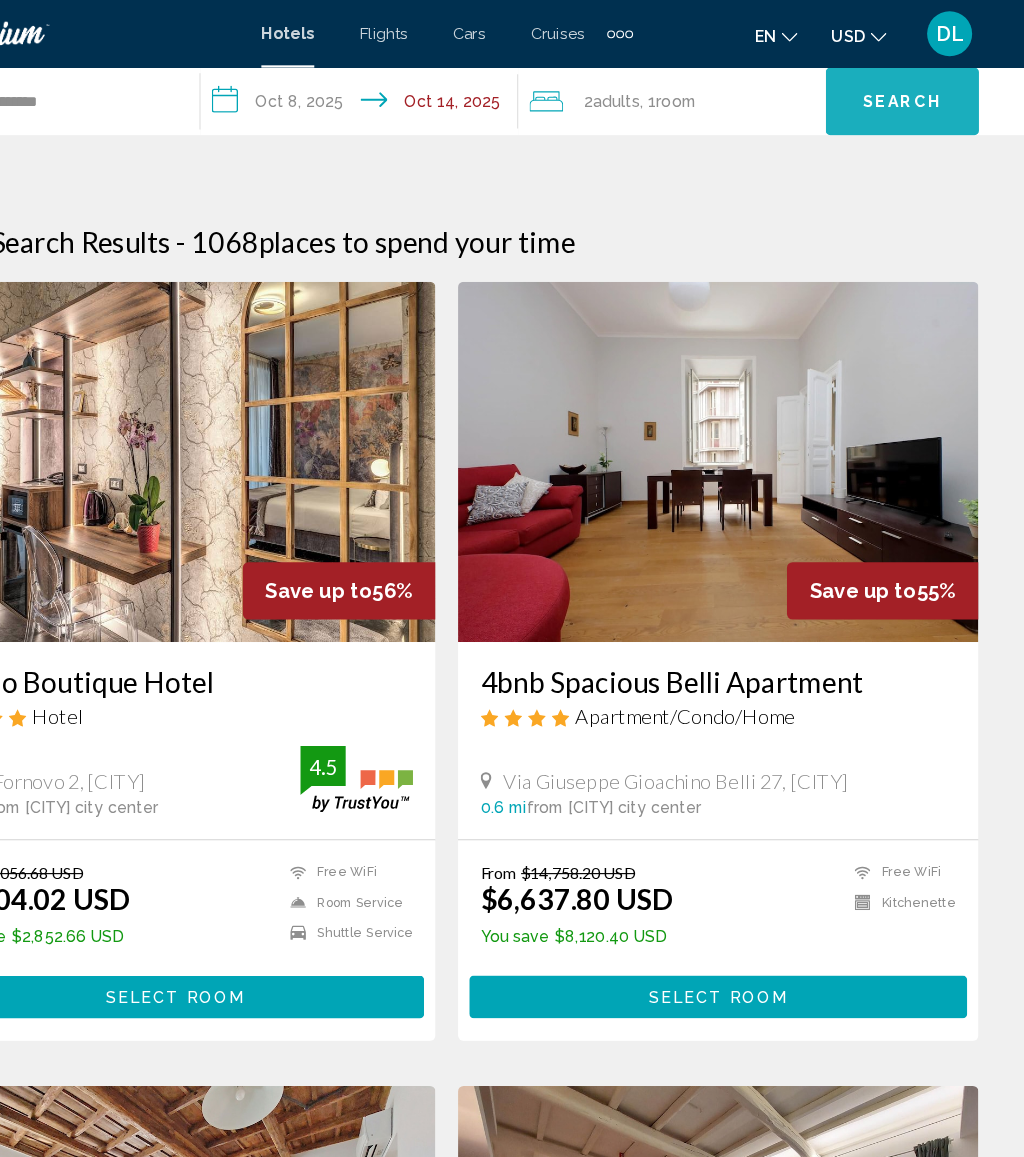 click on "Search" 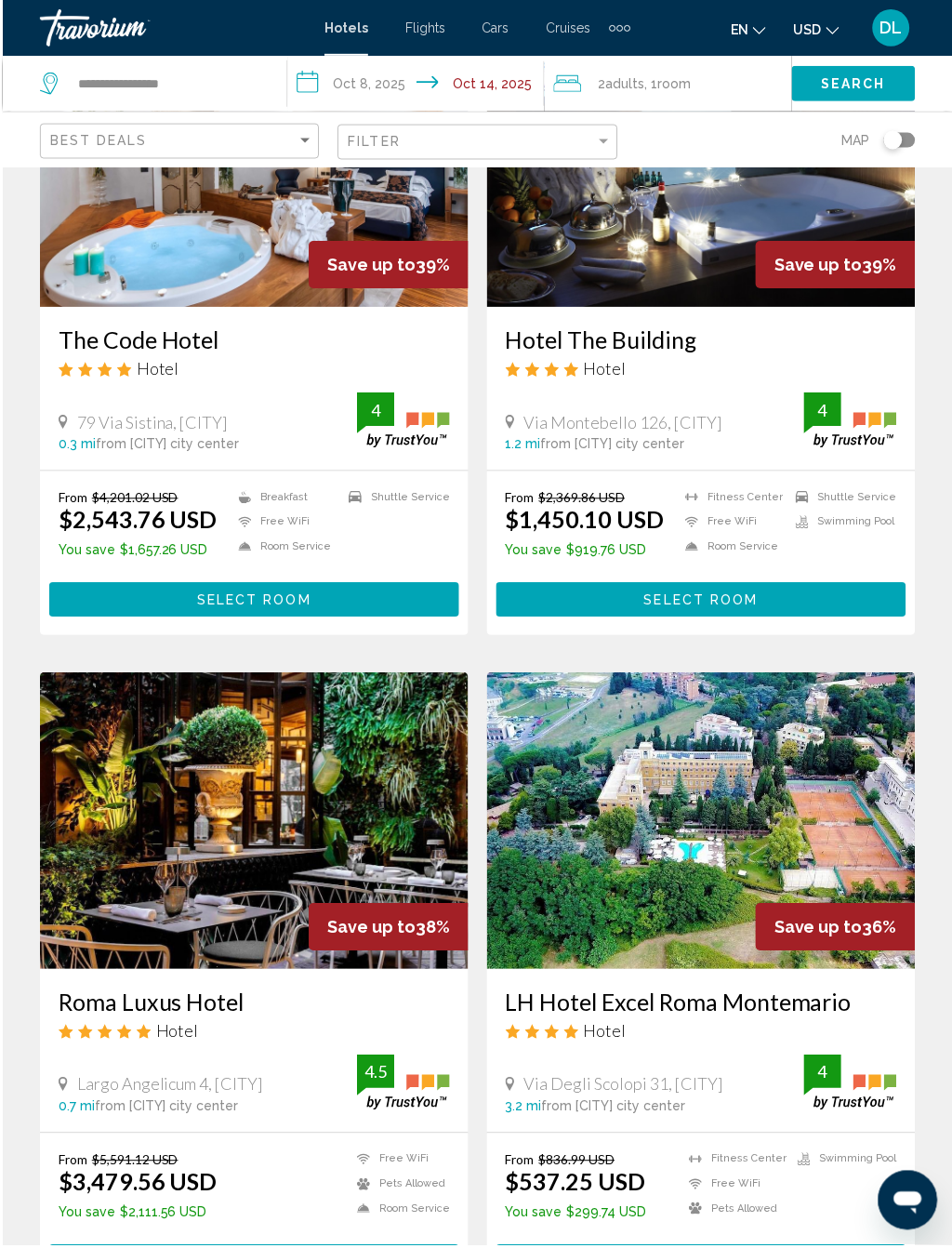 scroll, scrollTop: 2330, scrollLeft: 0, axis: vertical 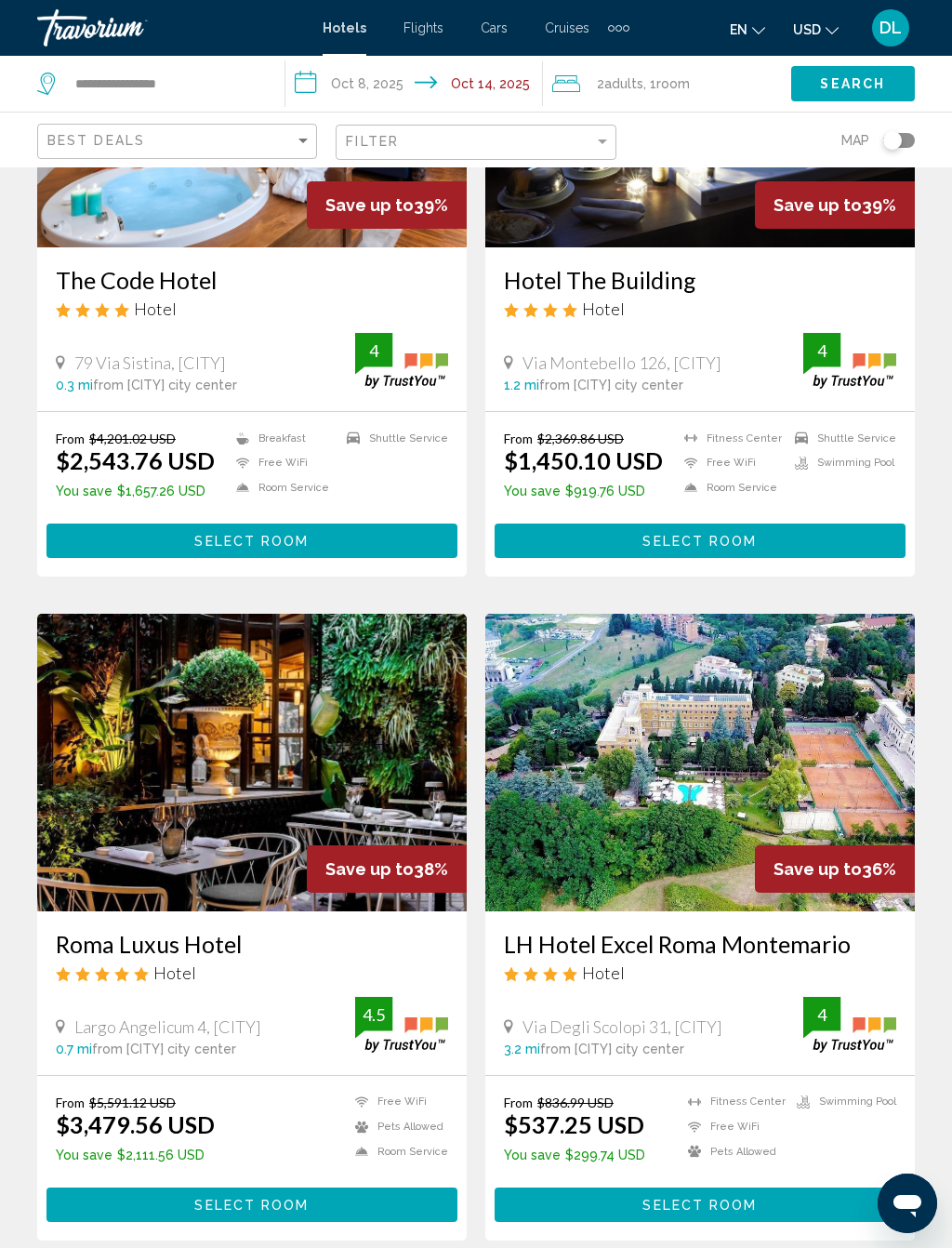 click at bounding box center (700, 763) 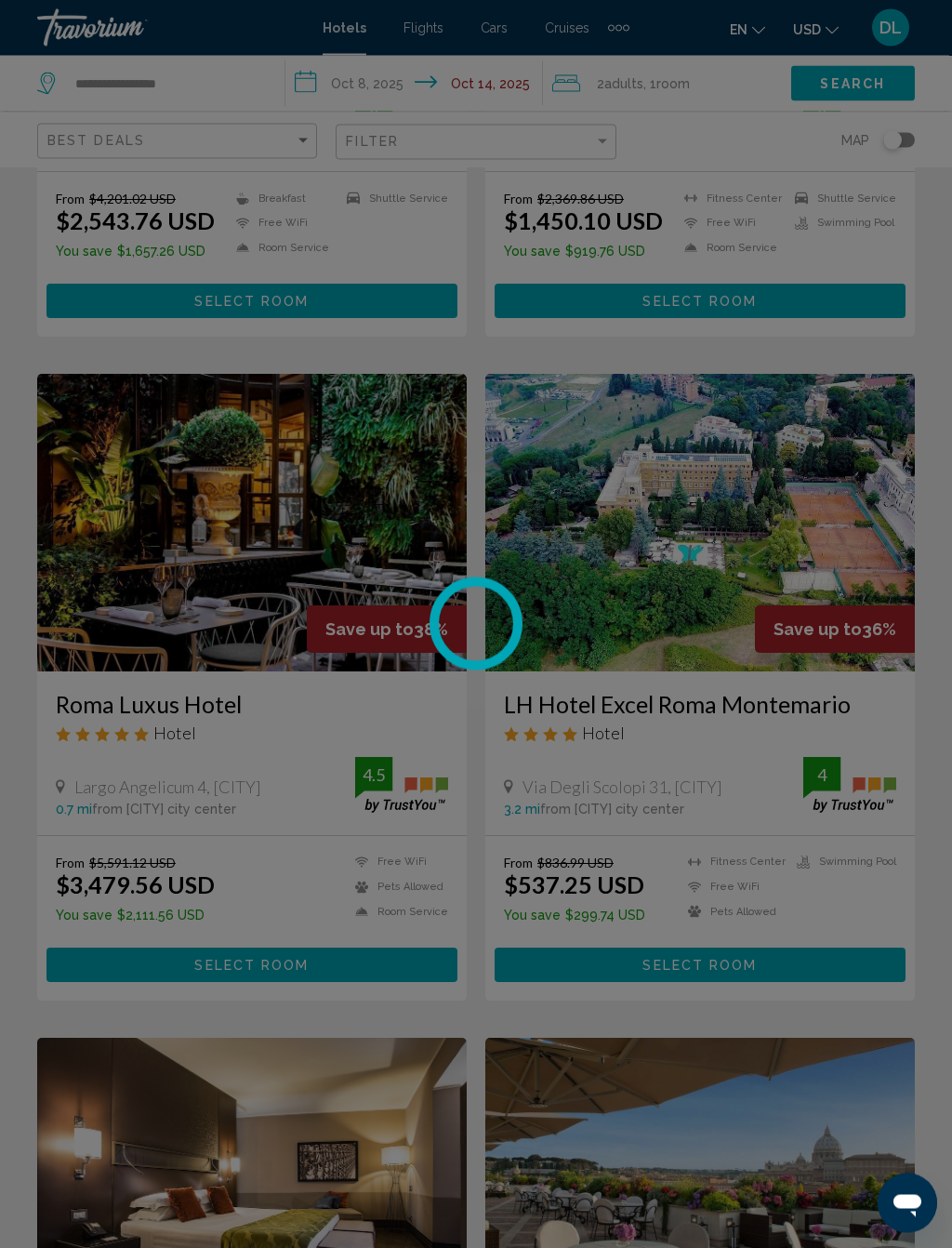 scroll, scrollTop: 2662, scrollLeft: 0, axis: vertical 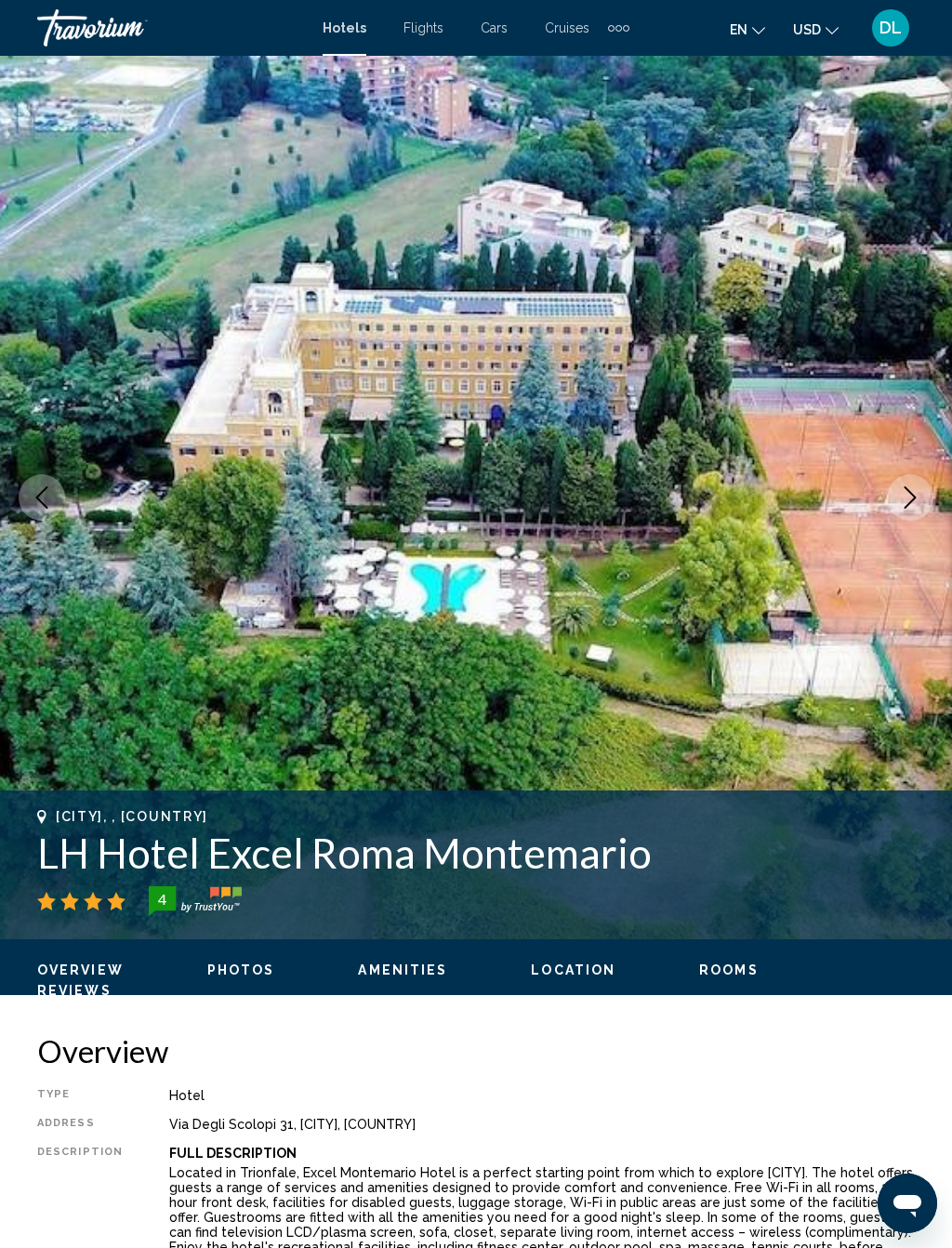 click 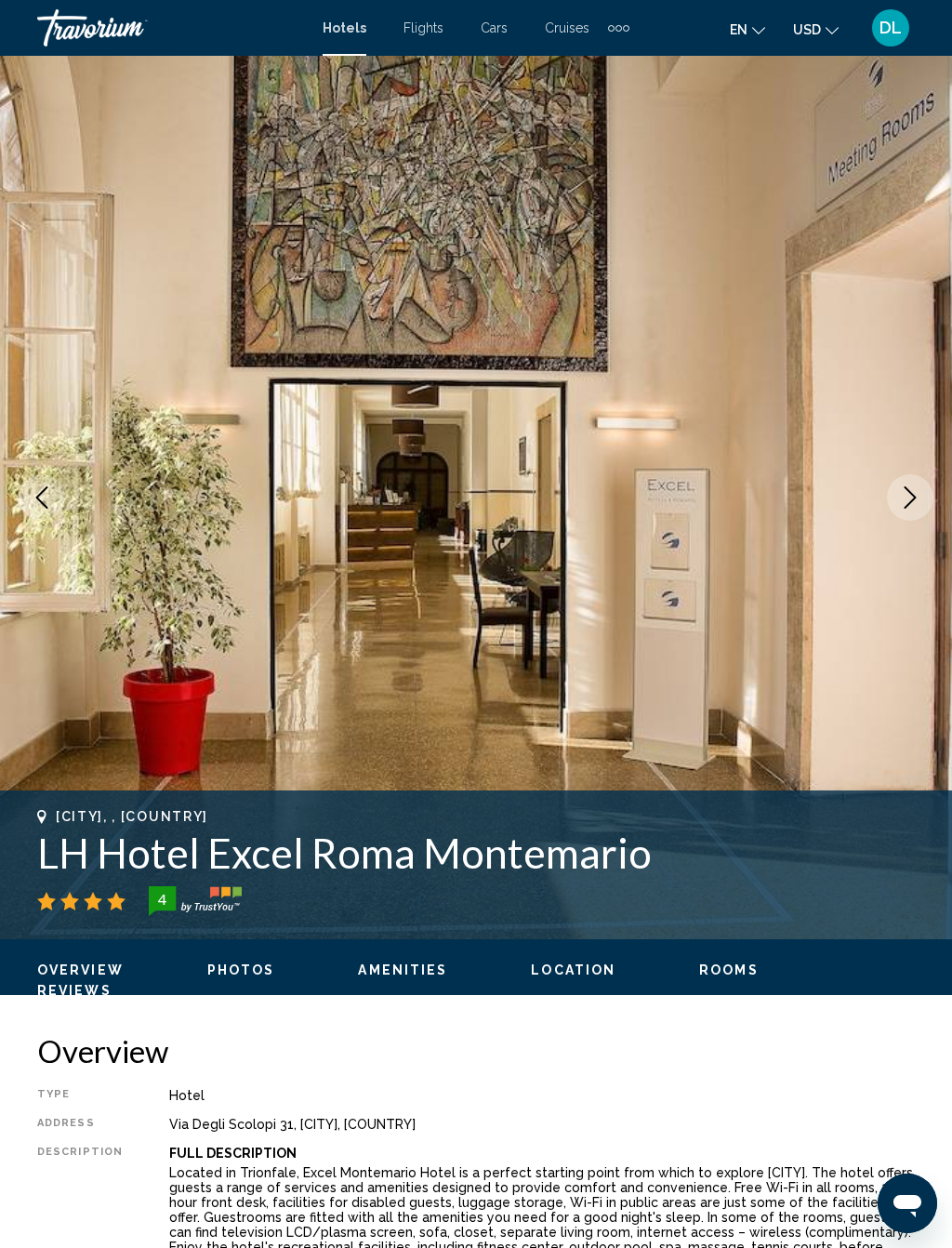 click 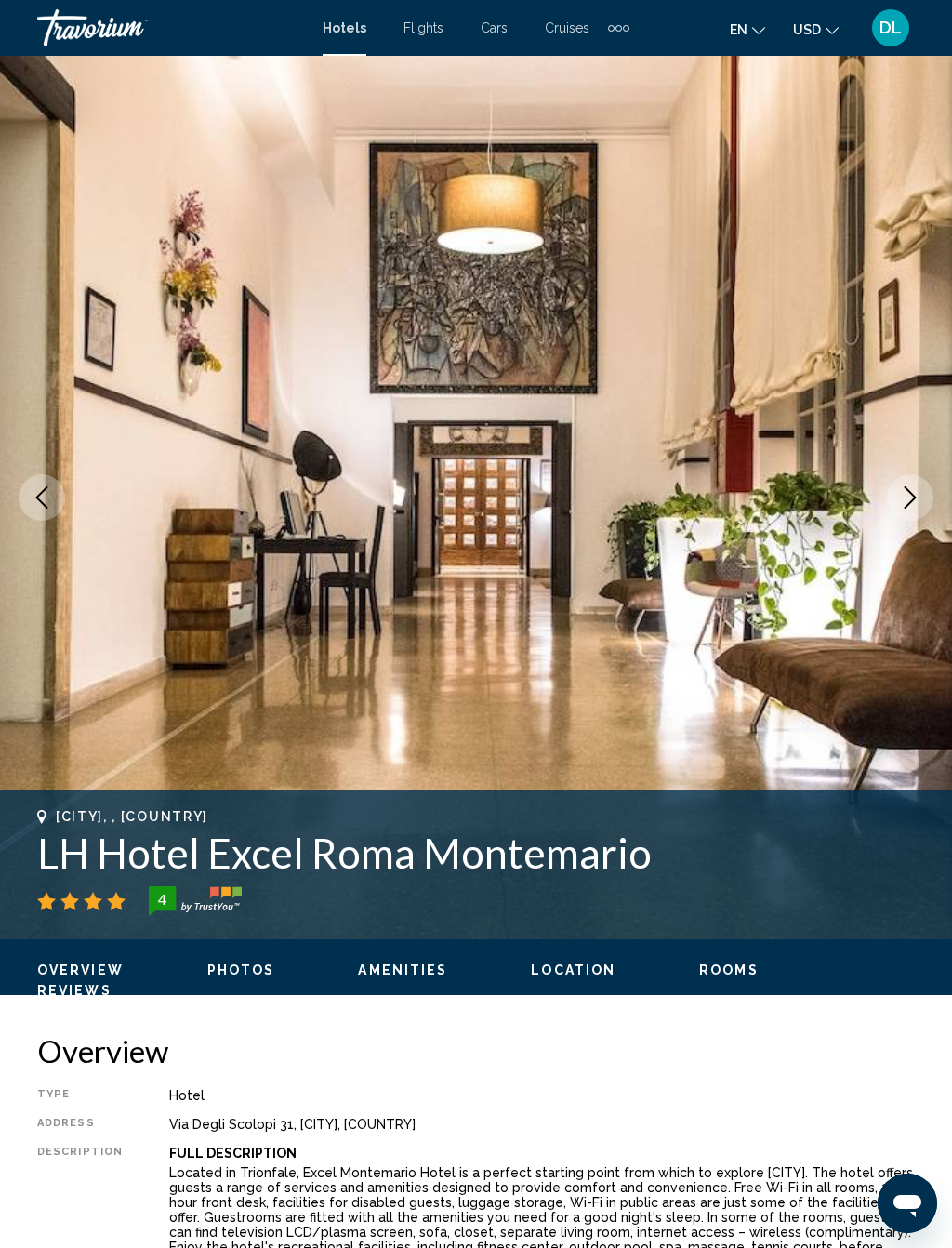 click 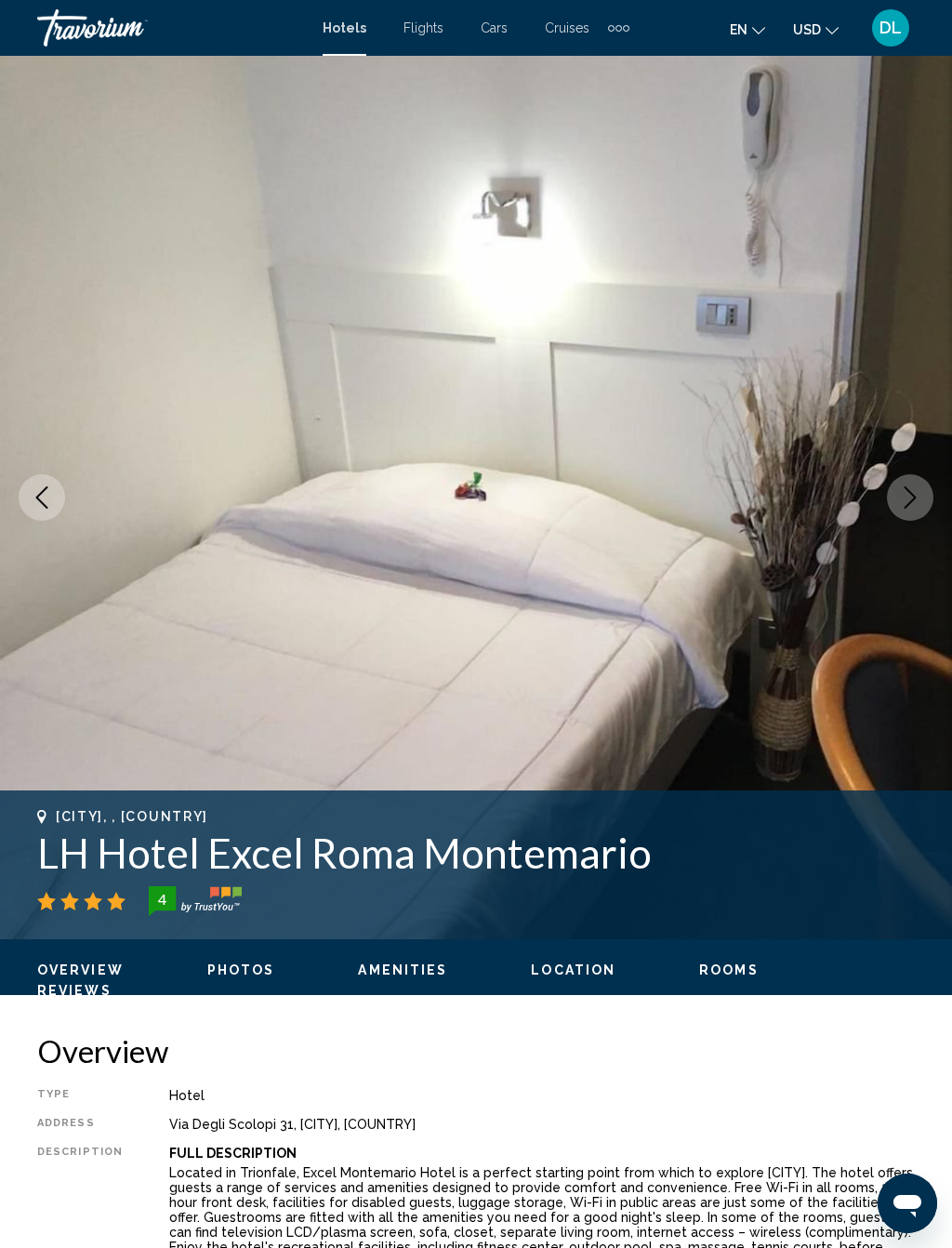 click at bounding box center [910, 498] 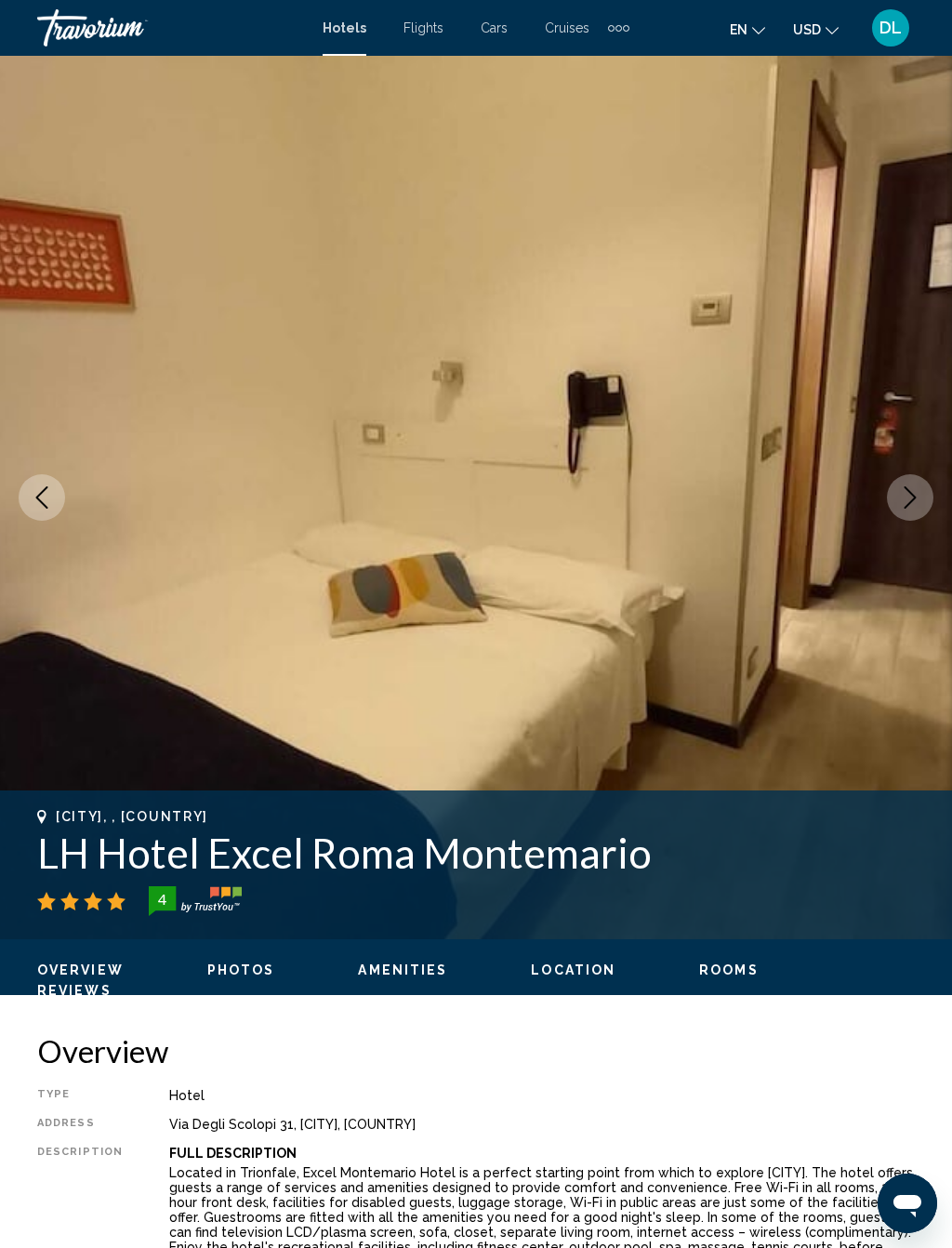 click 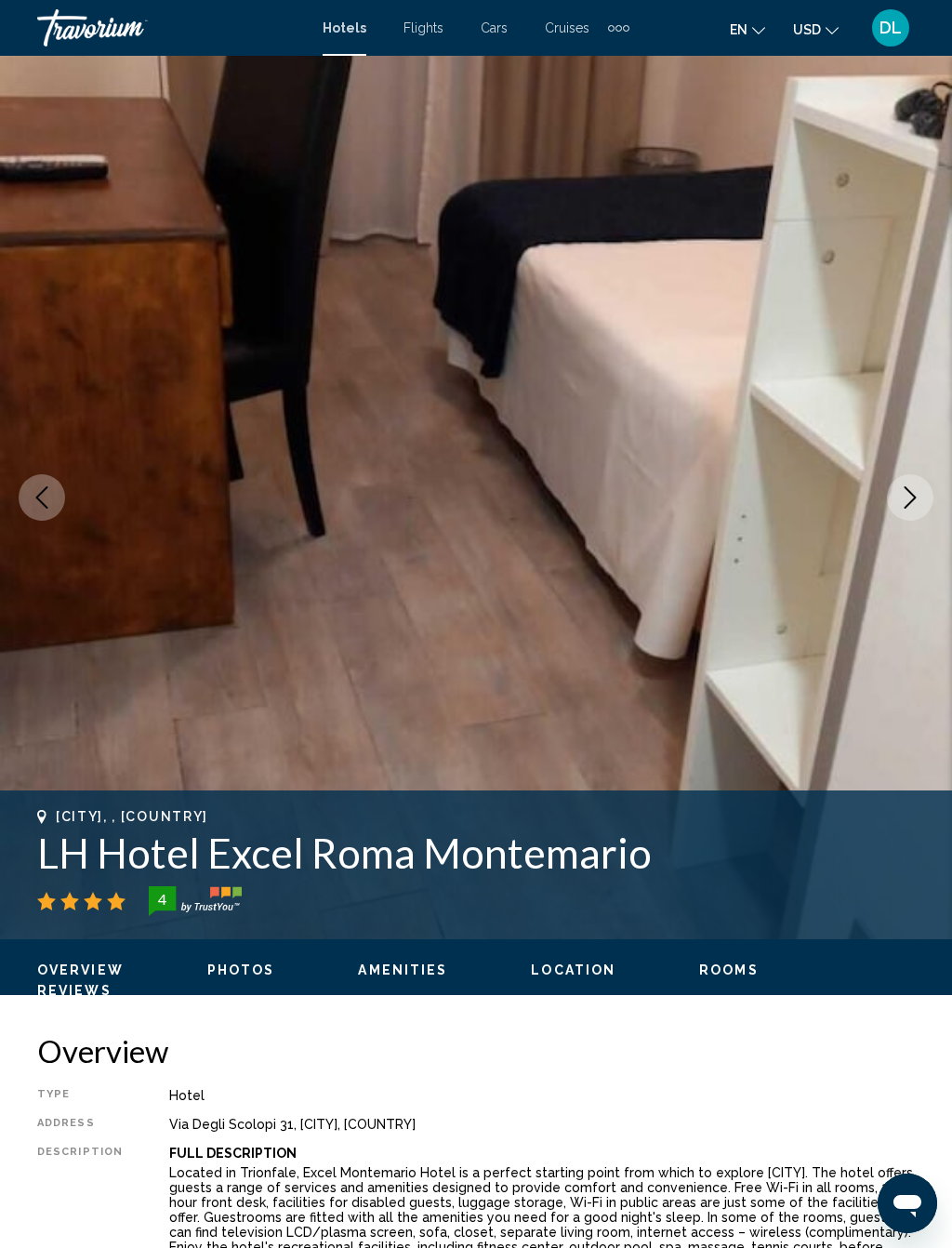 click 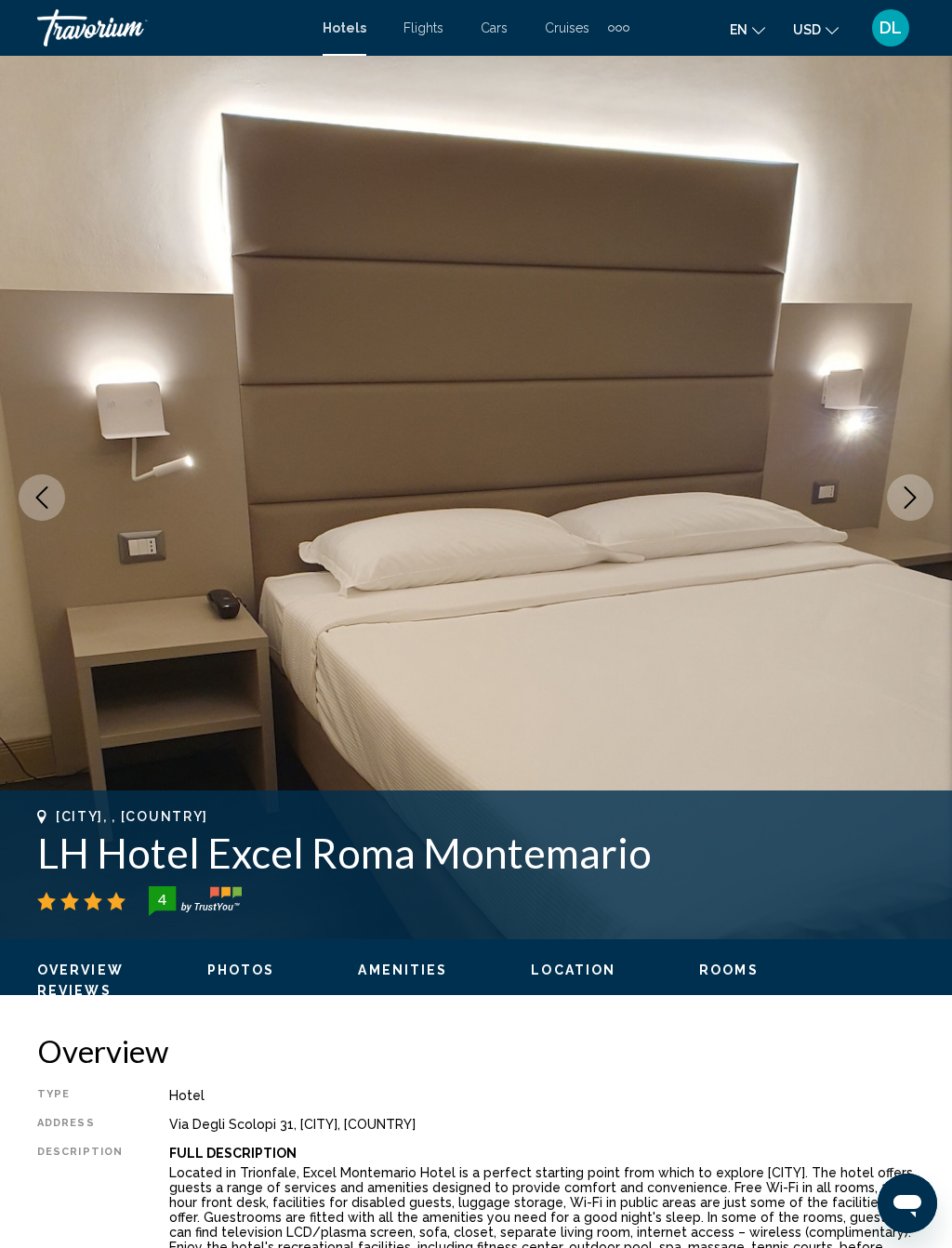 click at bounding box center [910, 498] 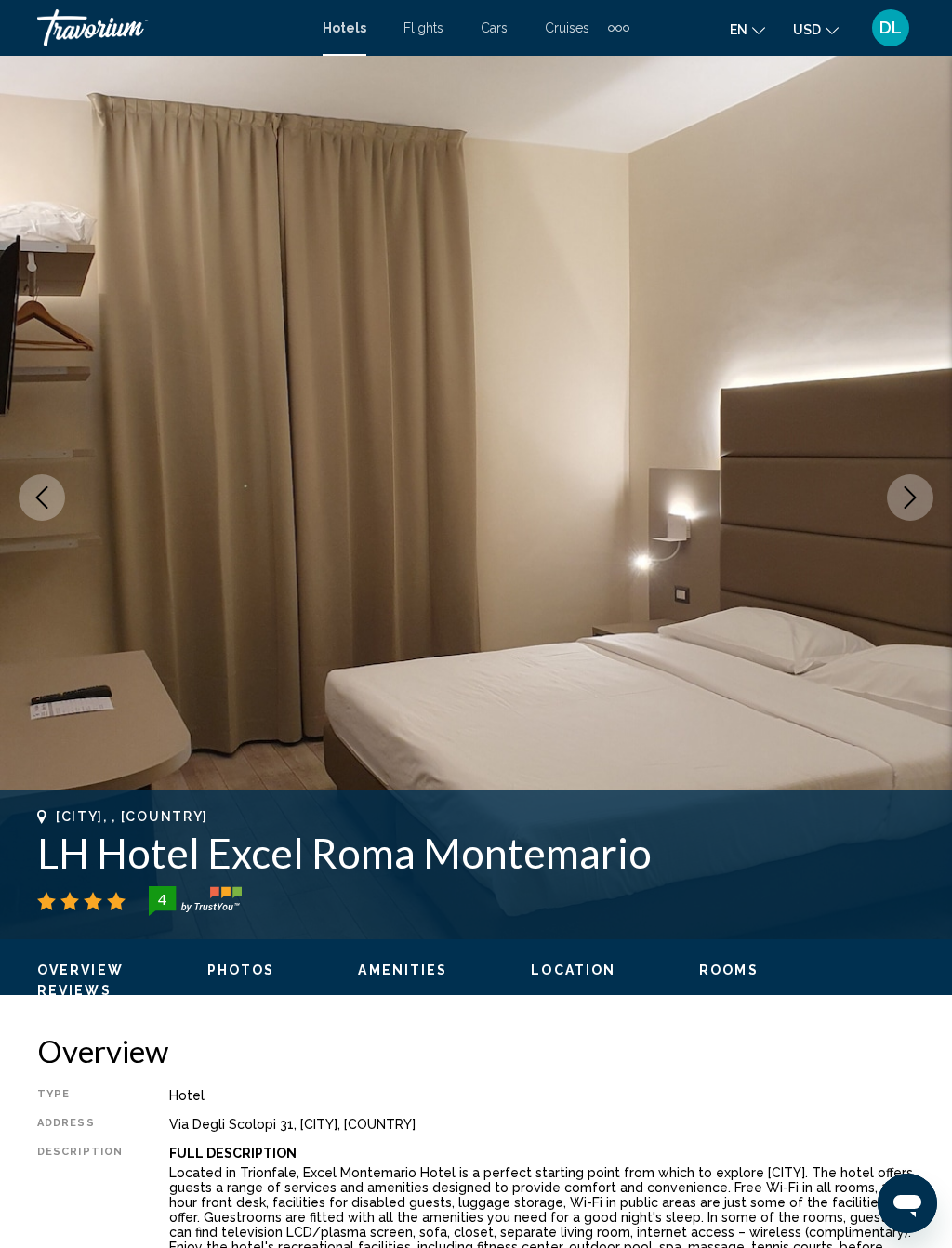 click at bounding box center [476, 498] 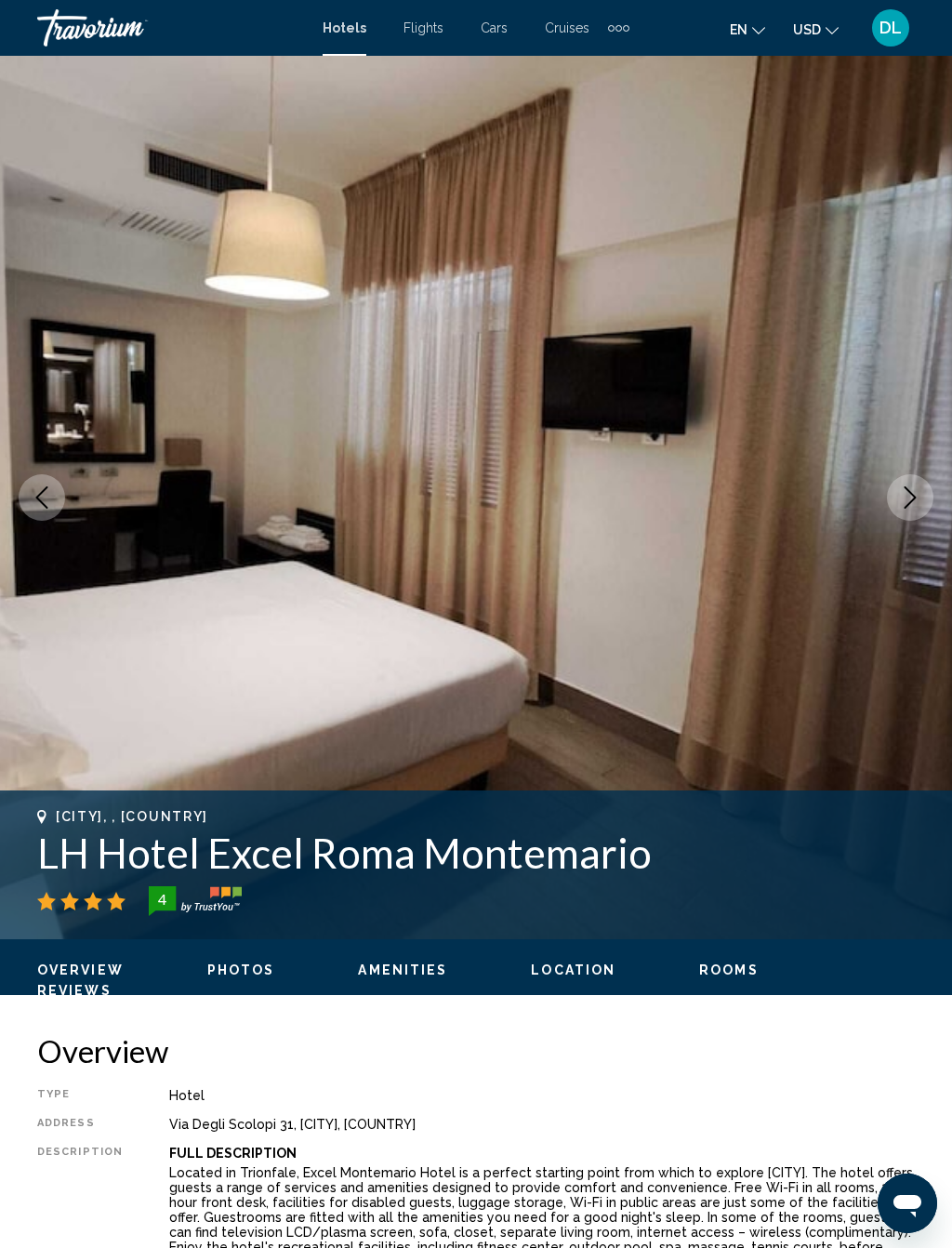 click at bounding box center [910, 498] 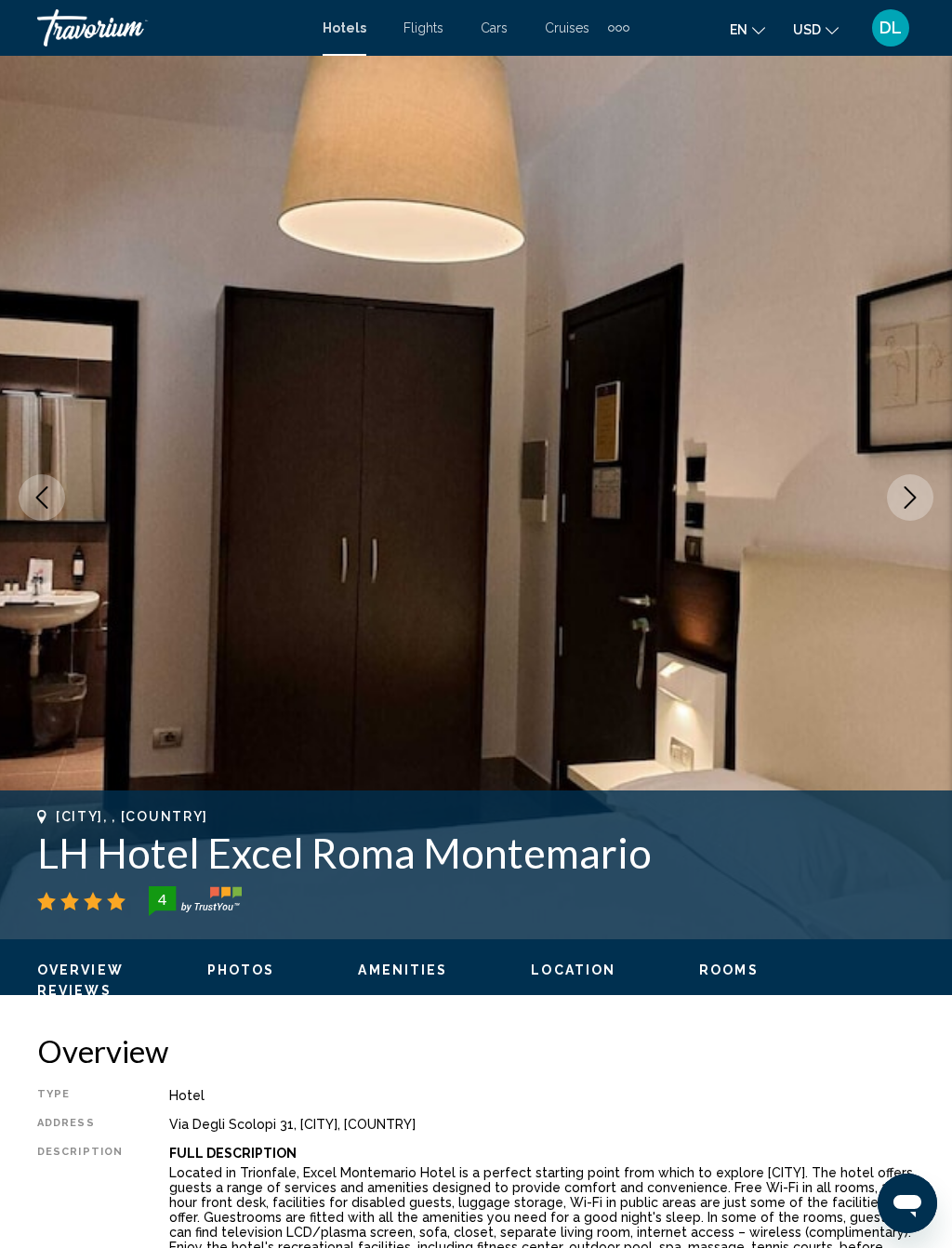 click 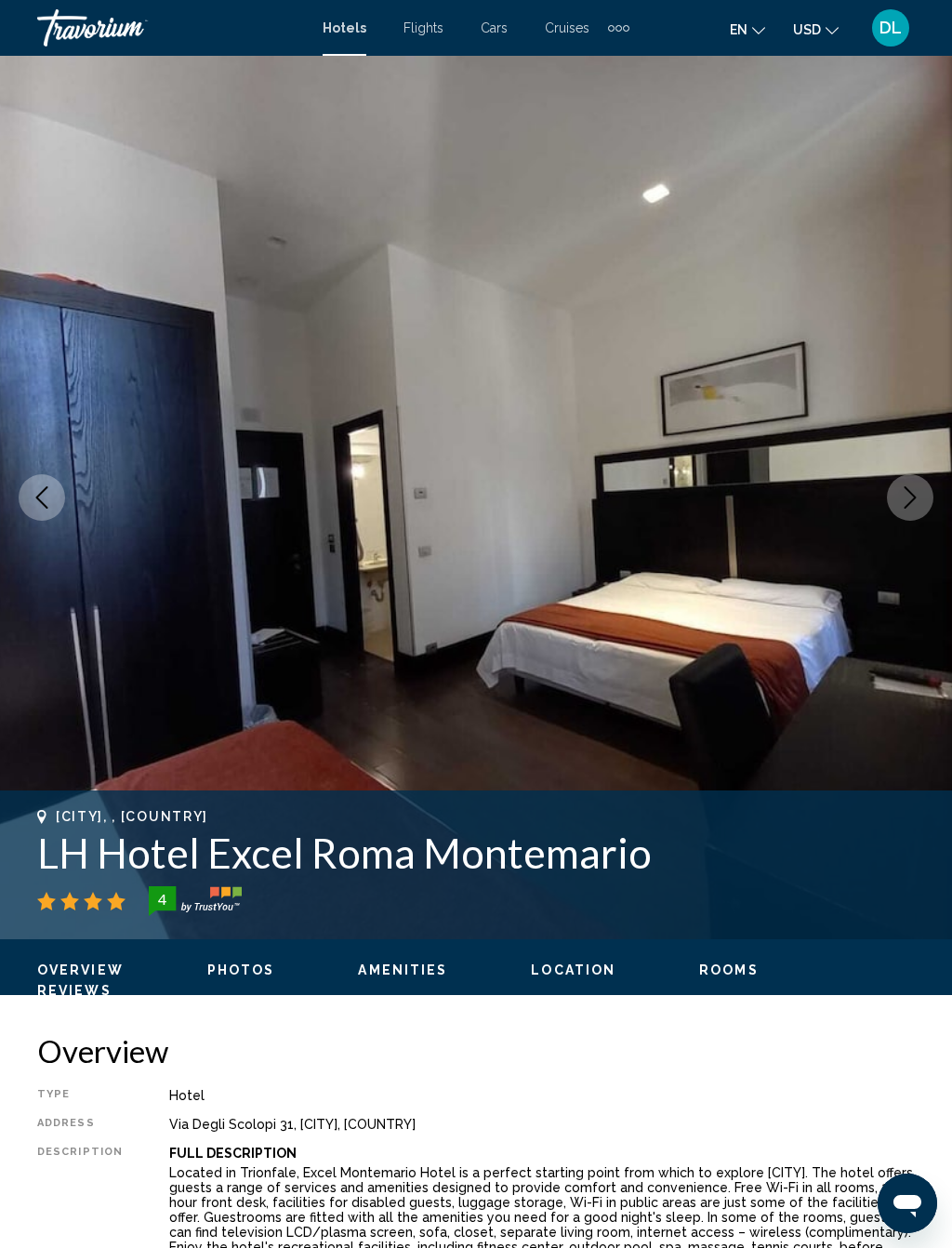 click at bounding box center (910, 498) 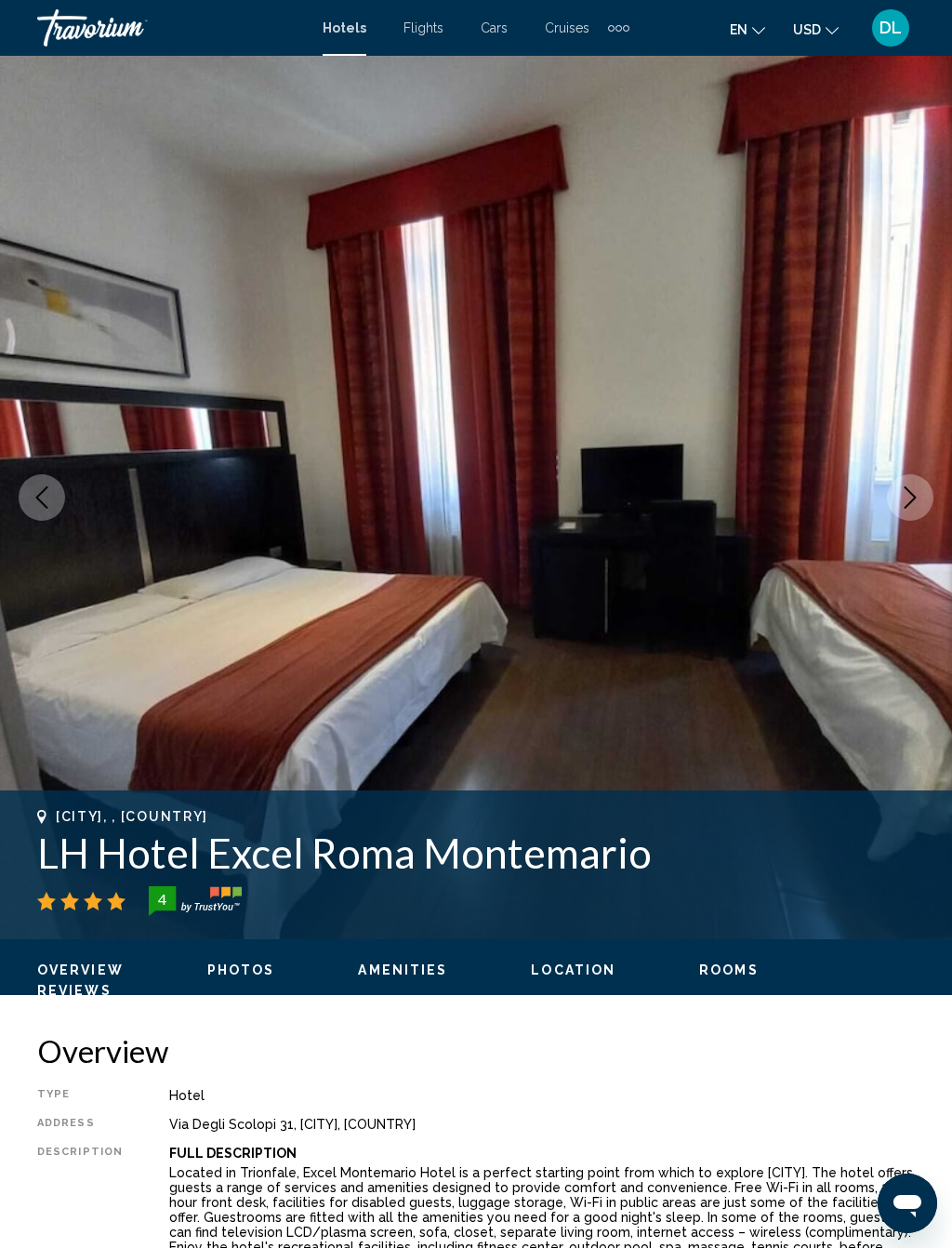 click at bounding box center (910, 498) 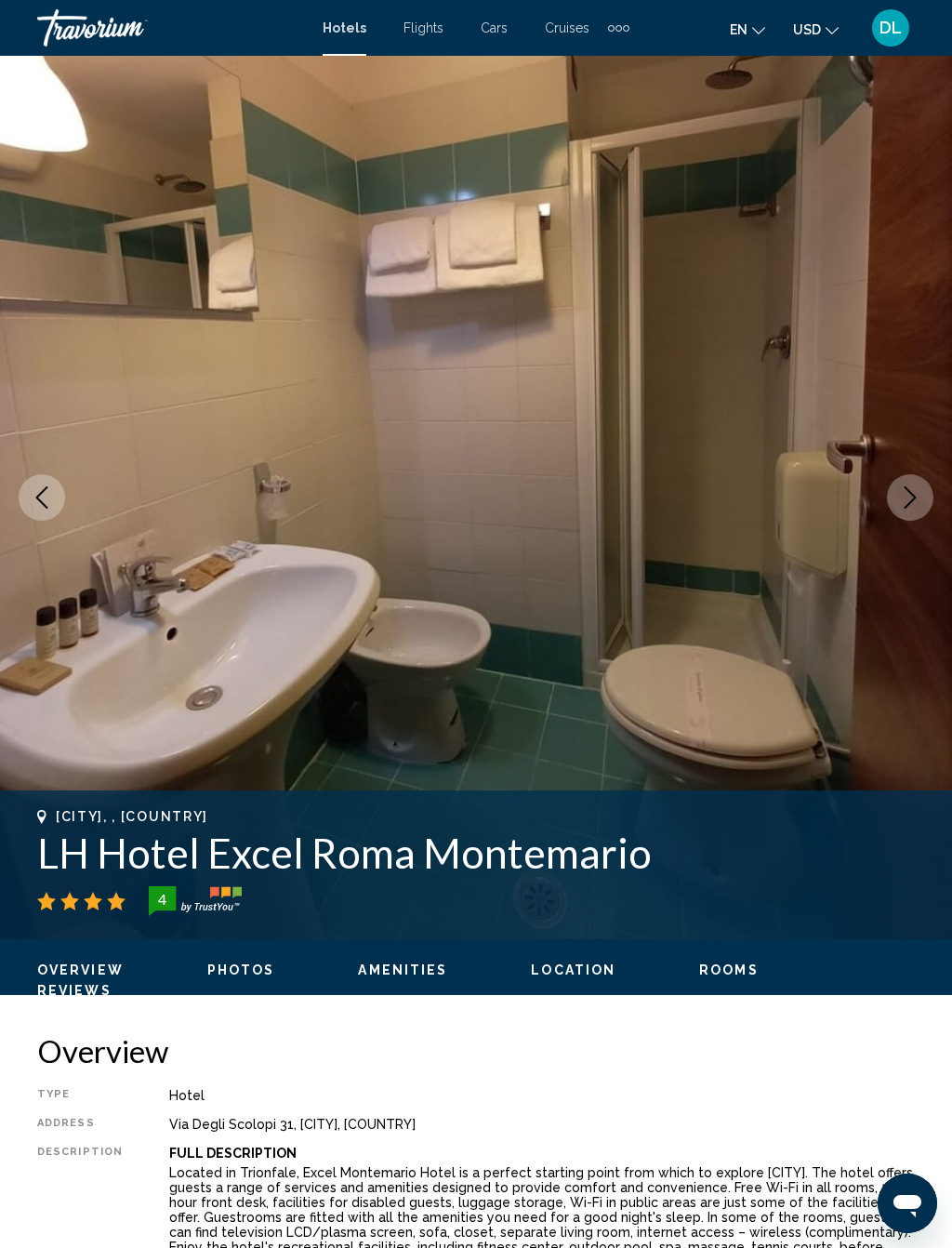 click at bounding box center (476, 498) 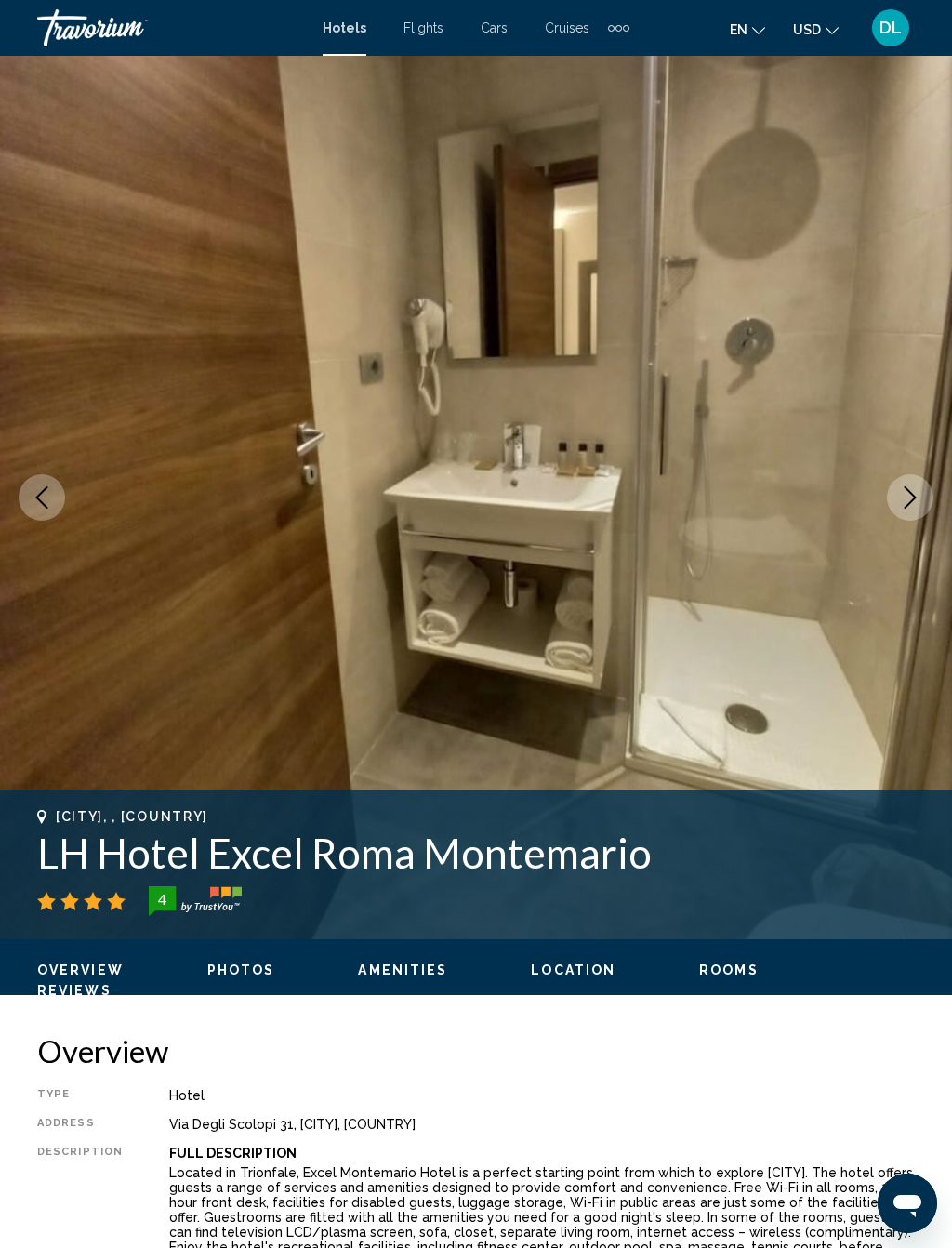 click at bounding box center [910, 498] 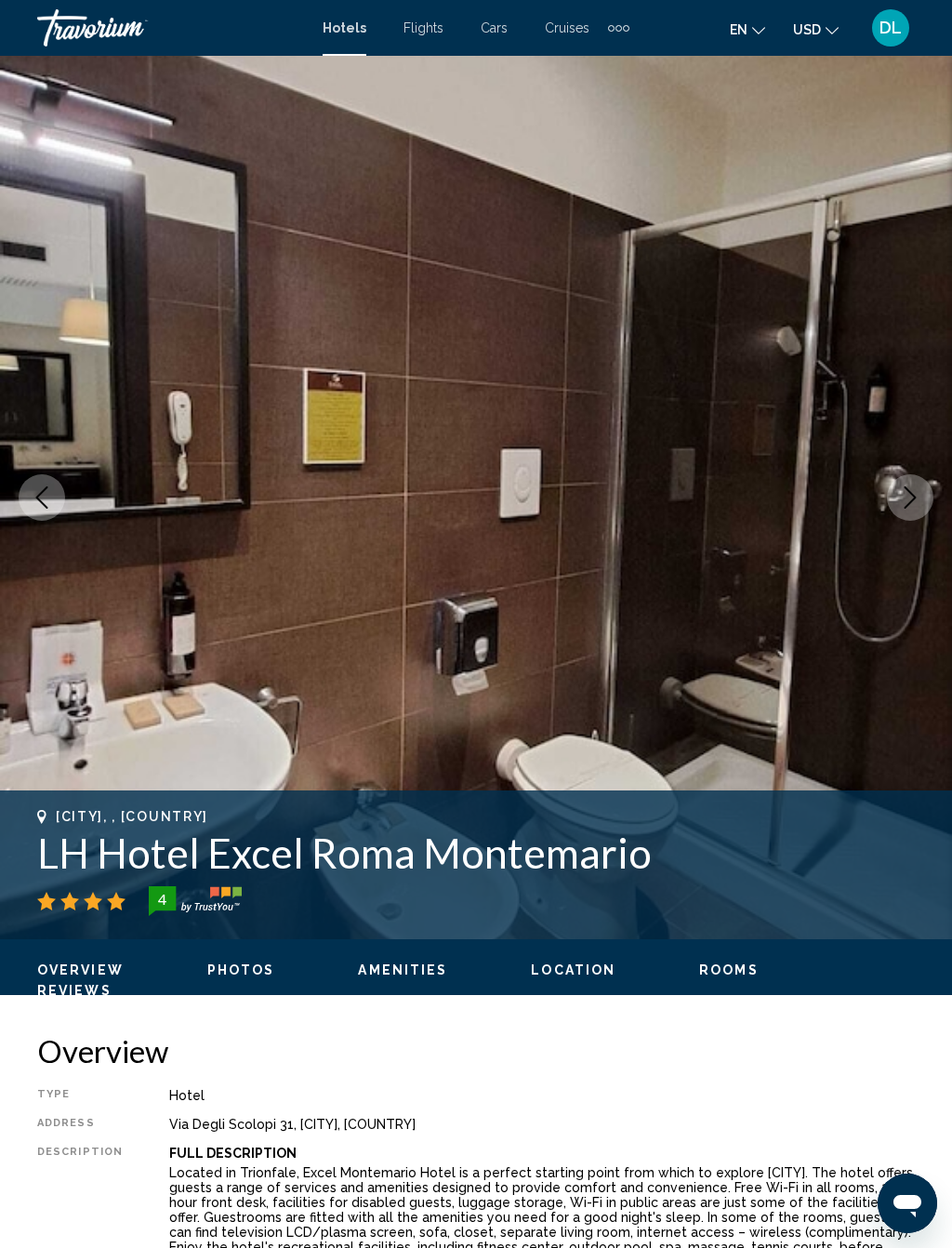 click 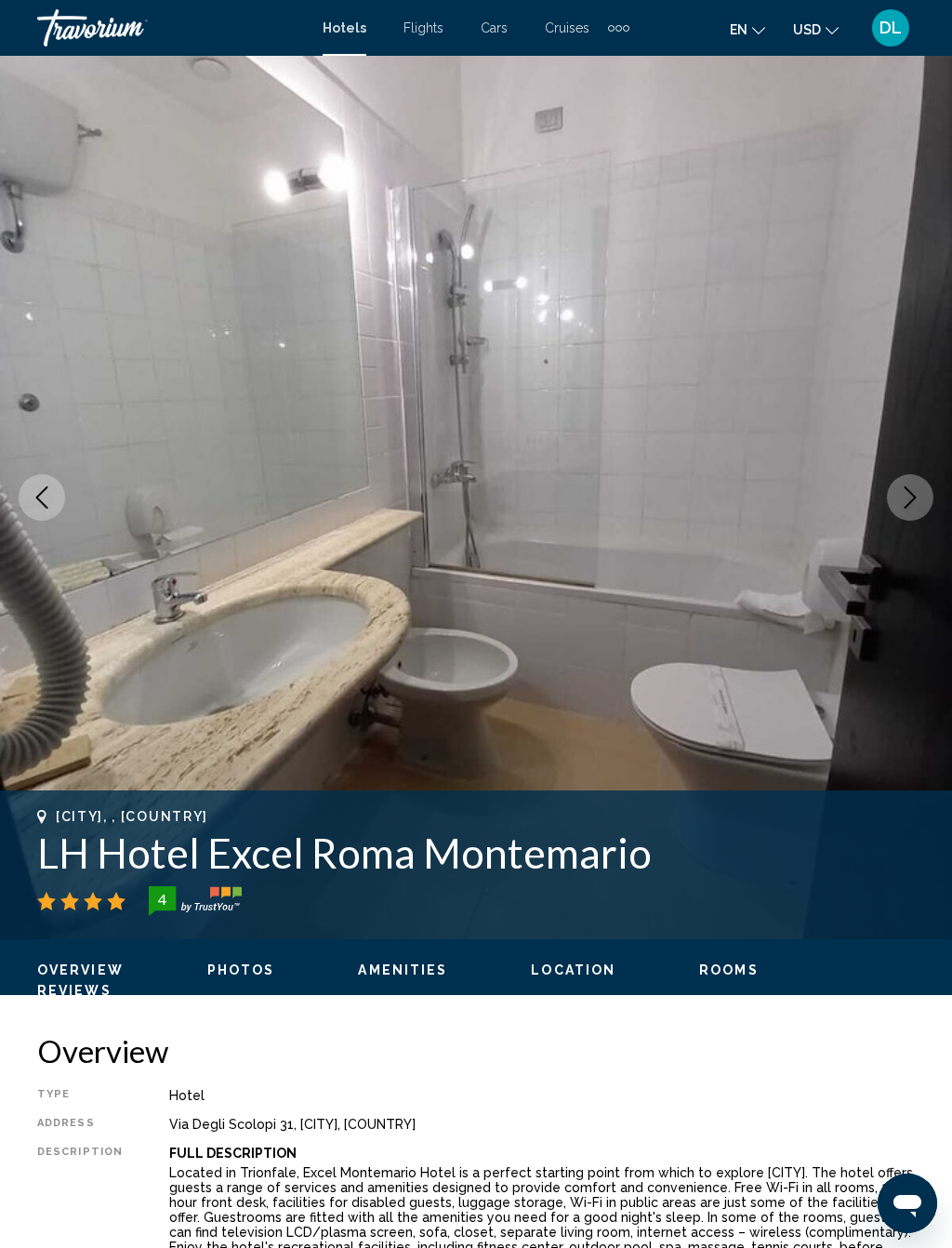 click 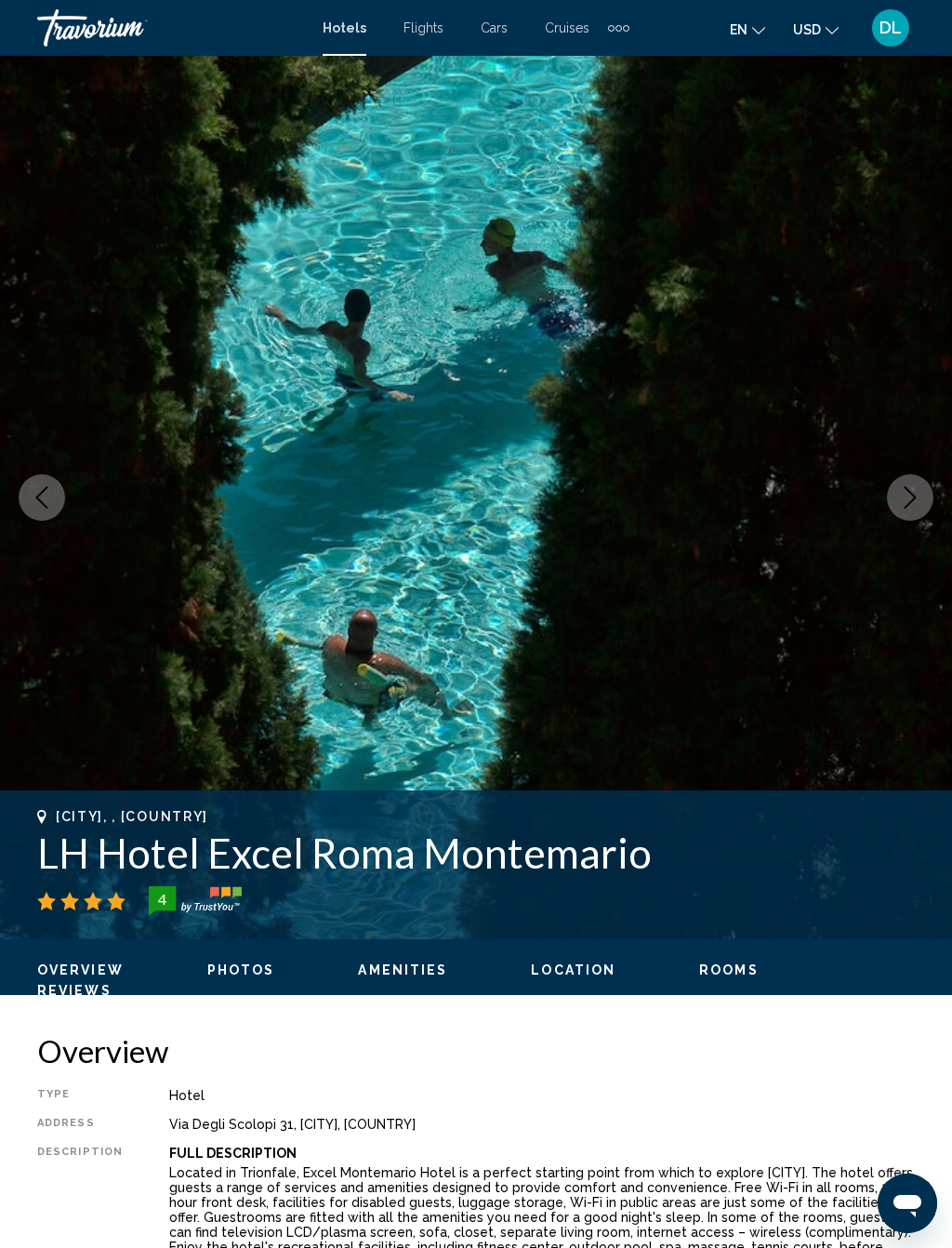 click 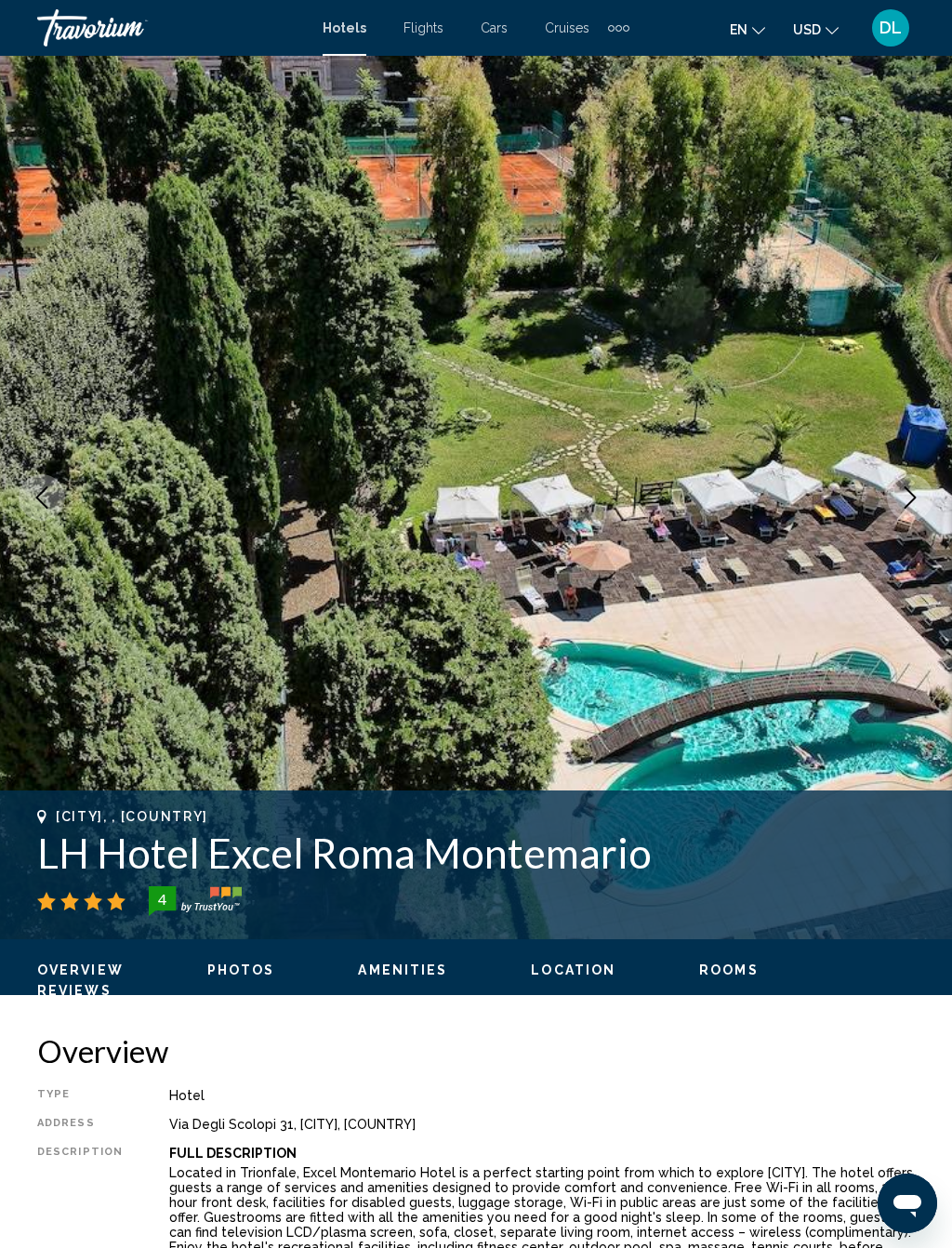click at bounding box center [910, 498] 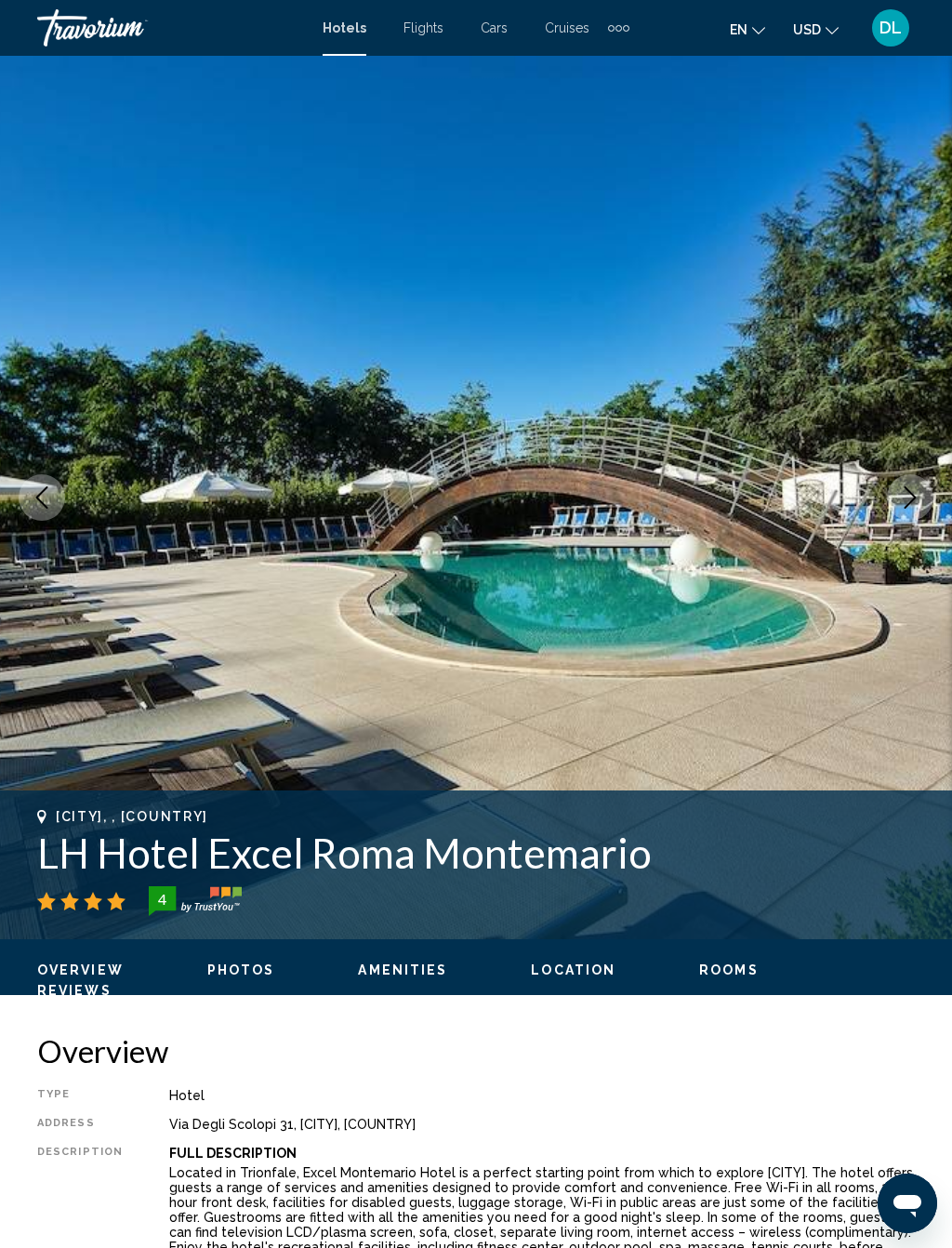 click 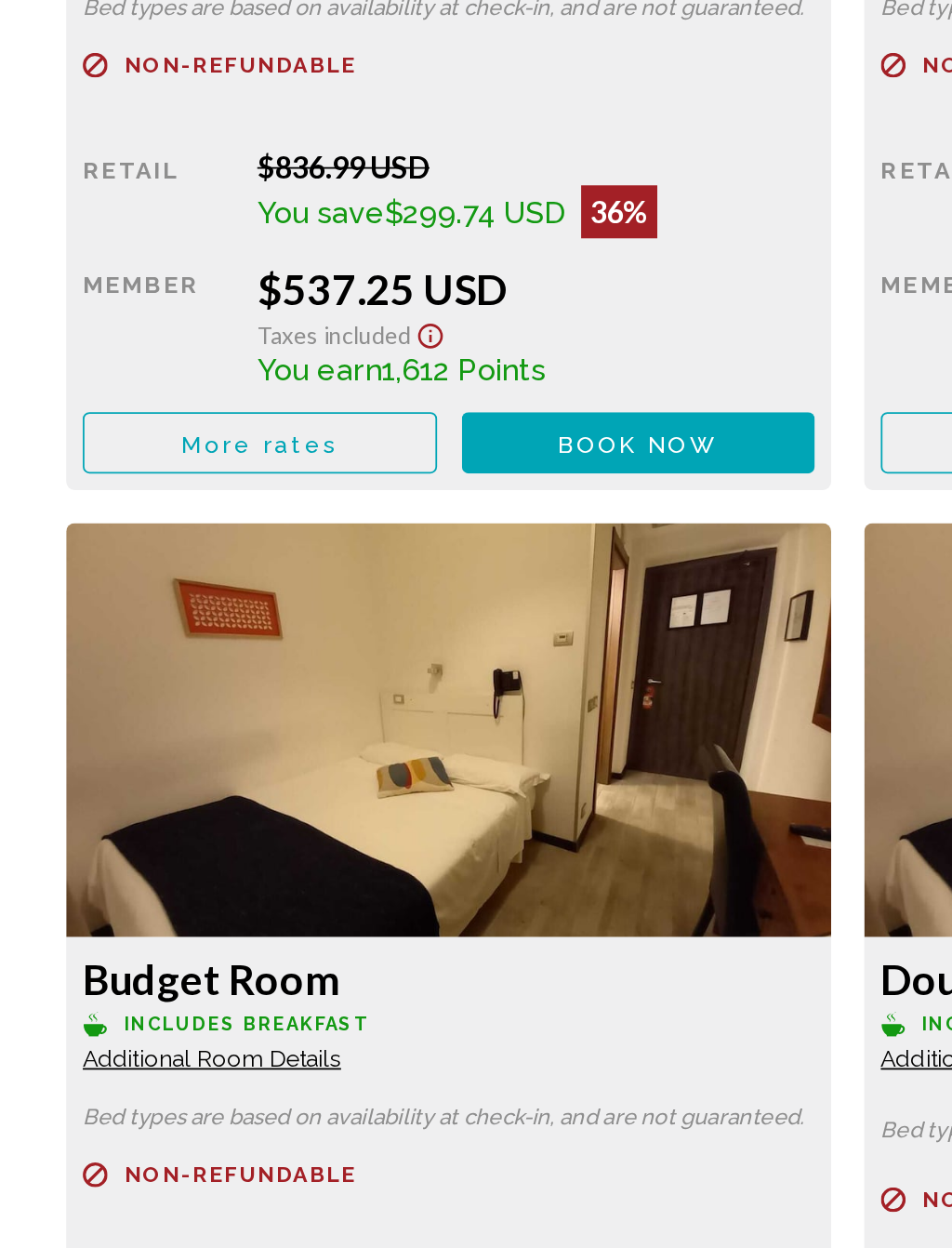 scroll, scrollTop: 2984, scrollLeft: 0, axis: vertical 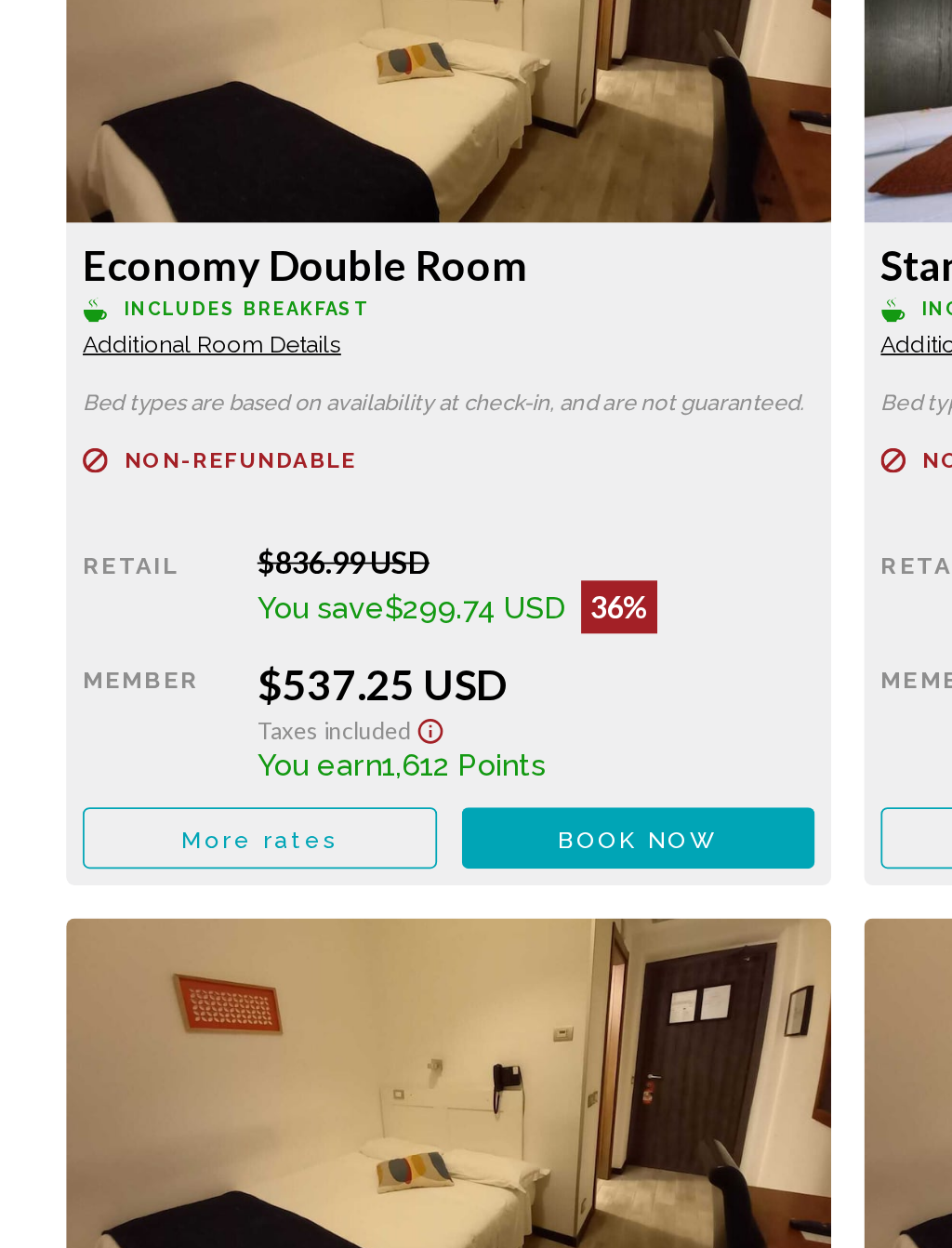 click on "Book now No longer available" at bounding box center [359, 791] 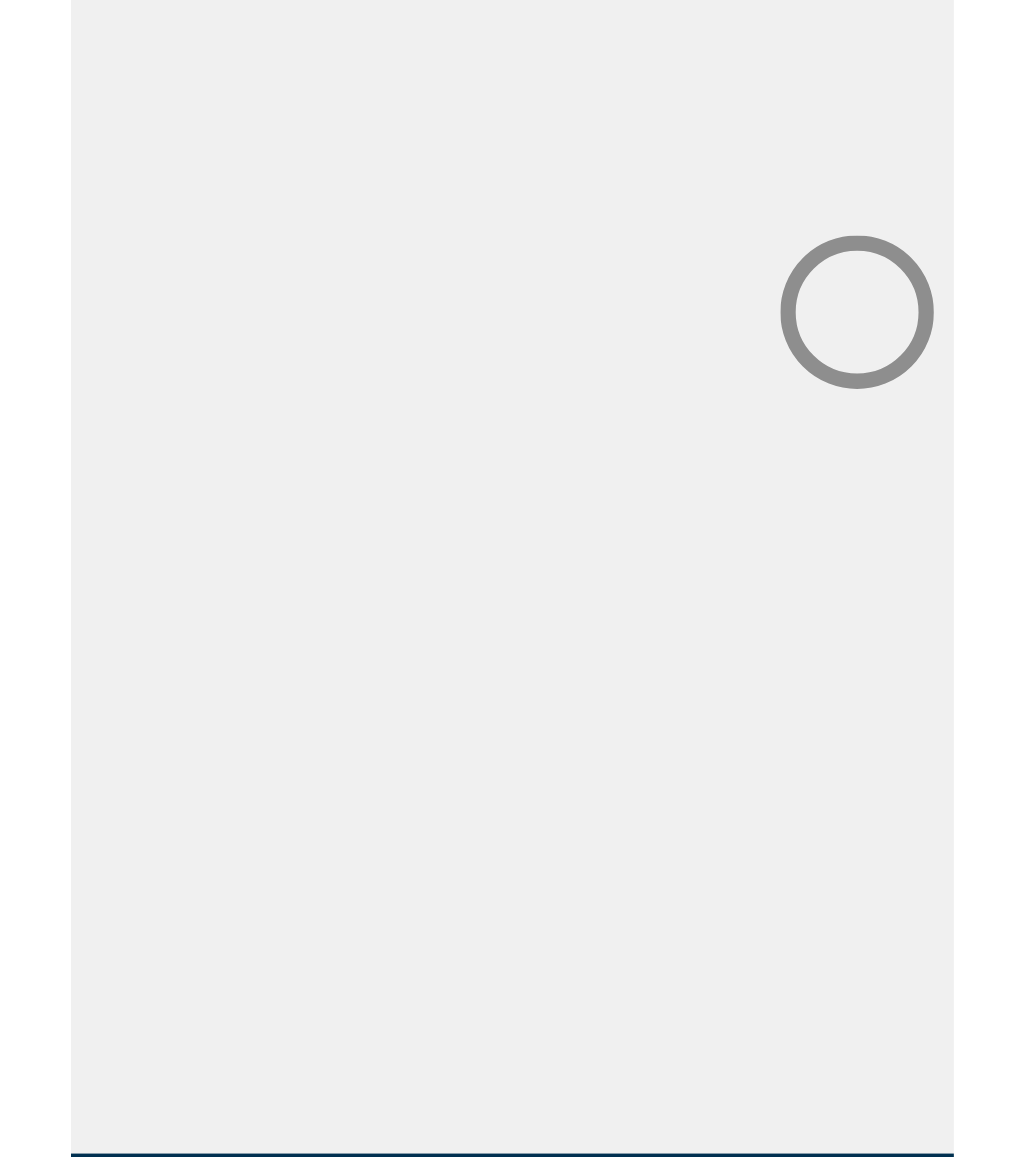scroll, scrollTop: 0, scrollLeft: 0, axis: both 